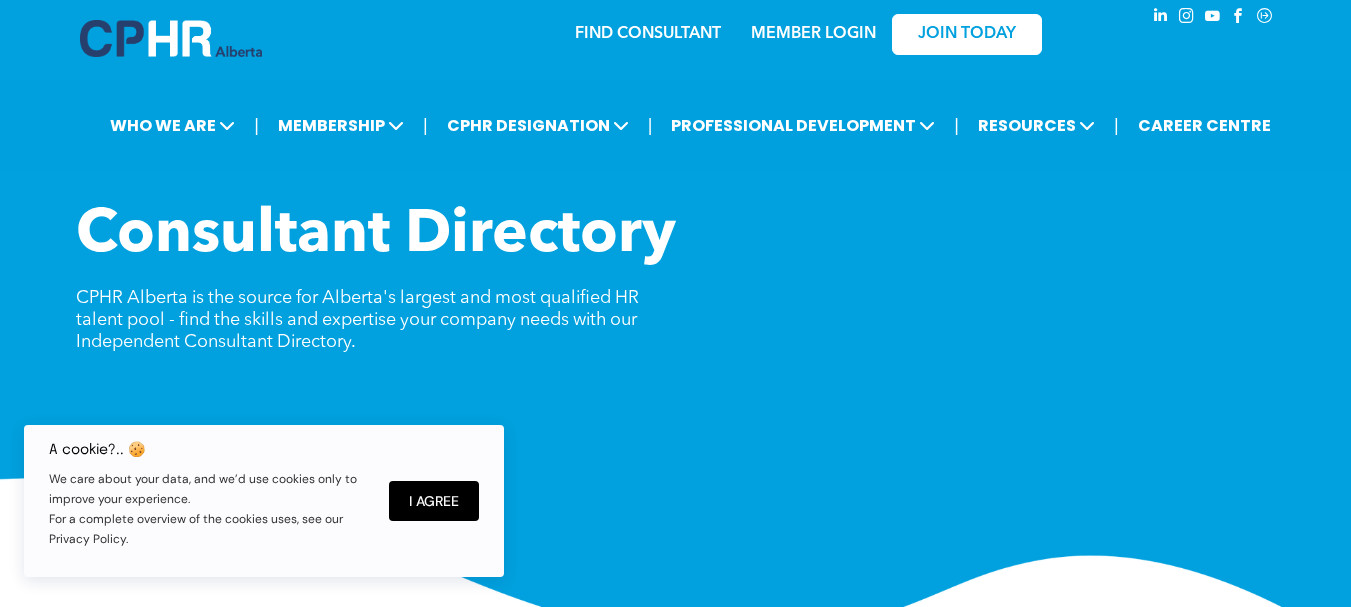 scroll, scrollTop: 0, scrollLeft: 0, axis: both 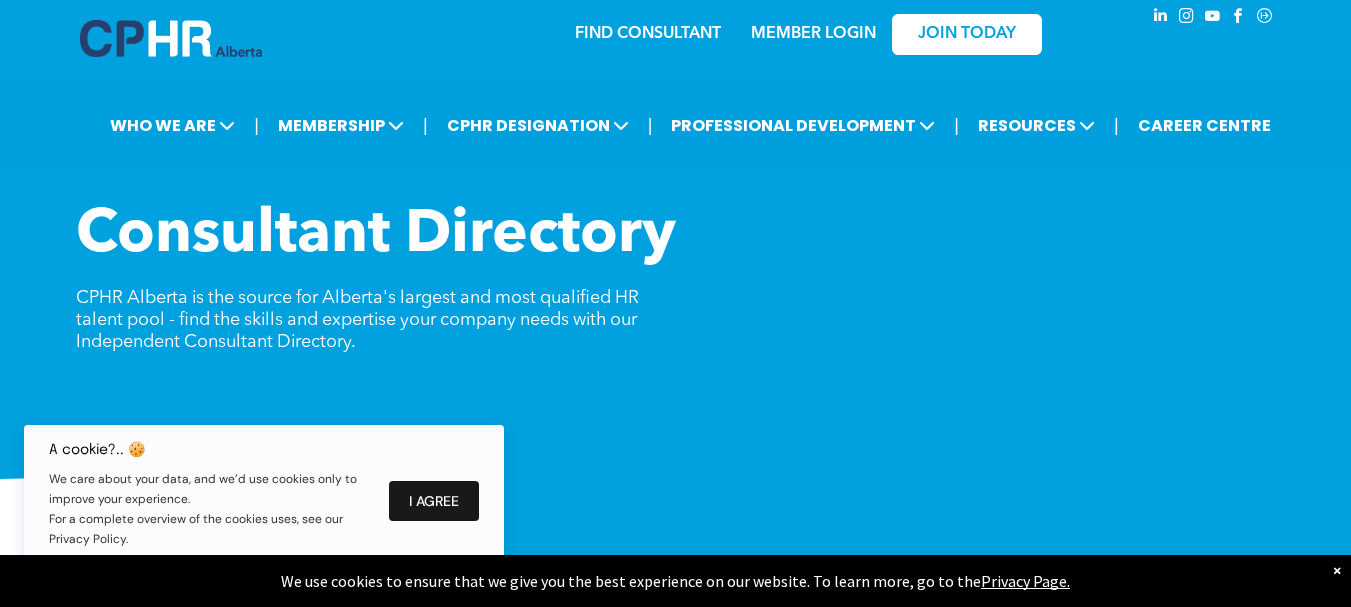 click on "I Agree" at bounding box center (434, 501) 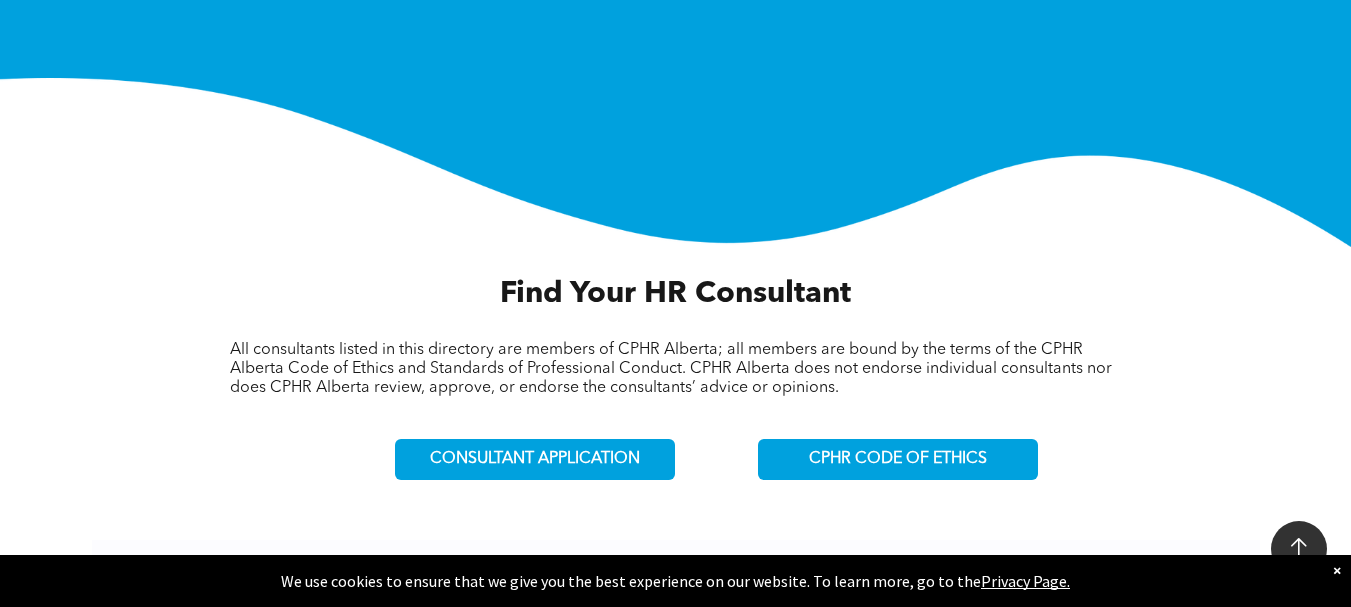 click at bounding box center (675, 162) 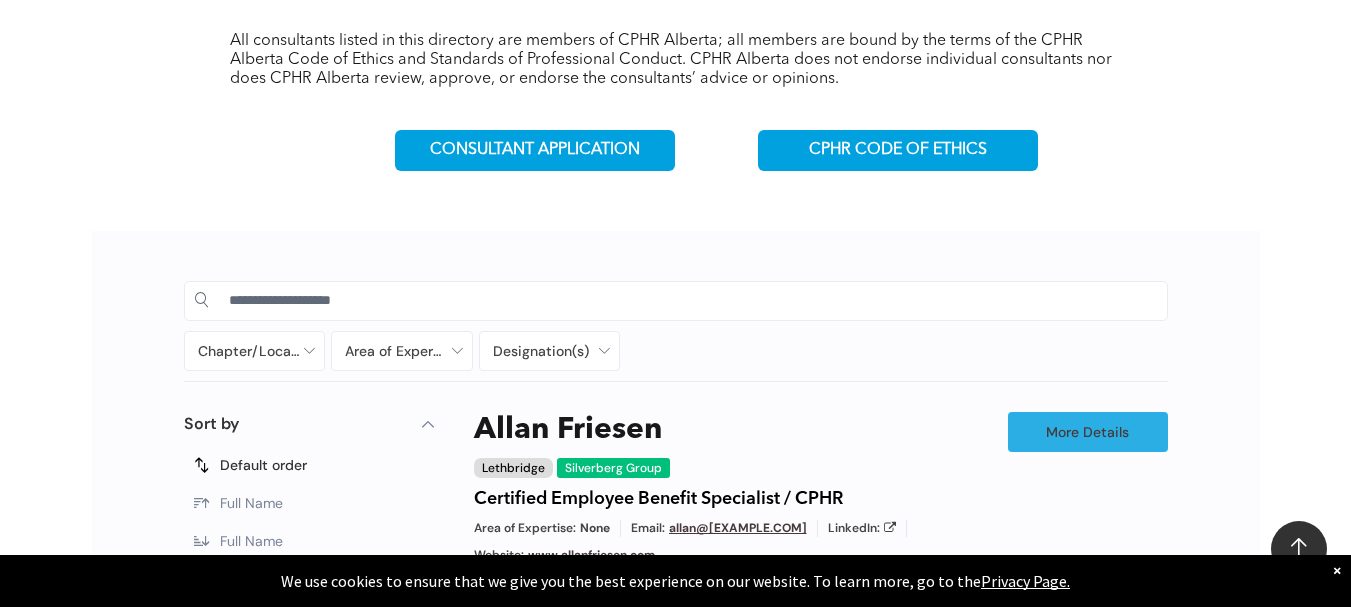 scroll, scrollTop: 1000, scrollLeft: 0, axis: vertical 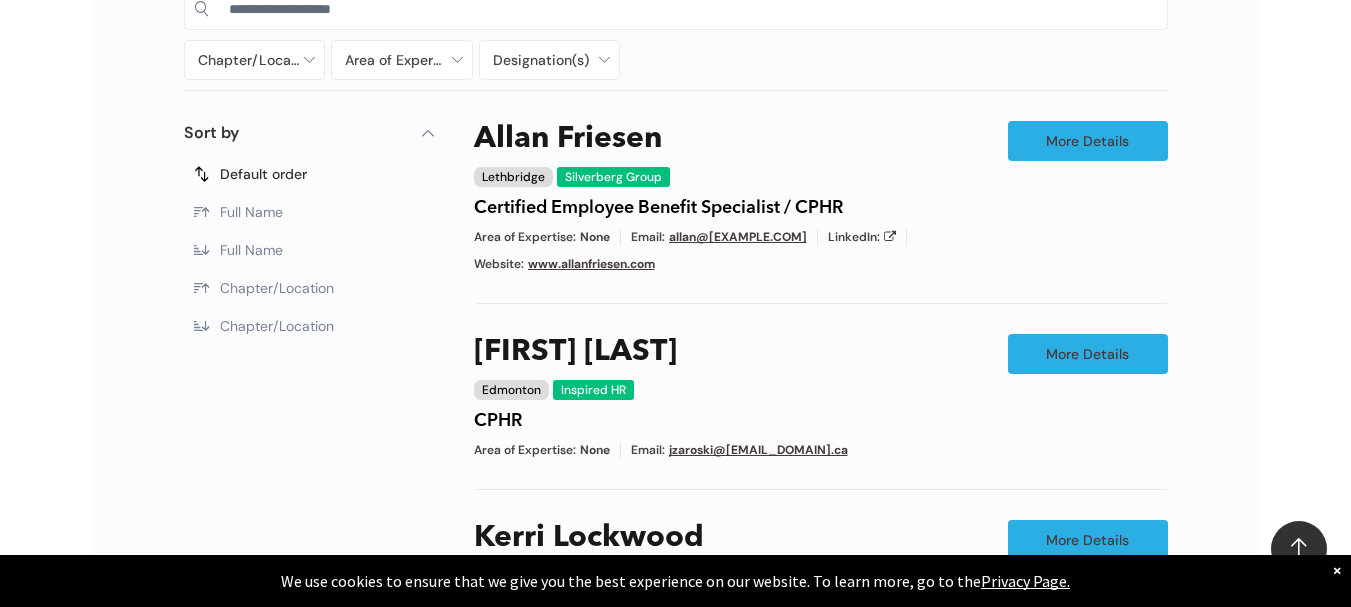 click on "Chapter/Location
Calgary   Central Alberta   Edmonton   Grande Prairie   Lethbridge   Medicine Hat   Wood Buffalo     No elements found. Consider changing the search query.   List is empty.      Area of Expertise
- Change Management
- Compensation and Benefits
- Diversity
- Employee Engagement / Team Building
- Executive / Leadership Coaching
- Governance
- Health and Safety
- Mediation
- Organizational Effectiveness
- Performance Management
- Project Management
- Recruitment   Career Development / Outplacement   Career Development/Outplacement   Change Management   Compensation and Benefits   Diversity   Employee Engagement / Team Building   Executive / Leadership Coaching   Executive Search   Executive/Leadership Coaching   Governance   HR Information Systems   Health and Safety   Investigations   Labour Relations   Leadership Communication   Learning and Development   M&A Integration   Mediation   None" at bounding box center [675, 648] 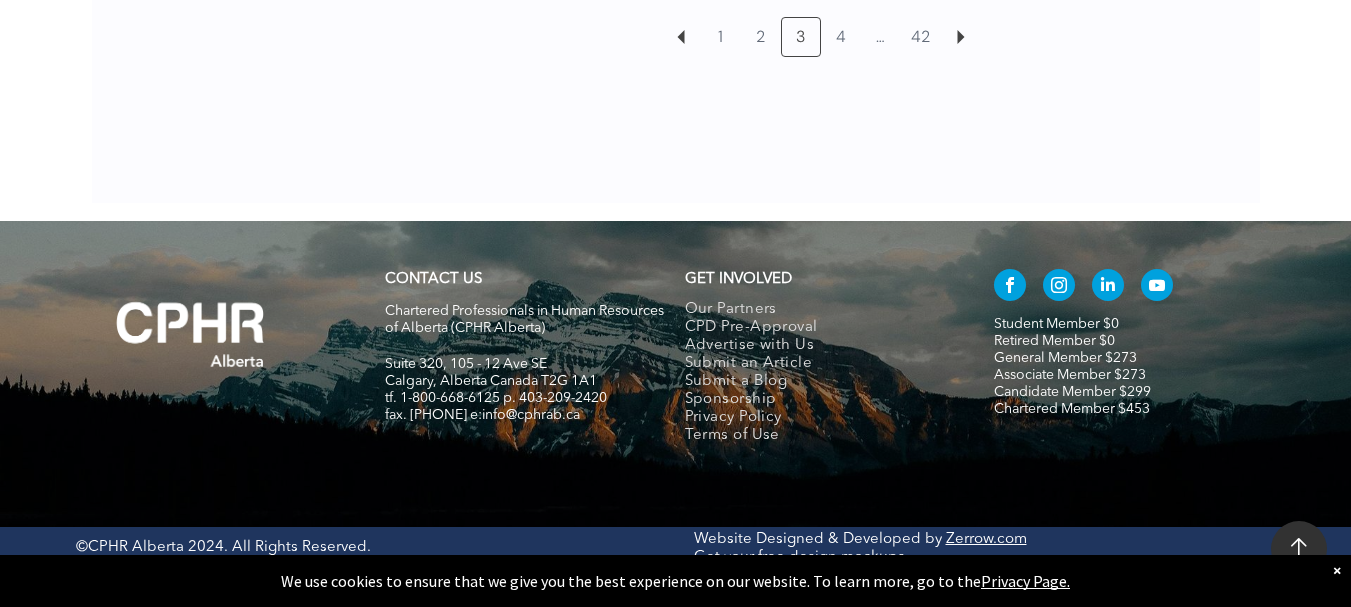 scroll, scrollTop: 1972, scrollLeft: 0, axis: vertical 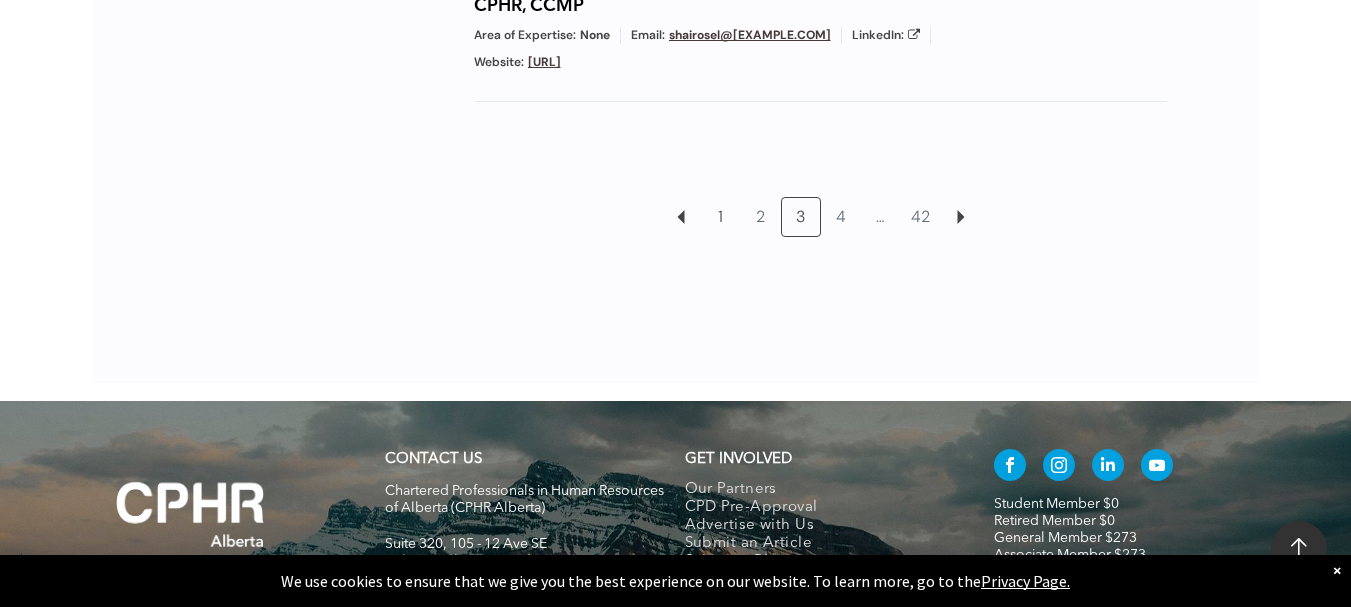 click on "1" at bounding box center [721, 217] 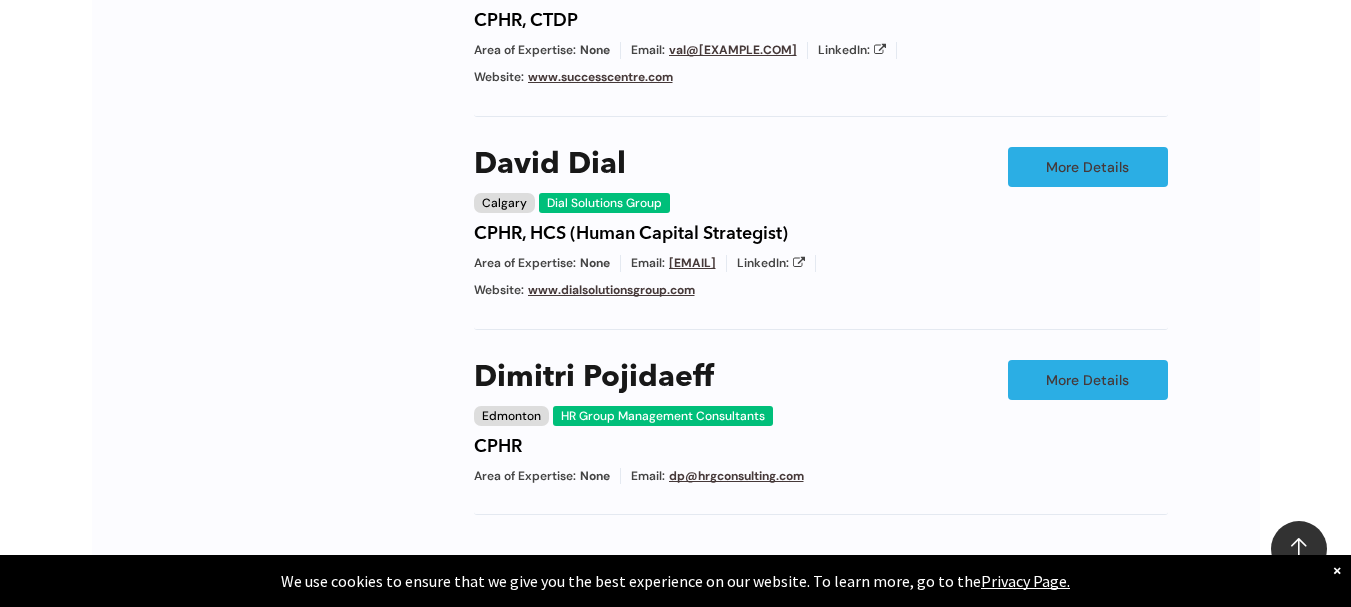 scroll, scrollTop: 2226, scrollLeft: 0, axis: vertical 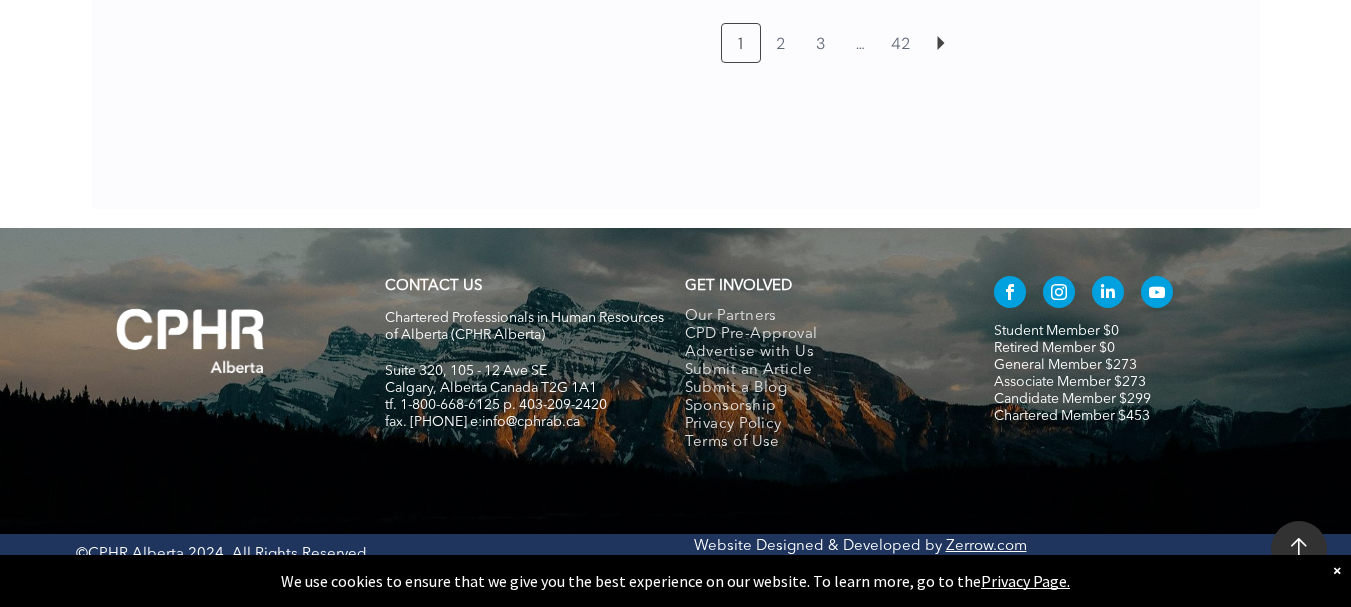drag, startPoint x: 673, startPoint y: 162, endPoint x: 708, endPoint y: 133, distance: 45.453274 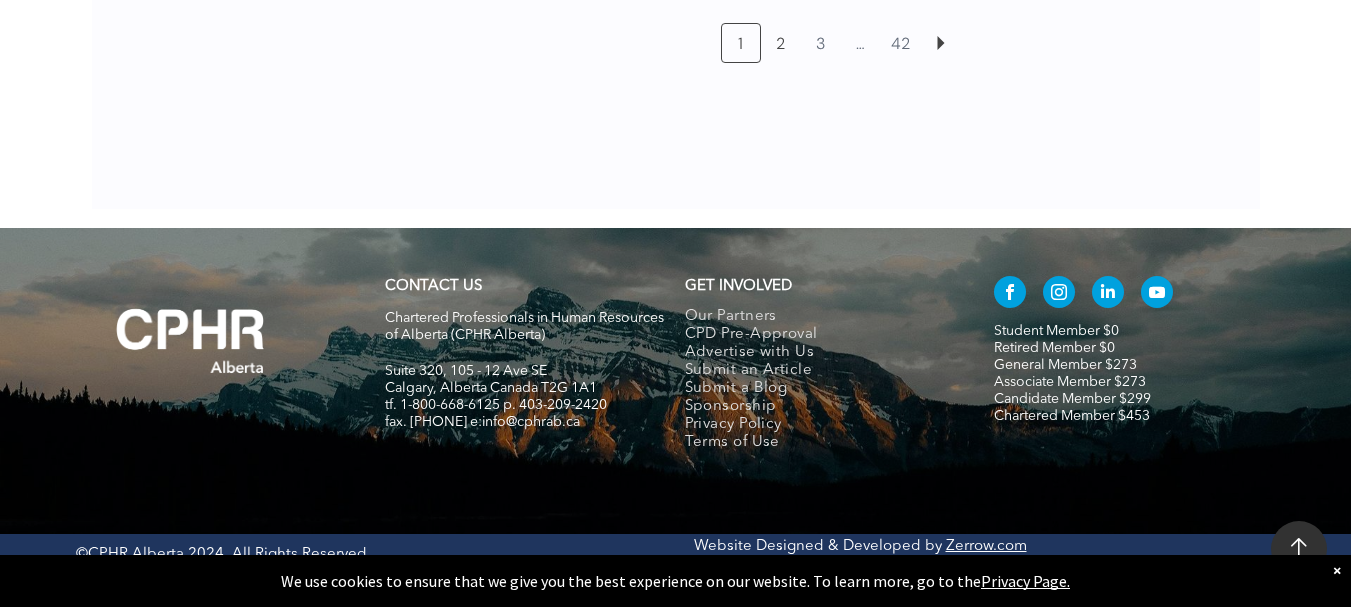 click on "2" at bounding box center (781, 43) 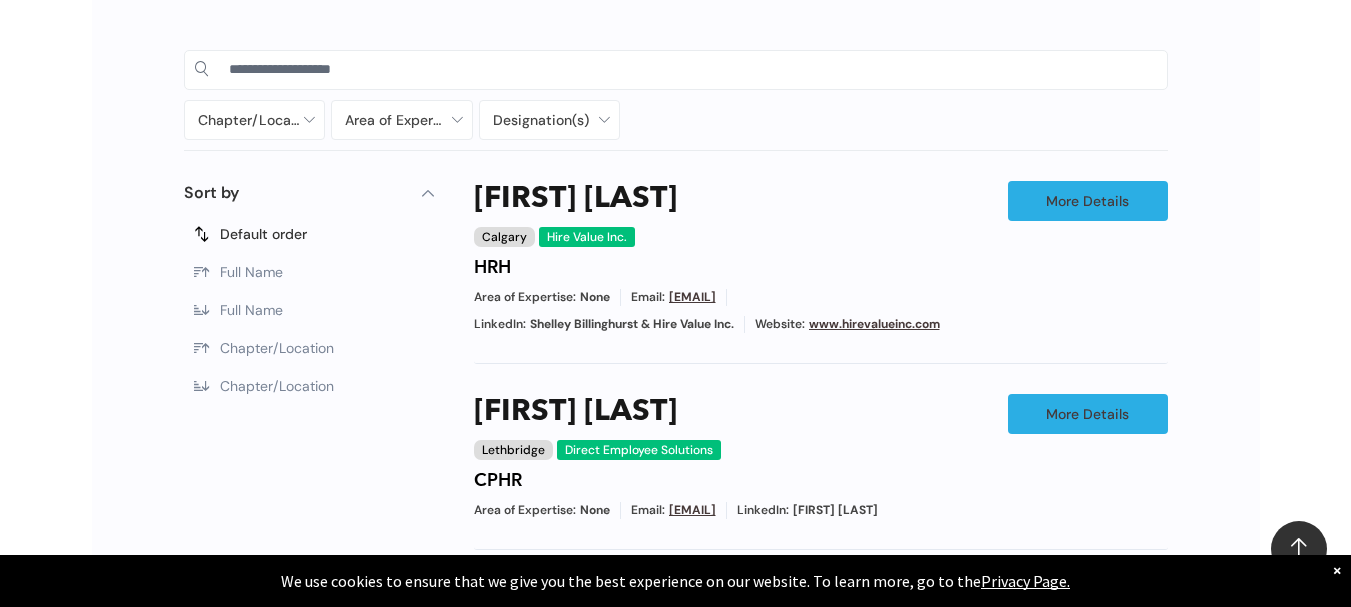 scroll, scrollTop: 939, scrollLeft: 0, axis: vertical 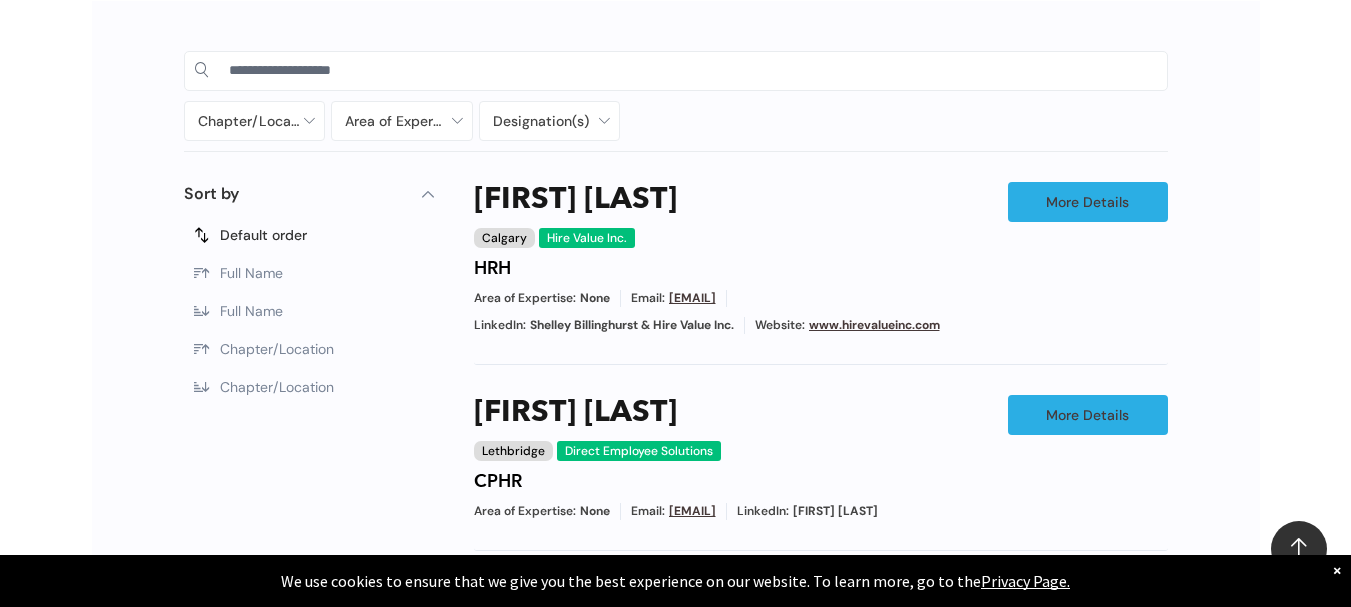 click on "Chapter/Location
Calgary   Central Alberta   Edmonton   Grande Prairie   Lethbridge   Medicine Hat   Wood Buffalo     No elements found. Consider changing the search query.   List is empty.      Area of Expertise
- Change Management
- Compensation and Benefits
- Diversity
- Employee Engagement / Team Building
- Executive / Leadership Coaching
- Governance
- Health and Safety
- Mediation
- Organizational Effectiveness
- Performance Management
- Project Management
- Recruitment   Career Development / Outplacement   Career Development/Outplacement   Change Management   Compensation and Benefits   Diversity   Employee Engagement / Team Building   Executive / Leadership Coaching   Executive Search   Executive/Leadership Coaching   Governance   HR Information Systems   Health and Safety   Investigations   Labour Relations   Leadership Communication   Learning and Development   M&A Integration   Mediation   None" at bounding box center (675, 698) 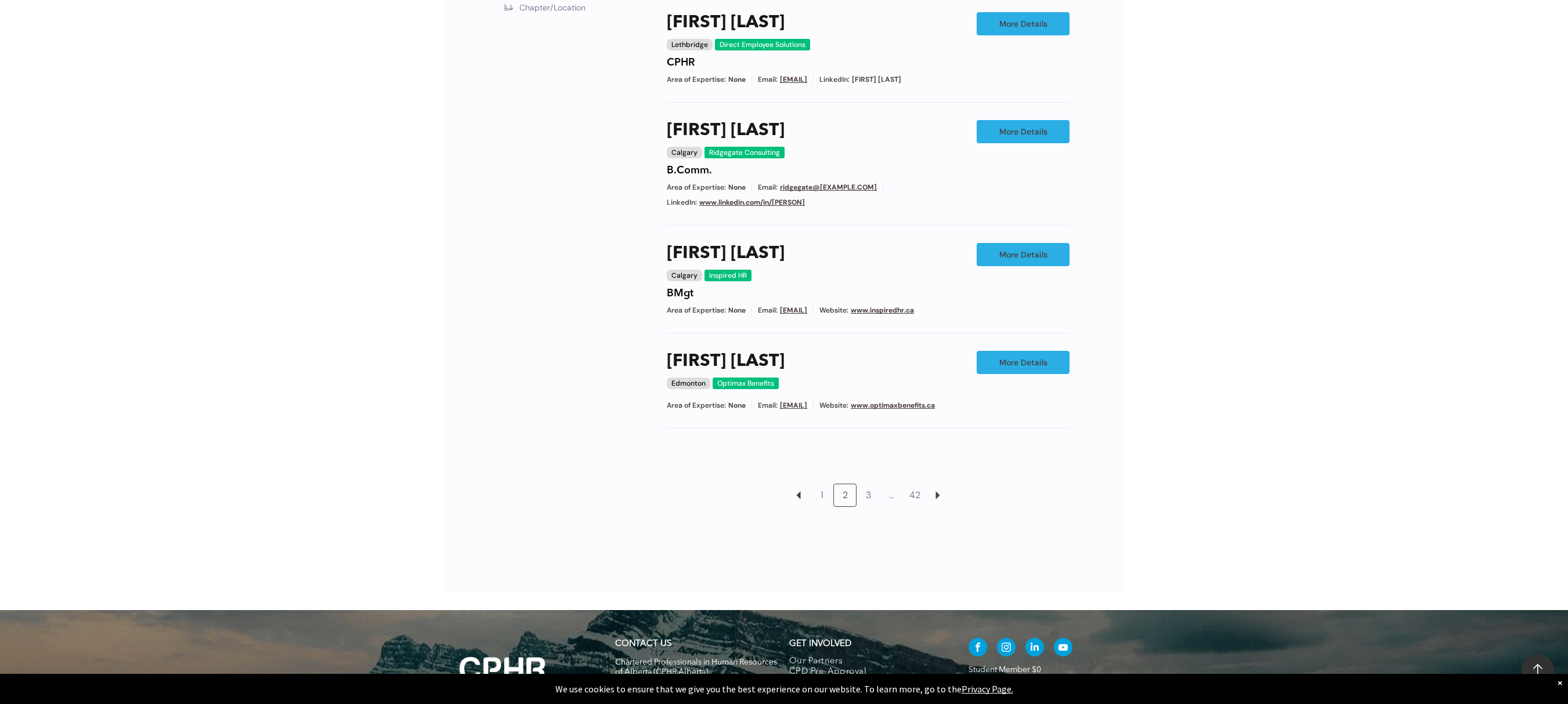 scroll, scrollTop: 1042, scrollLeft: 0, axis: vertical 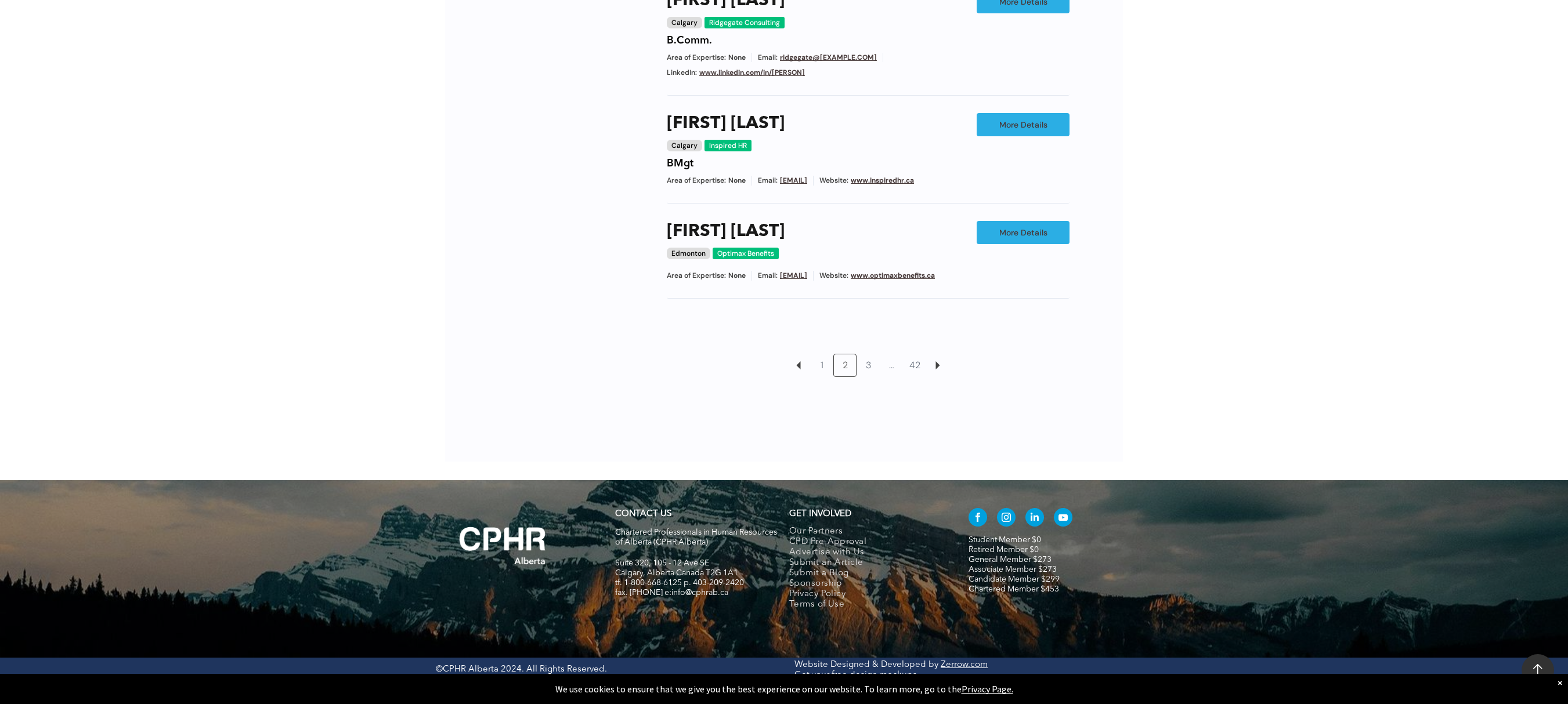 click at bounding box center [784, 426] 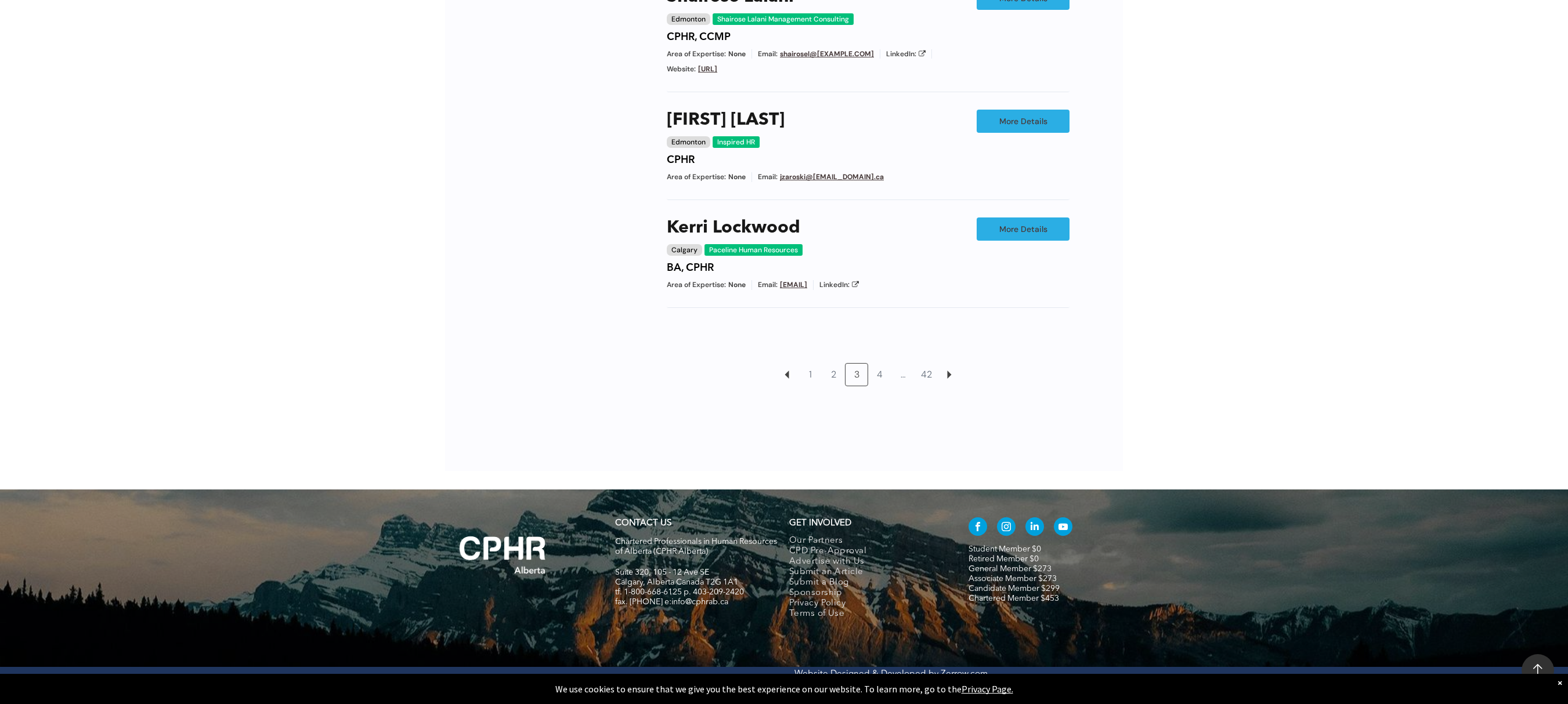 scroll, scrollTop: 1039, scrollLeft: 0, axis: vertical 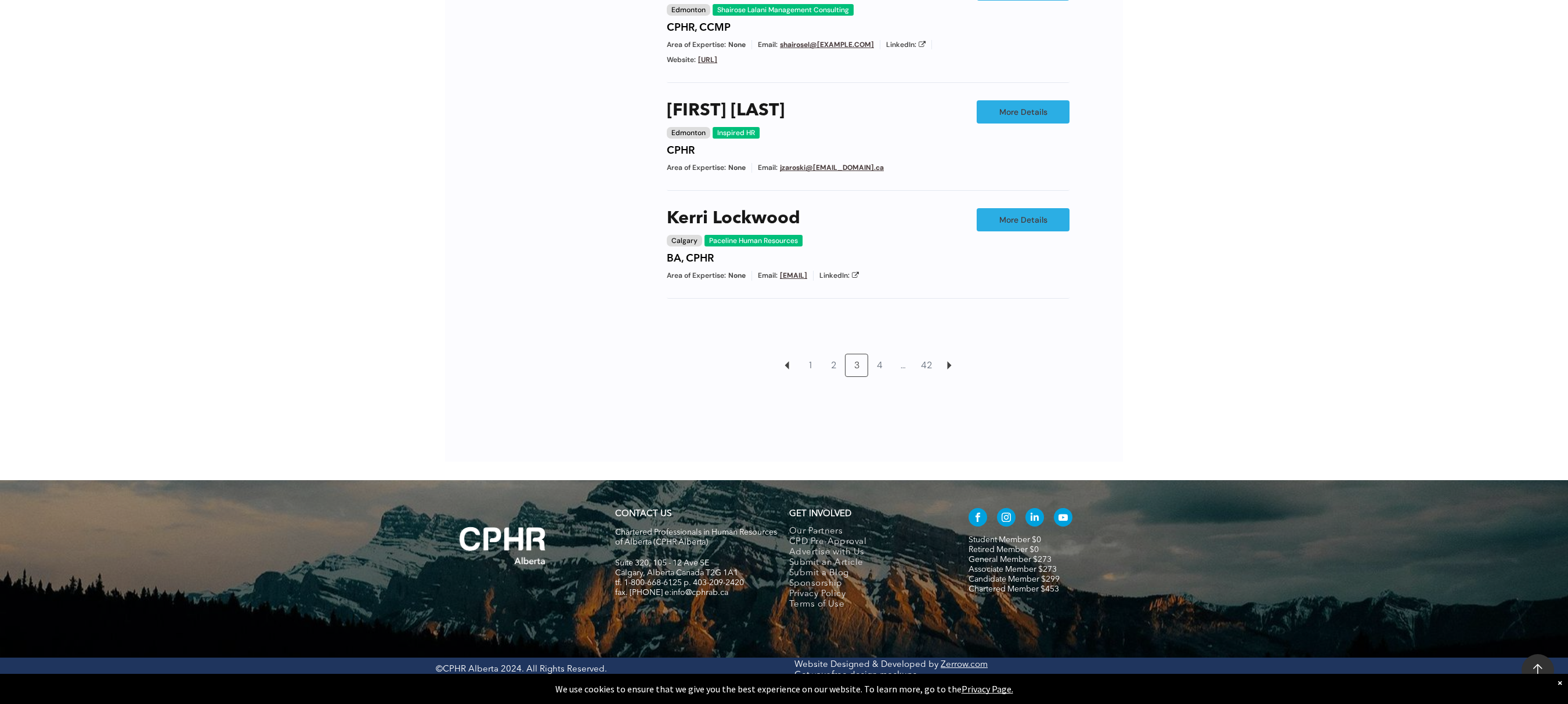 drag, startPoint x: 990, startPoint y: 434, endPoint x: 893, endPoint y: 404, distance: 101.53325 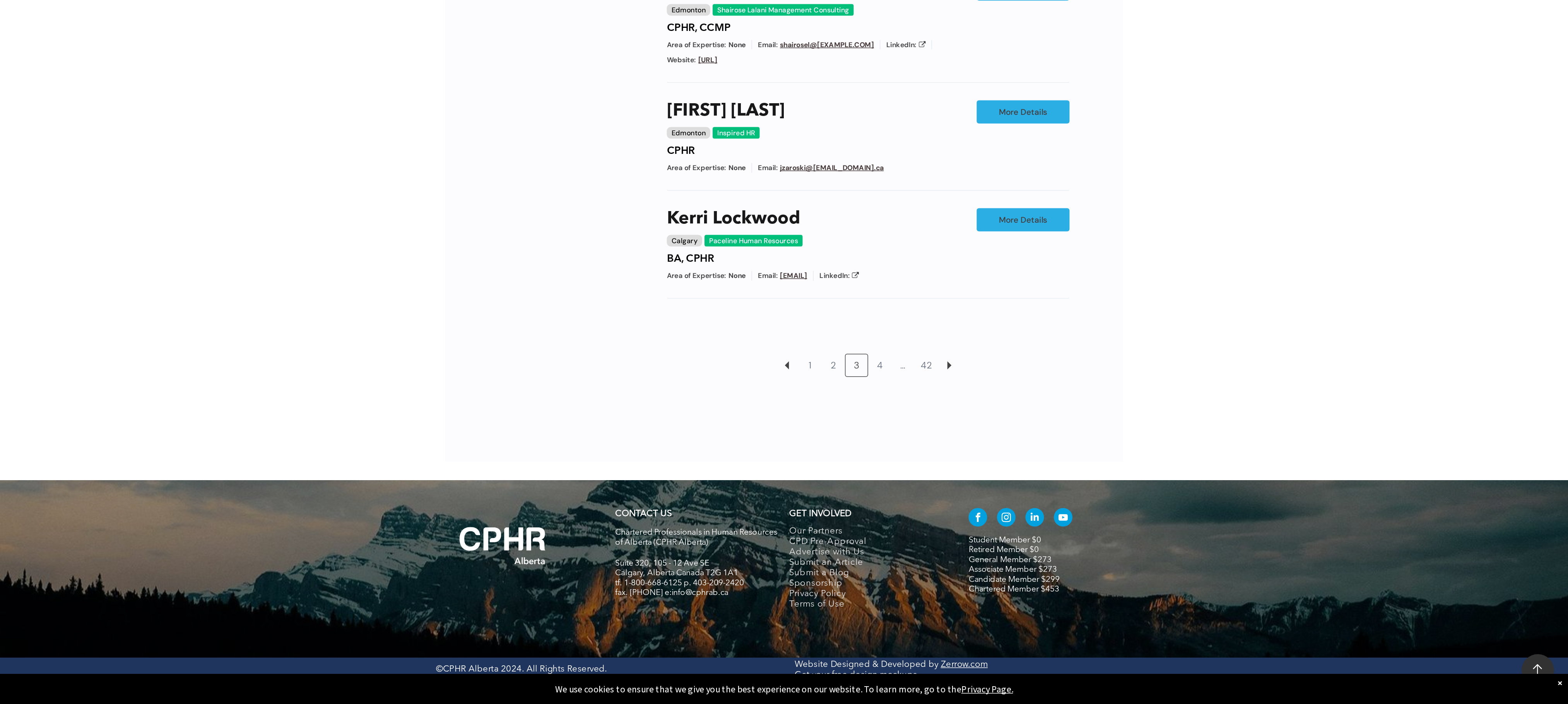 scroll, scrollTop: 539, scrollLeft: 0, axis: vertical 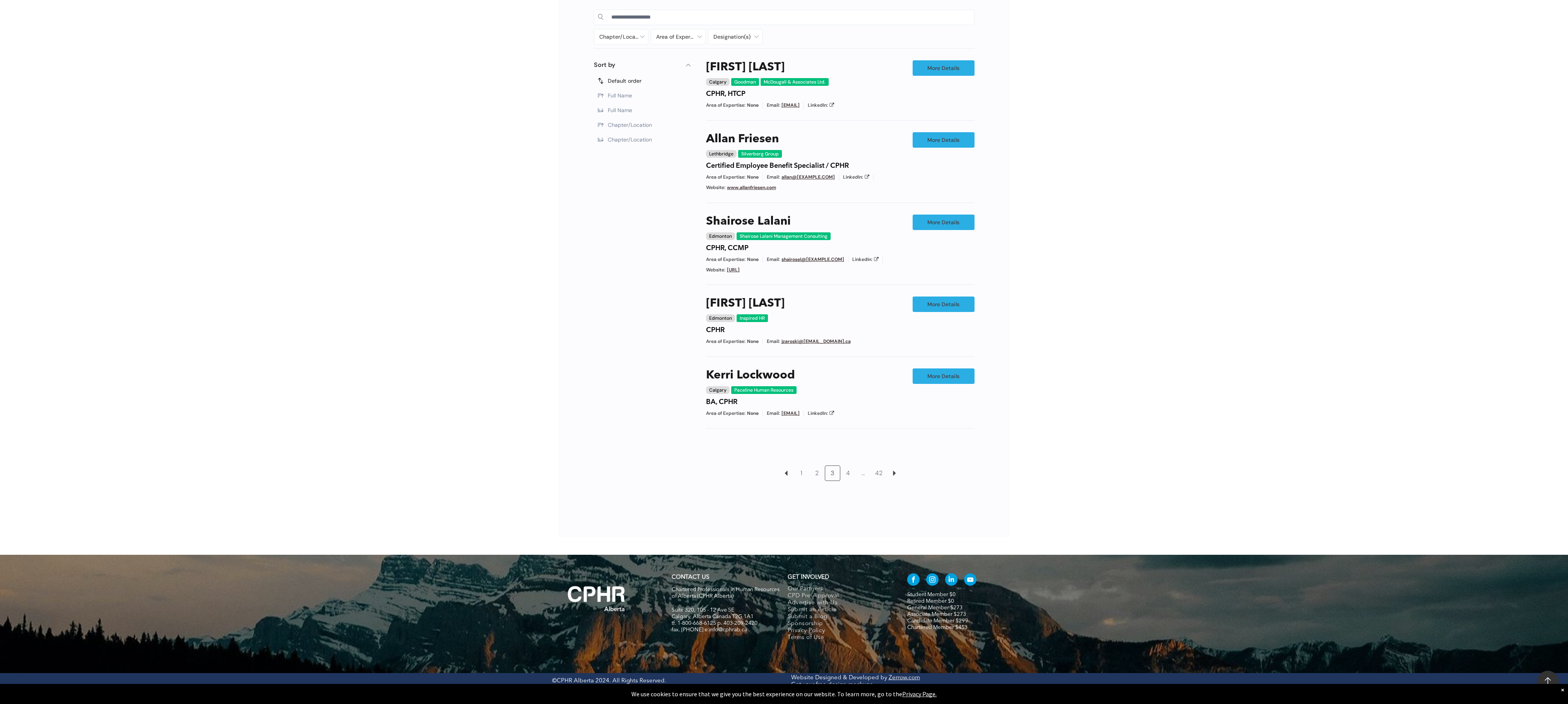click on "Chapter/Location
Calgary   Central Alberta   Edmonton   Grande Prairie   Lethbridge   Medicine Hat   Wood Buffalo     No elements found. Consider changing the search query.   List is empty.      Area of Expertise
- Change Management
- Compensation and Benefits
- Diversity
- Employee Engagement / Team Building
- Executive / Leadership Coaching
- Governance
- Health and Safety
- Mediation
- Organizational Effectiveness
- Performance Management
- Project Management
- Recruitment   Career Development / Outplacement   Career Development/Outplacement   Change Management   Compensation and Benefits   Diversity   Employee Engagement / Team Building   Executive / Leadership Coaching   Executive Search   Executive/Leadership Coaching   Governance   HR Information Systems   Health and Safety   Investigations   Labour Relations   Leadership Communication   Learning and Development   M&A Integration   Mediation   None" at bounding box center (784, 264) 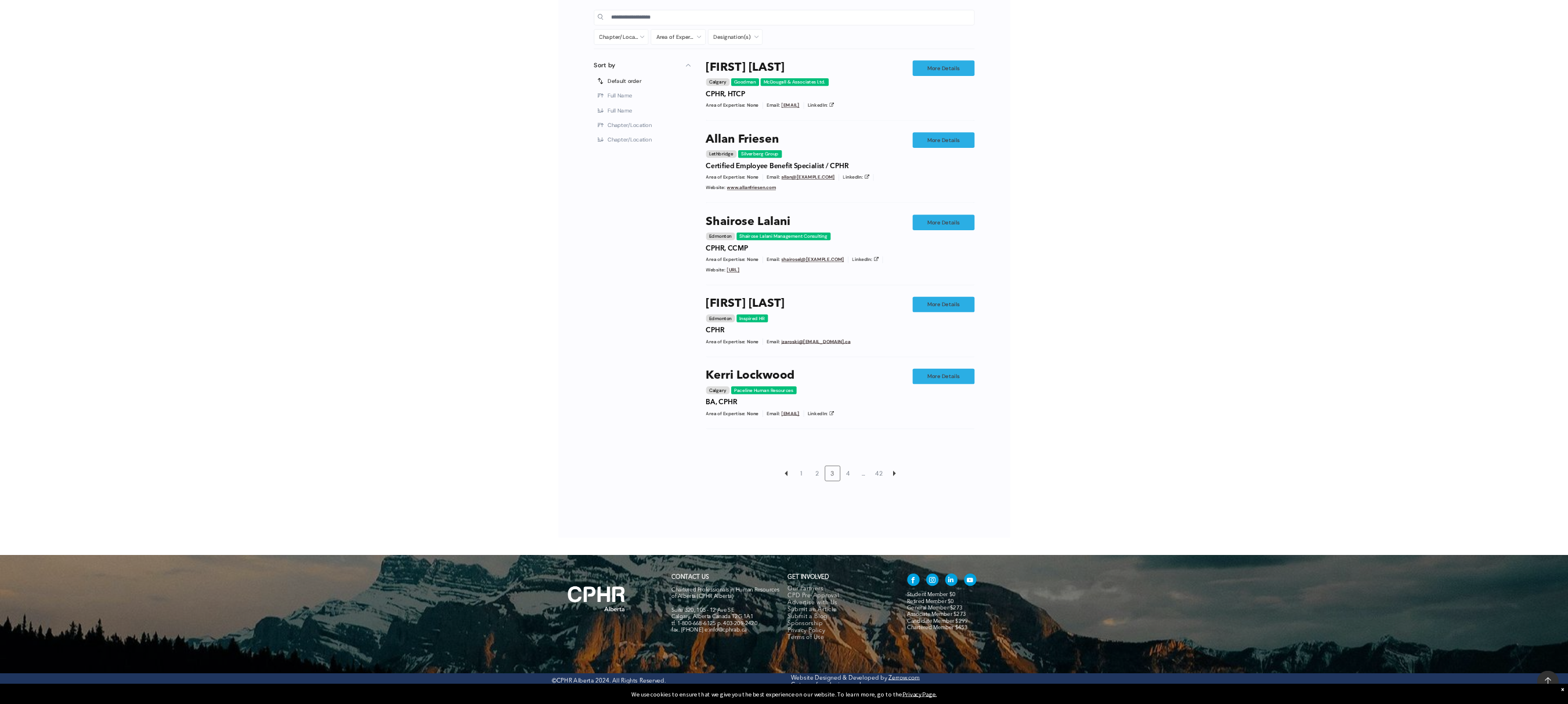 scroll, scrollTop: 810, scrollLeft: 0, axis: vertical 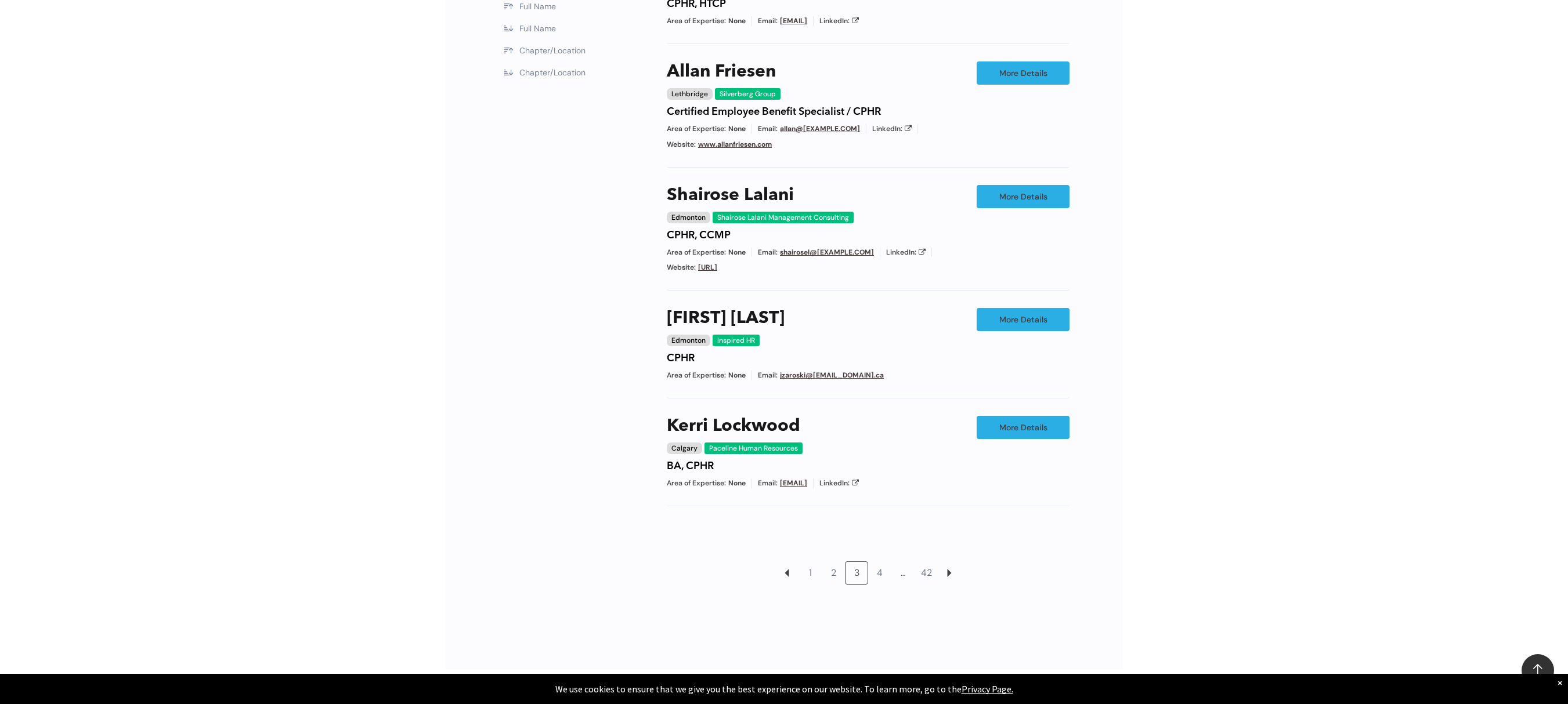 click on "4" at bounding box center [880, 573] 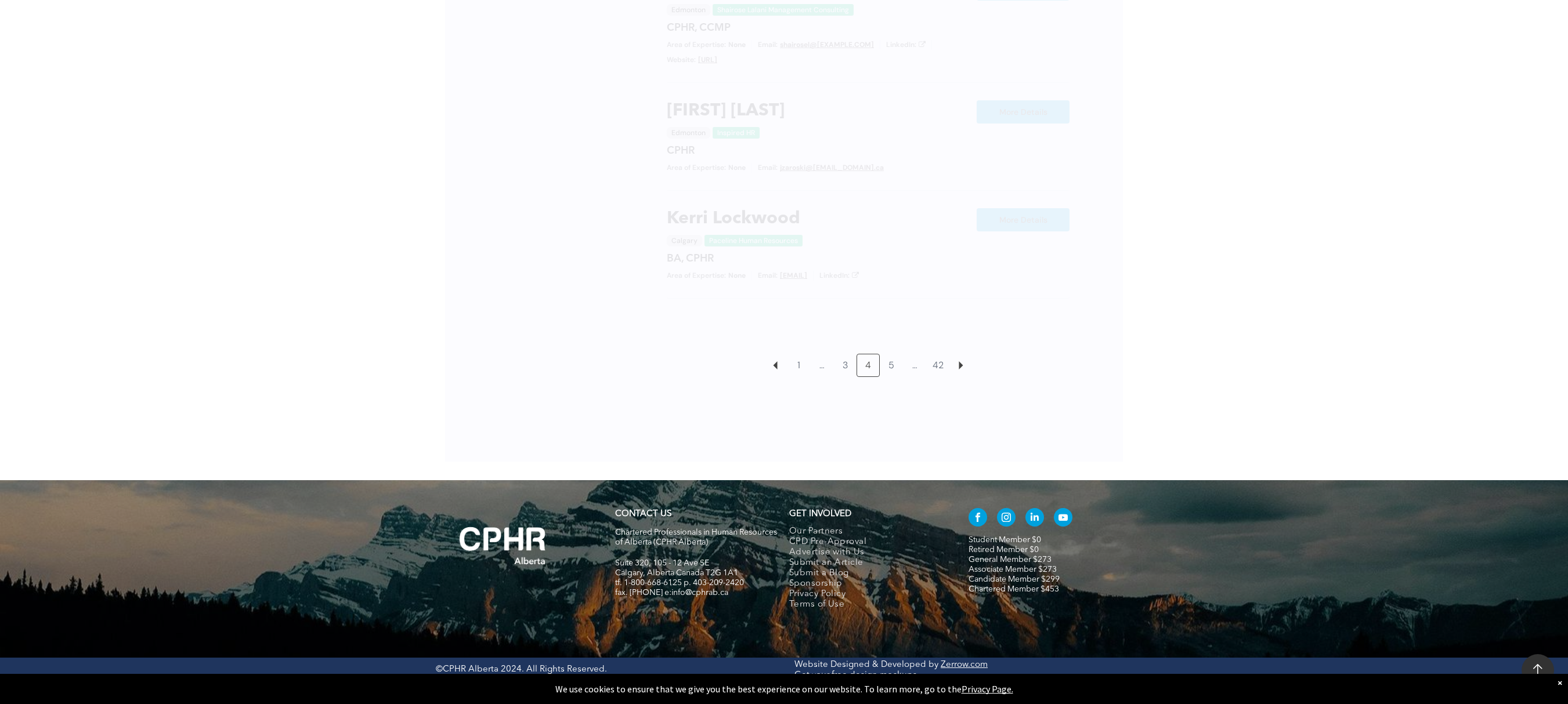 scroll, scrollTop: 1014, scrollLeft: 0, axis: vertical 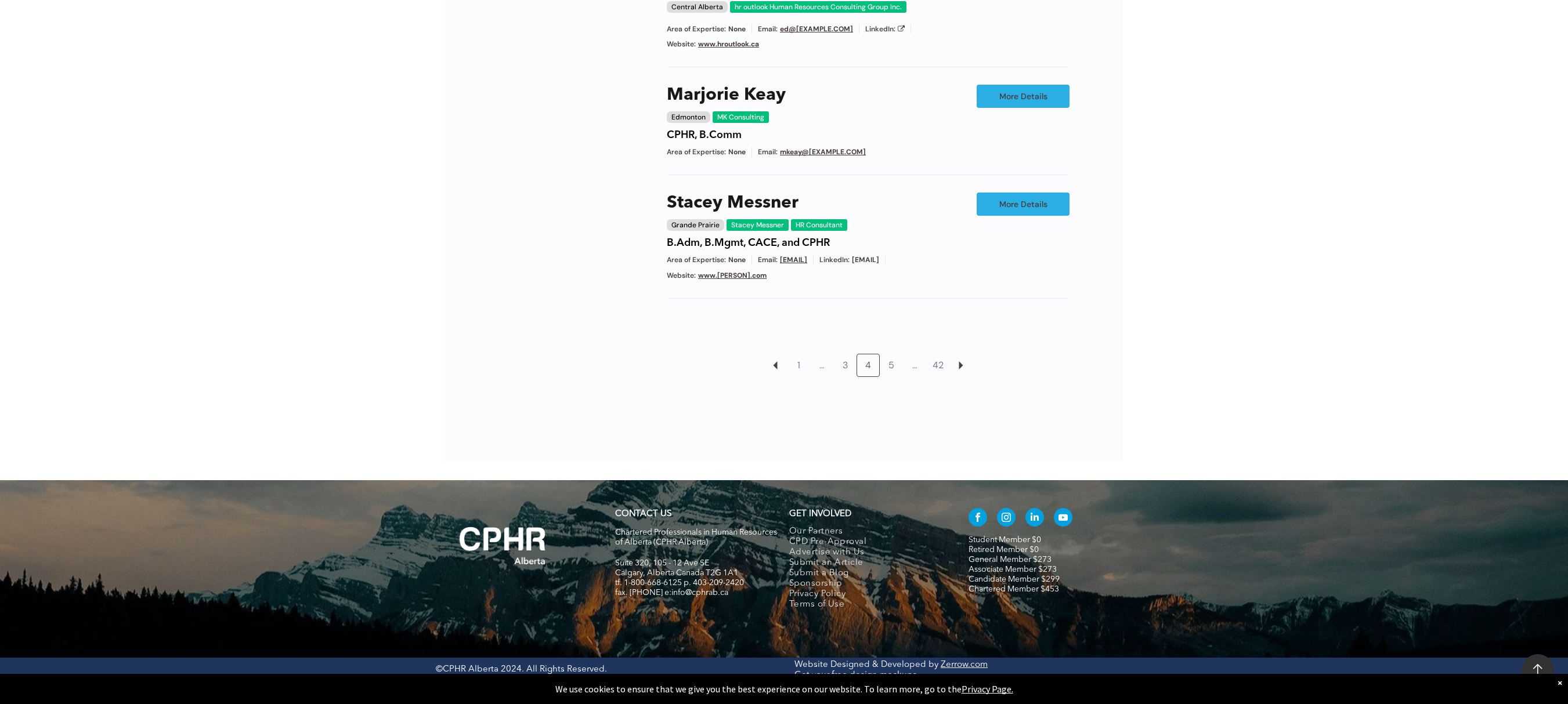 click on "Chapter/Location
Calgary   Central Alberta   Edmonton   Grande Prairie   Lethbridge   Medicine Hat   Wood Buffalo     No elements found. Consider changing the search query.   List is empty.      Area of Expertise
- Change Management
- Compensation and Benefits
- Diversity
- Employee Engagement / Team Building
- Executive / Leadership Coaching
- Governance
- Health and Safety
- Mediation
- Organizational Effectiveness
- Performance Management
- Project Management
- Recruitment   Career Development / Outplacement   Career Development/Outplacement   Change Management   Compensation and Benefits   Diversity   Employee Engagement / Team Building   Executive / Leadership Coaching   Executive Search   Executive/Leadership Coaching   Governance   HR Information Systems   Health and Safety   Investigations   Labour Relations   Leadership Communication   Learning and Development   M&A Integration   Mediation   None" at bounding box center (784, 56) 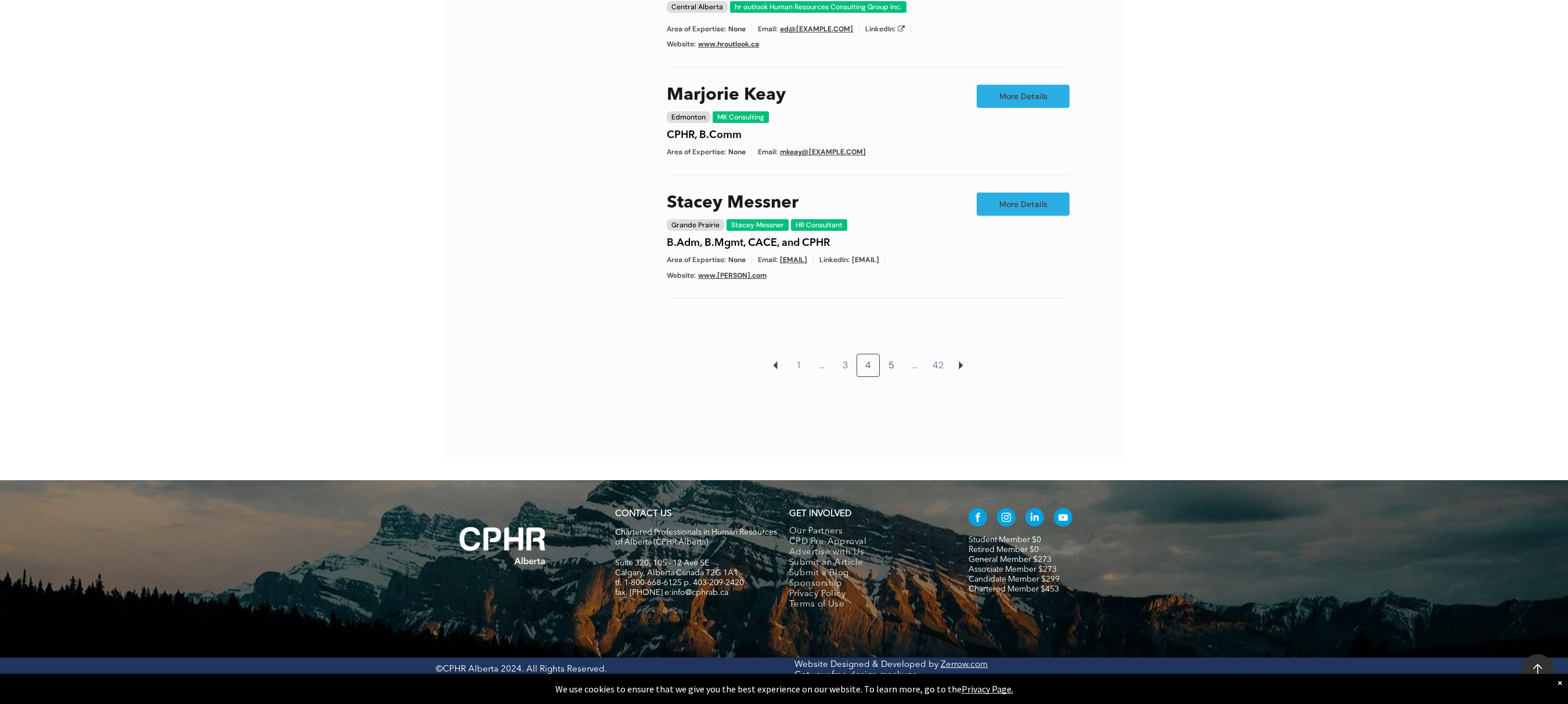 click on "5" at bounding box center (891, 365) 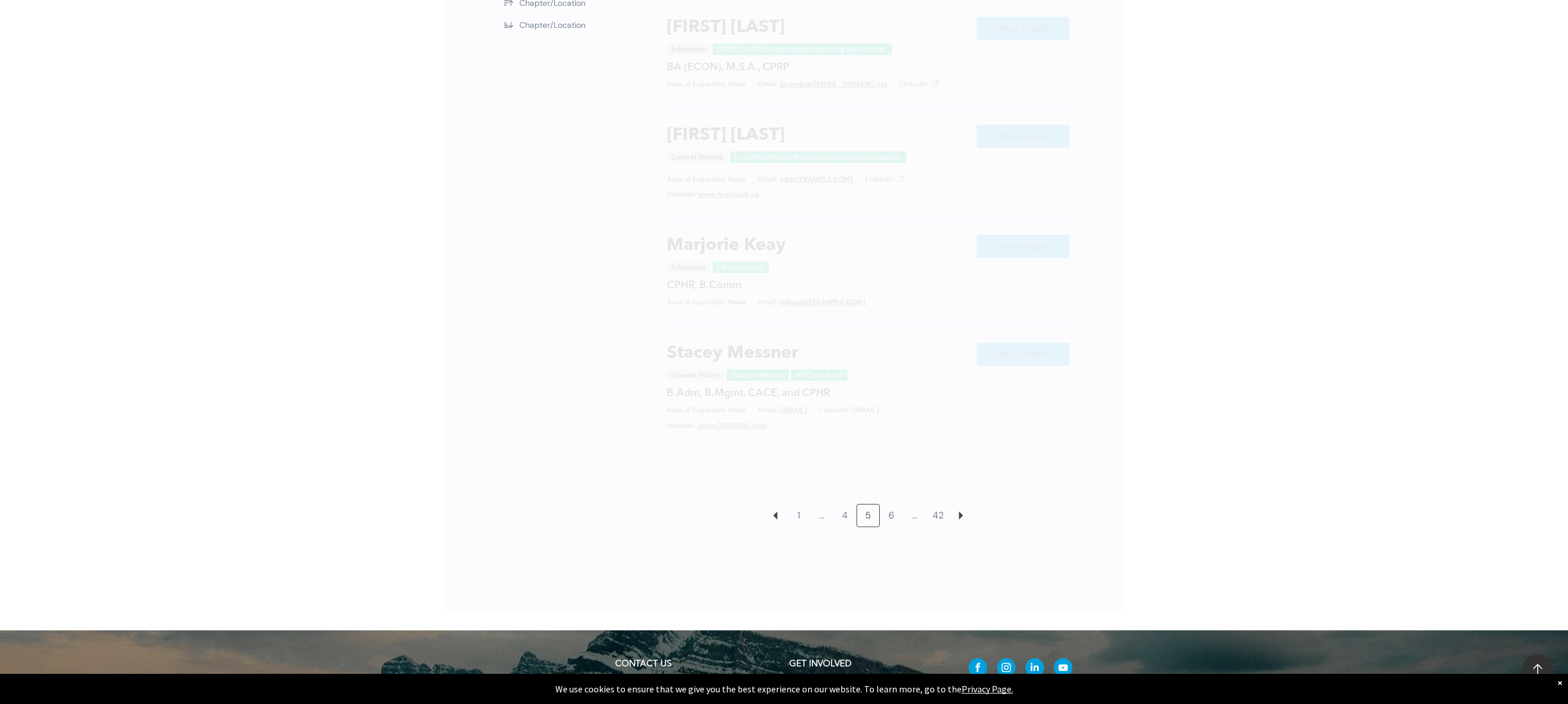 scroll, scrollTop: 1014, scrollLeft: 0, axis: vertical 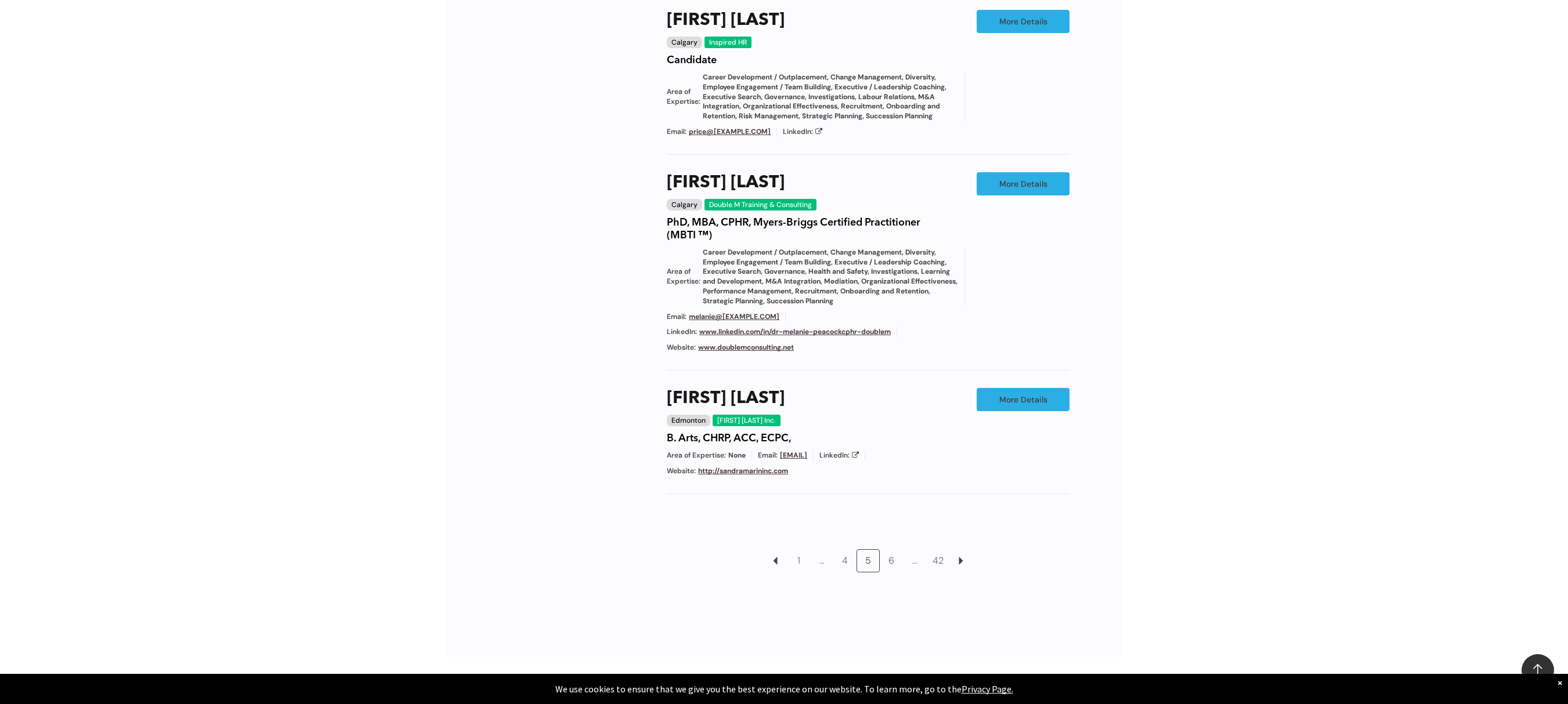 click on "Chapter/Location
Calgary   Central Alberta   Edmonton   Grande Prairie   Lethbridge   Medicine Hat   Wood Buffalo     No elements found. Consider changing the search query.   List is empty.      Area of Expertise
- Change Management
- Compensation and Benefits
- Diversity
- Employee Engagement / Team Building
- Executive / Leadership Coaching
- Governance
- Health and Safety
- Mediation
- Organizational Effectiveness
- Performance Management
- Project Management
- Recruitment   Career Development / Outplacement   Career Development/Outplacement   Change Management   Compensation and Benefits   Diversity   Employee Engagement / Team Building   Executive / Leadership Coaching   Executive Search   Executive/Leadership Coaching   Governance   HR Information Systems   Health and Safety   Investigations   Labour Relations   Leadership Communication   Learning and Development   M&A Integration   Mediation   None" at bounding box center (784, 150) 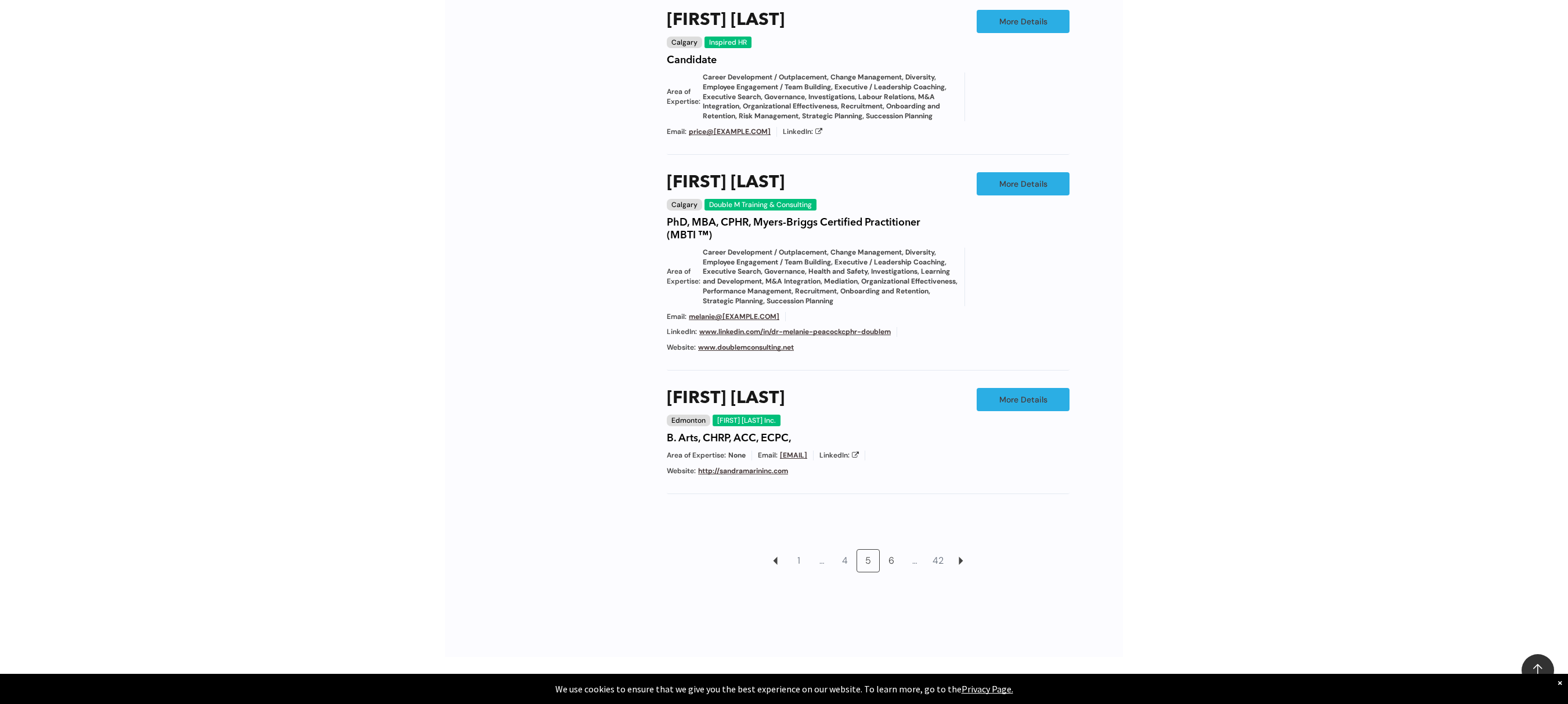 click on "6" at bounding box center [891, 561] 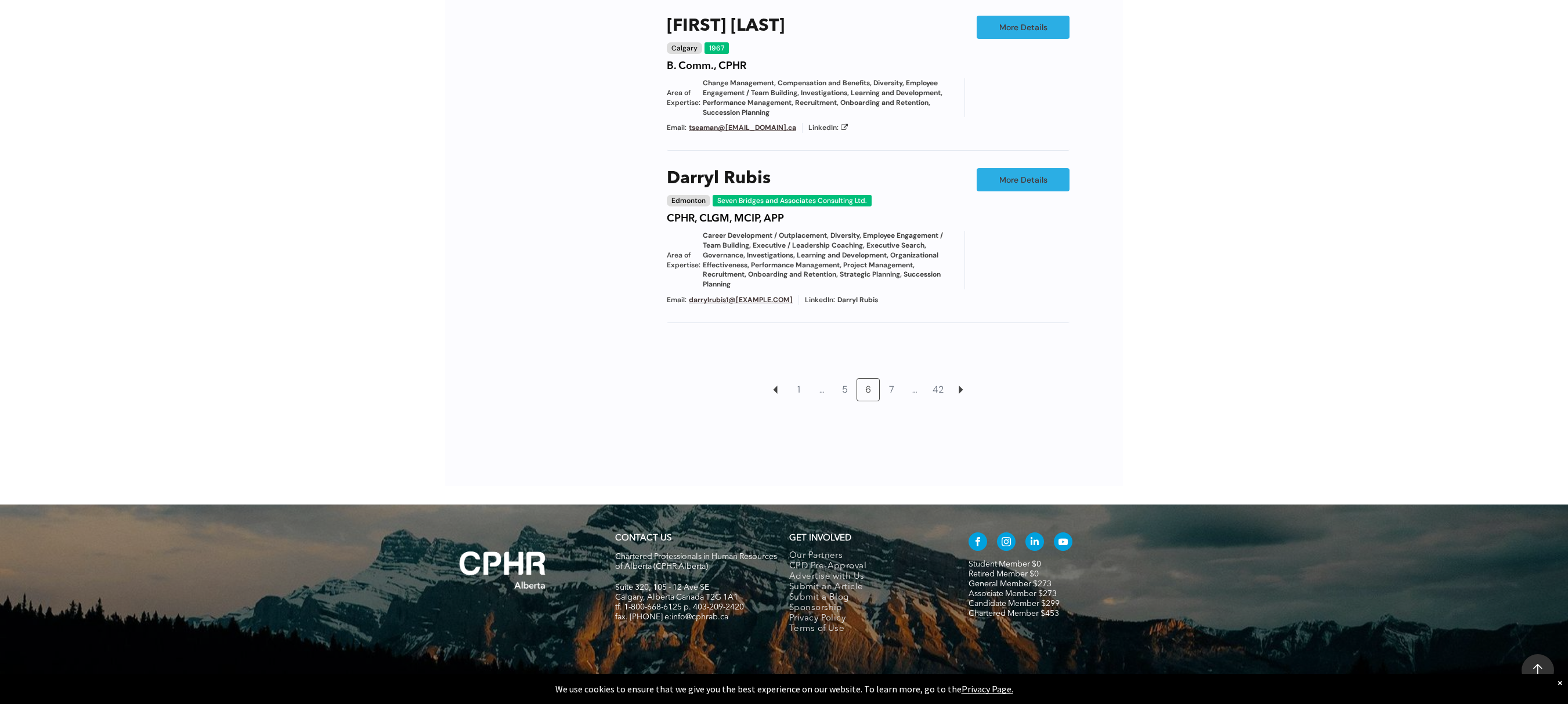 scroll, scrollTop: 1235, scrollLeft: 0, axis: vertical 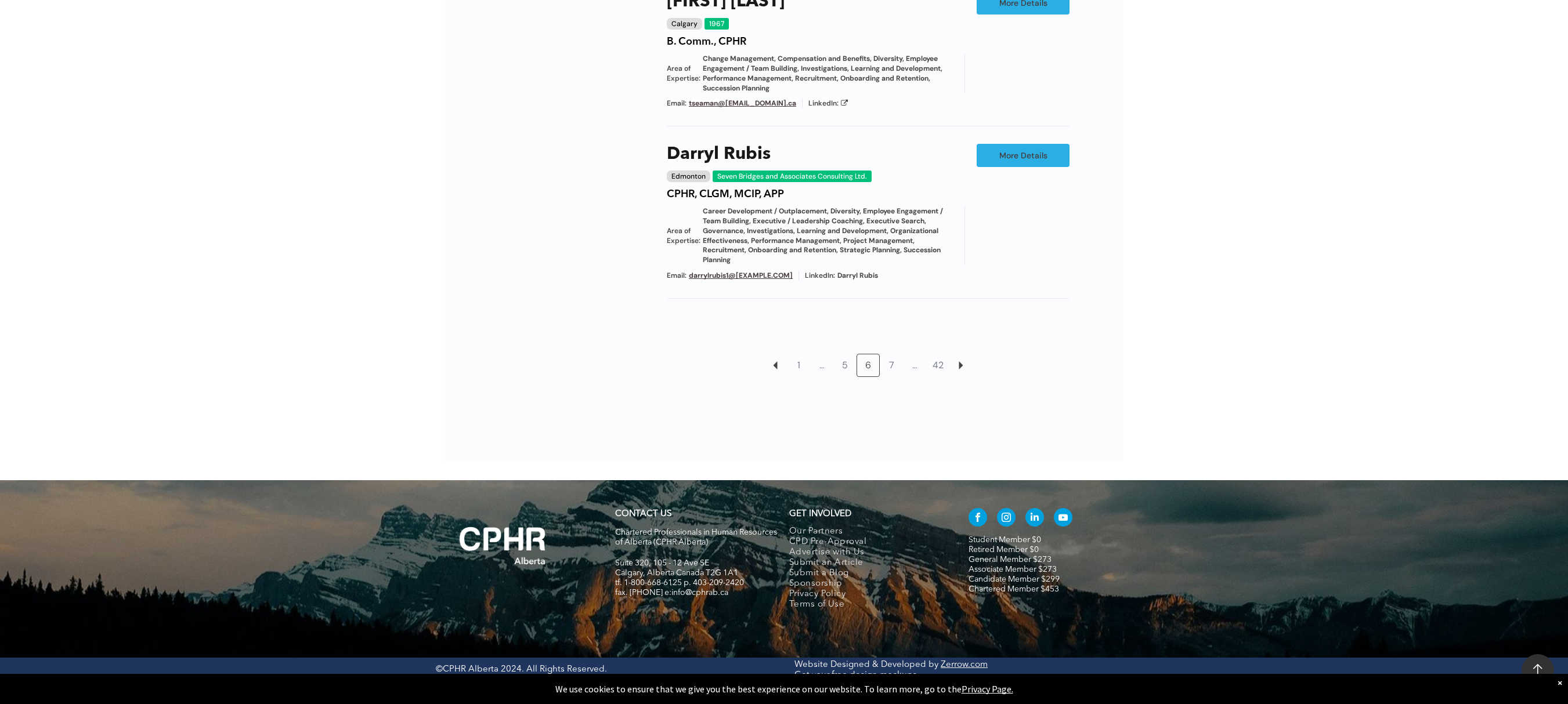 click at bounding box center [784, 426] 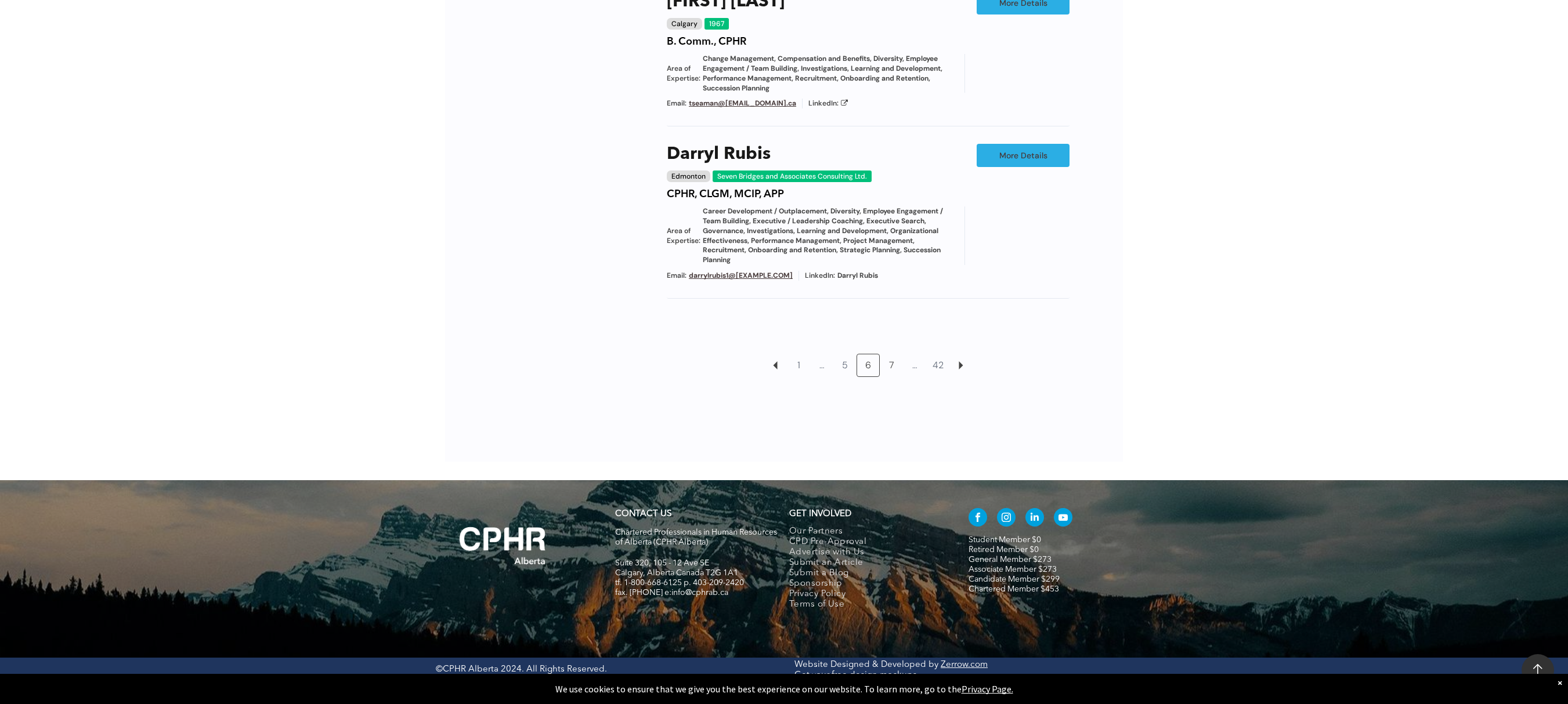 click on "7" at bounding box center (891, 365) 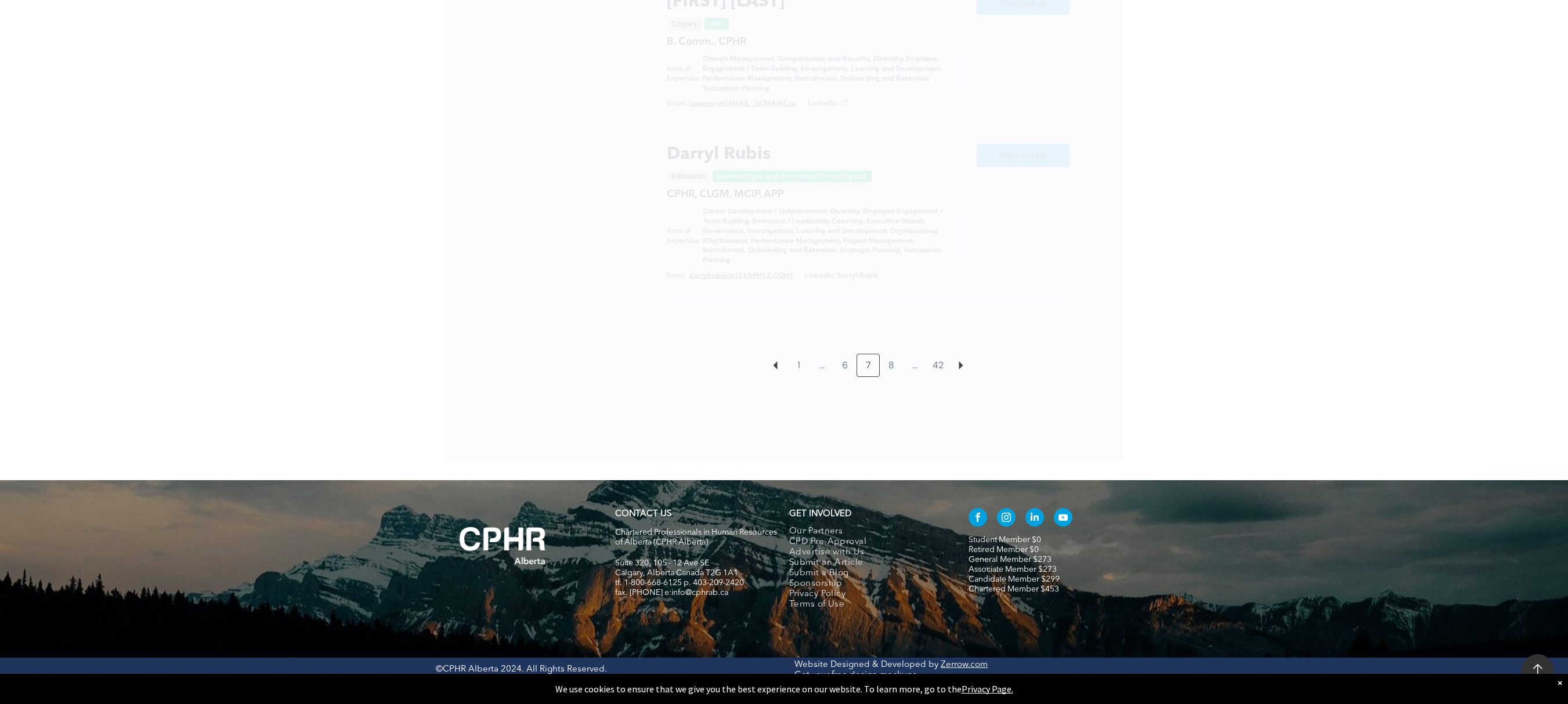 scroll, scrollTop: 1227, scrollLeft: 0, axis: vertical 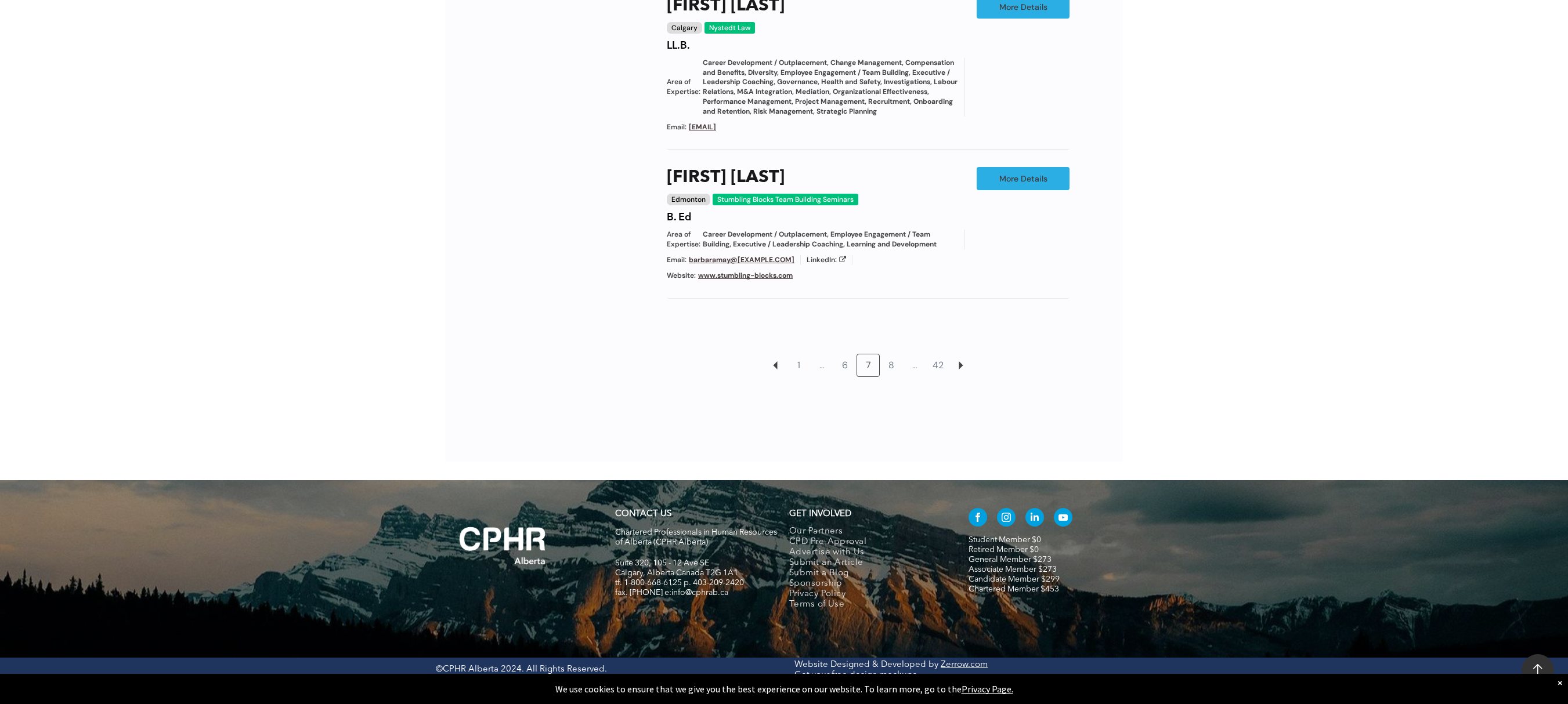 drag, startPoint x: 1233, startPoint y: 407, endPoint x: 1120, endPoint y: 412, distance: 113.11057 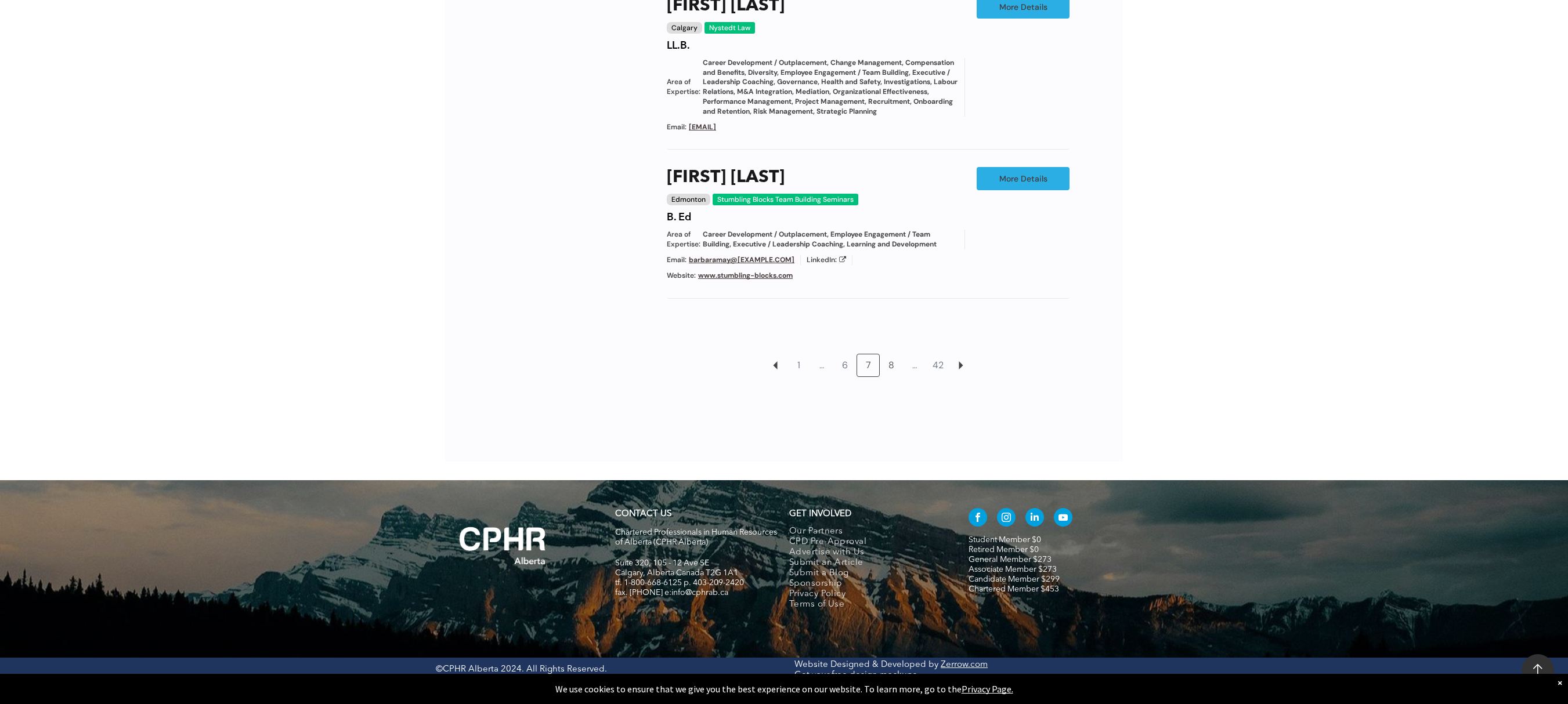 click on "8" at bounding box center (891, 365) 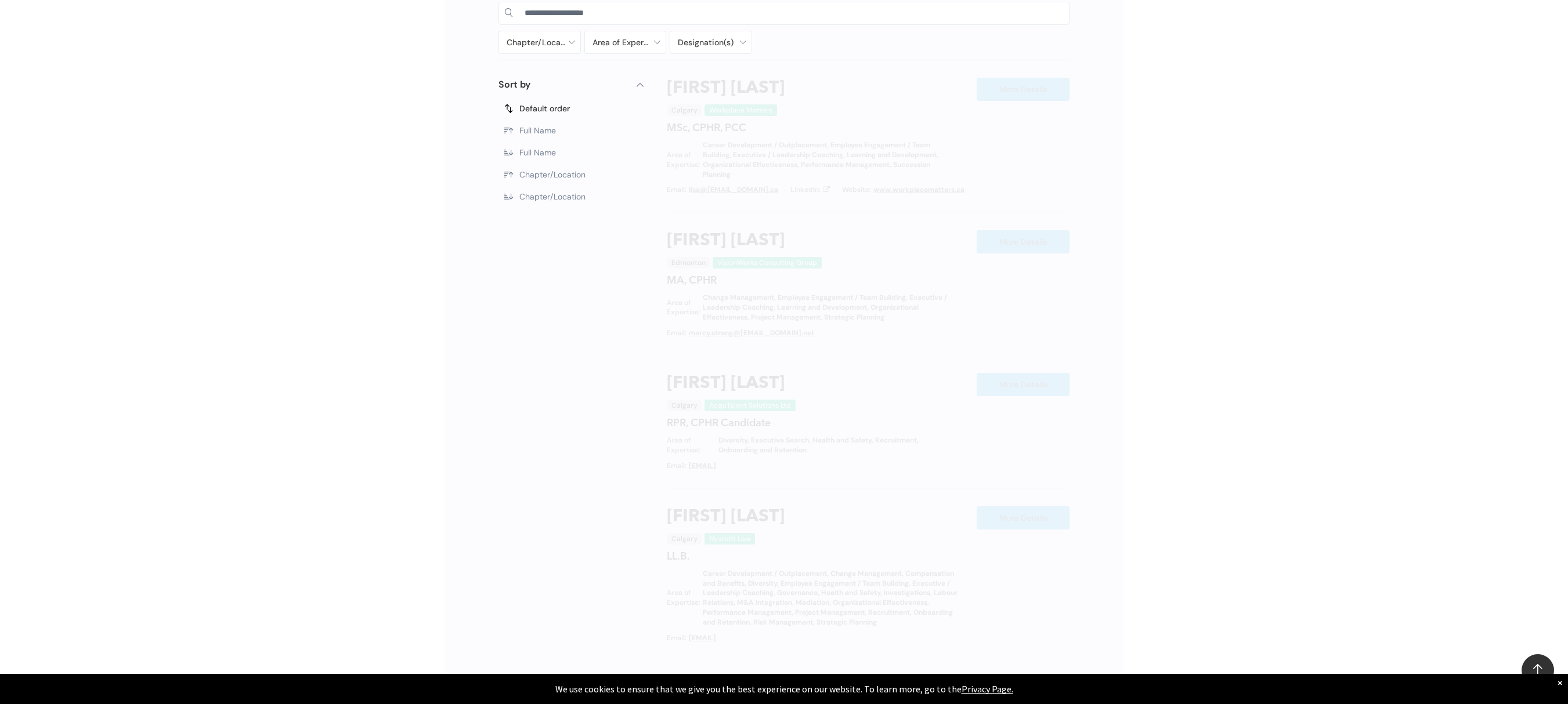 scroll, scrollTop: 660, scrollLeft: 0, axis: vertical 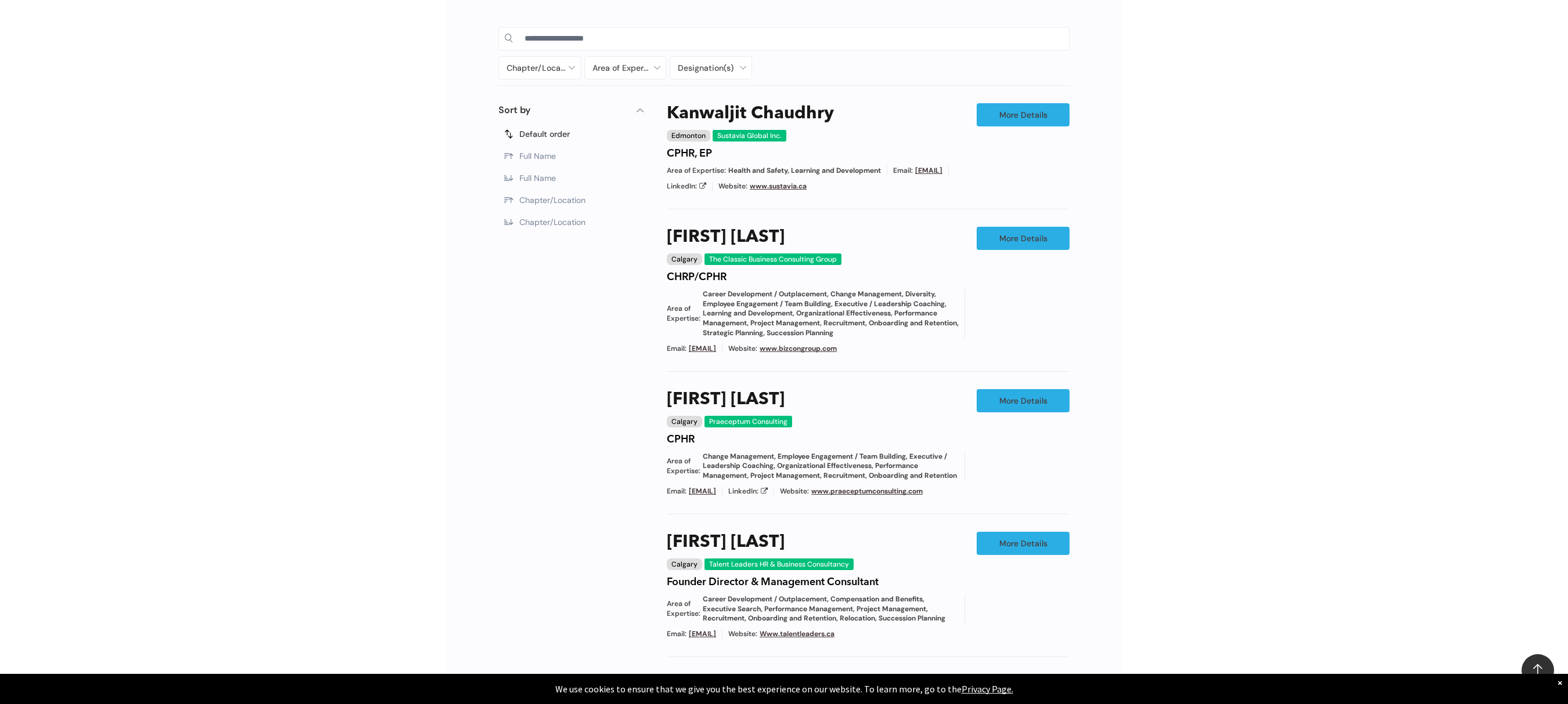 click on "Chapter/Location
Calgary   Central Alberta   Edmonton   Grande Prairie   Lethbridge   Medicine Hat   Wood Buffalo     No elements found. Consider changing the search query.   List is empty.      Area of Expertise
- Change Management
- Compensation and Benefits
- Diversity
- Employee Engagement / Team Building
- Executive / Leadership Coaching
- Governance
- Health and Safety
- Mediation
- Organizational Effectiveness
- Performance Management
- Project Management
- Recruitment   Career Development / Outplacement   Career Development/Outplacement   Change Management   Compensation and Benefits   Diversity   Employee Engagement / Team Building   Executive / Leadership Coaching   Executive Search   Executive/Leadership Coaching   Governance   HR Information Systems   Health and Safety   Investigations   Labour Relations   Leadership Communication   Learning and Development   M&A Integration   Mediation   None" at bounding box center (784, 500) 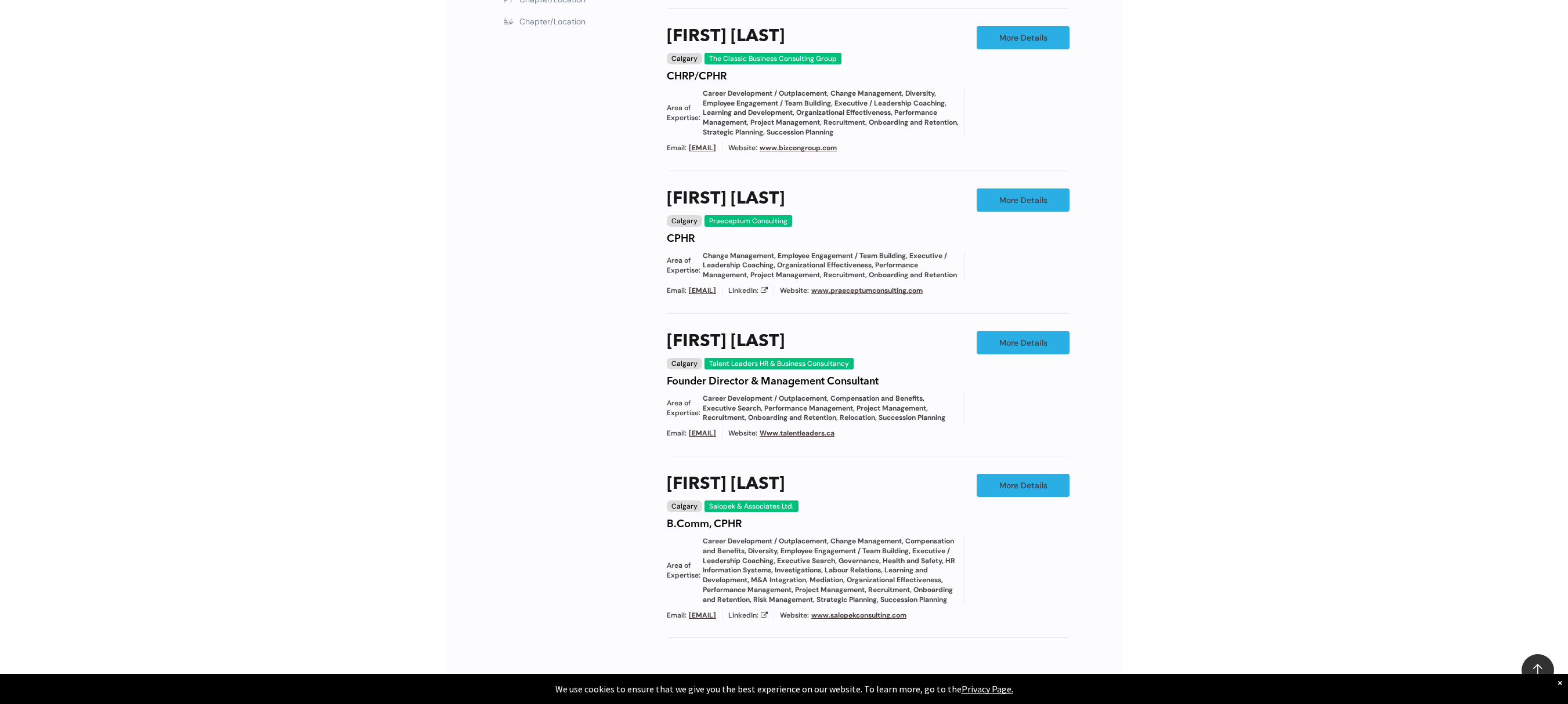 scroll, scrollTop: 1240, scrollLeft: 0, axis: vertical 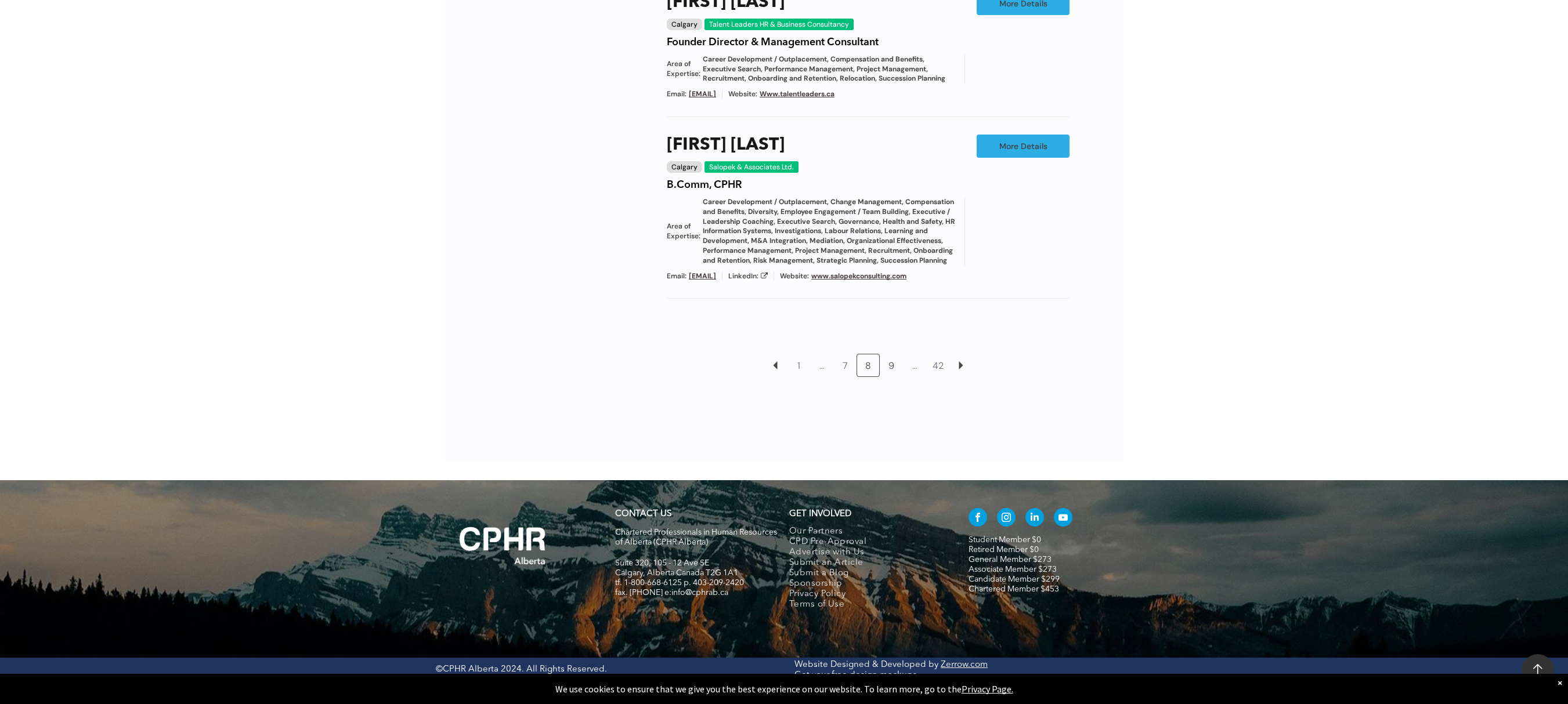 click on "9" at bounding box center [891, 365] 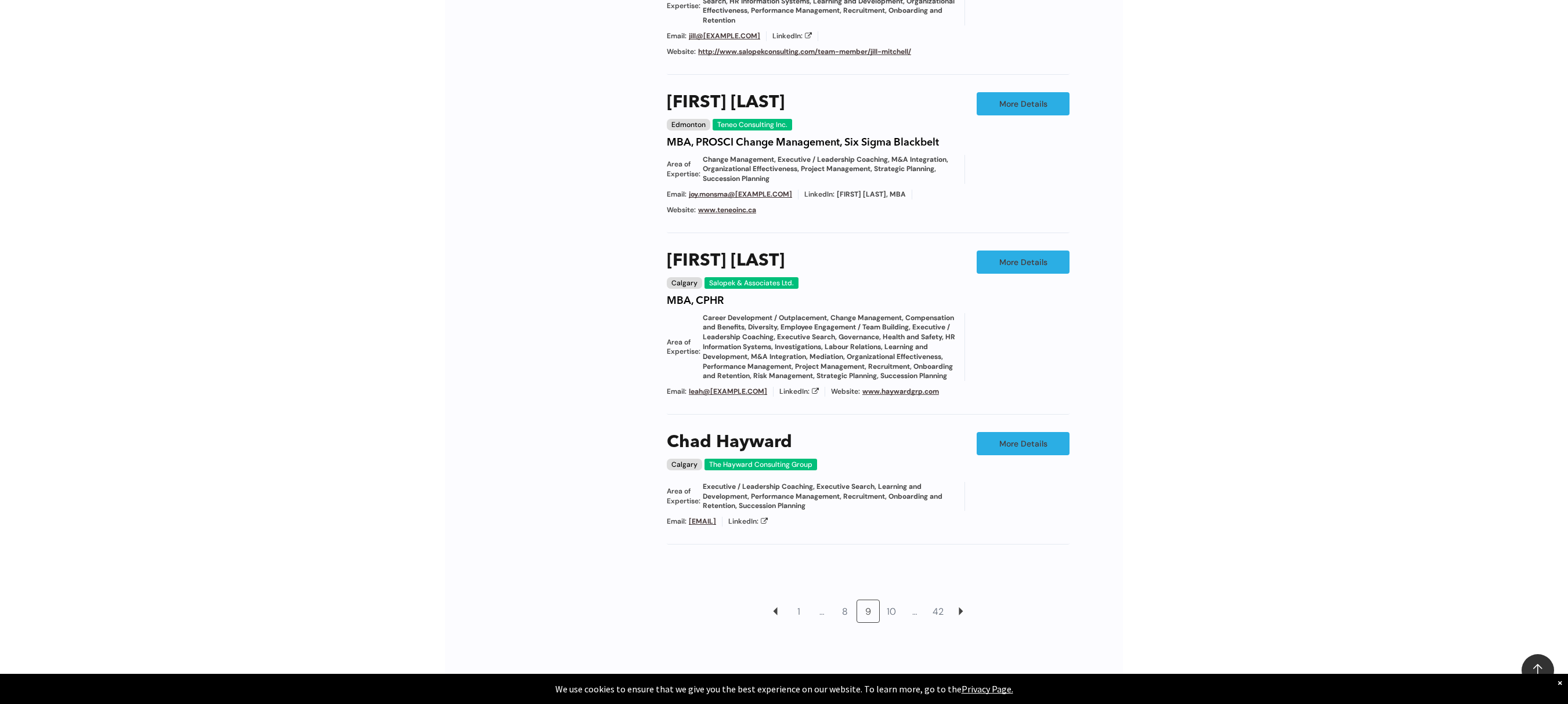 scroll, scrollTop: 1279, scrollLeft: 0, axis: vertical 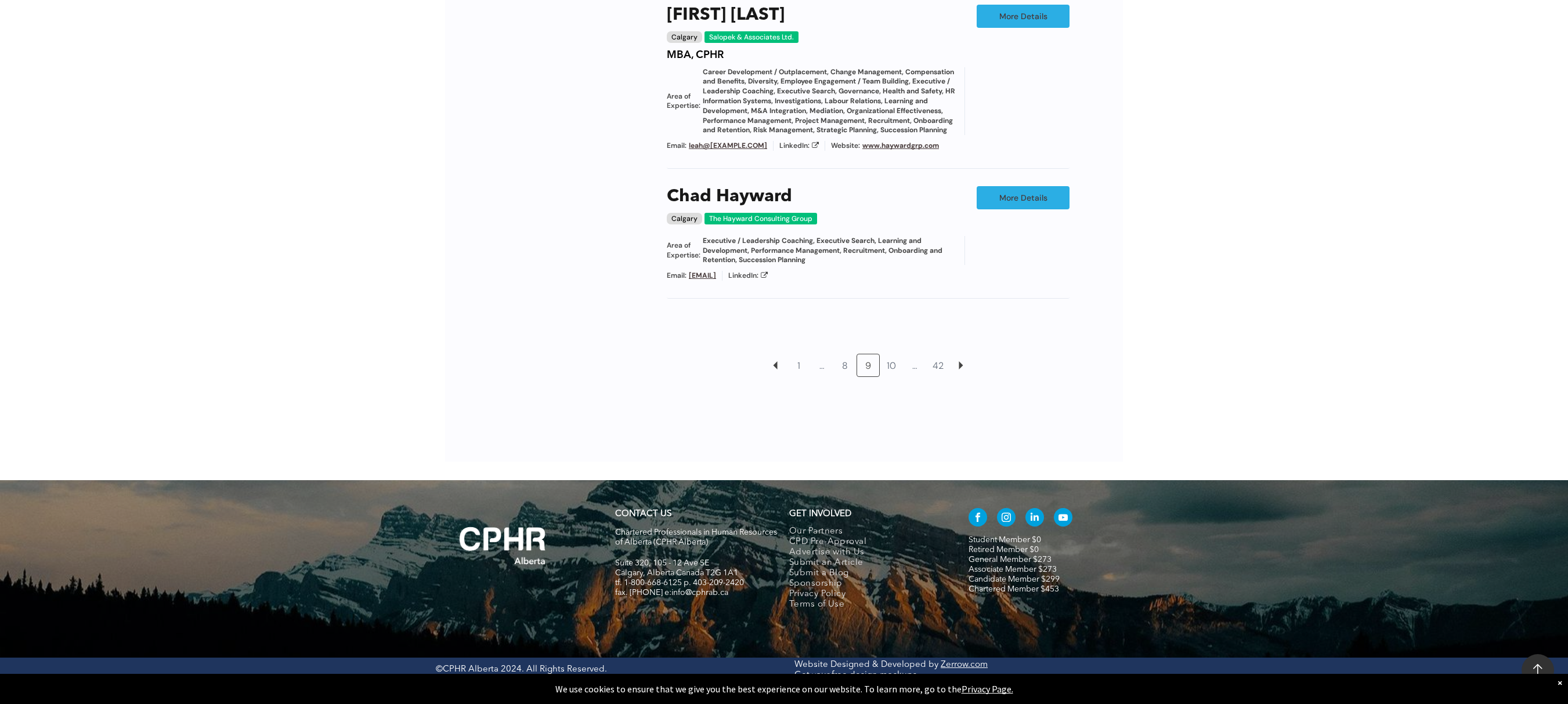 click on "Chapter/Location
Calgary   Central Alberta   Edmonton   Grande Prairie   Lethbridge   Medicine Hat   Wood Buffalo     No elements found. Consider changing the search query.   List is empty.      Area of Expertise
- Change Management
- Compensation and Benefits
- Diversity
- Employee Engagement / Team Building
- Executive / Leadership Coaching
- Governance
- Health and Safety
- Mediation
- Organizational Effectiveness
- Performance Management
- Project Management
- Recruitment   Career Development / Outplacement   Career Development/Outplacement   Change Management   Compensation and Benefits   Diversity   Employee Engagement / Team Building   Executive / Leadership Coaching   Executive Search   Executive/Leadership Coaching   Governance   HR Information Systems   Health and Safety   Investigations   Labour Relations   Leadership Communication   Learning and Development   M&A Integration   Mediation   None" at bounding box center (784, -72) 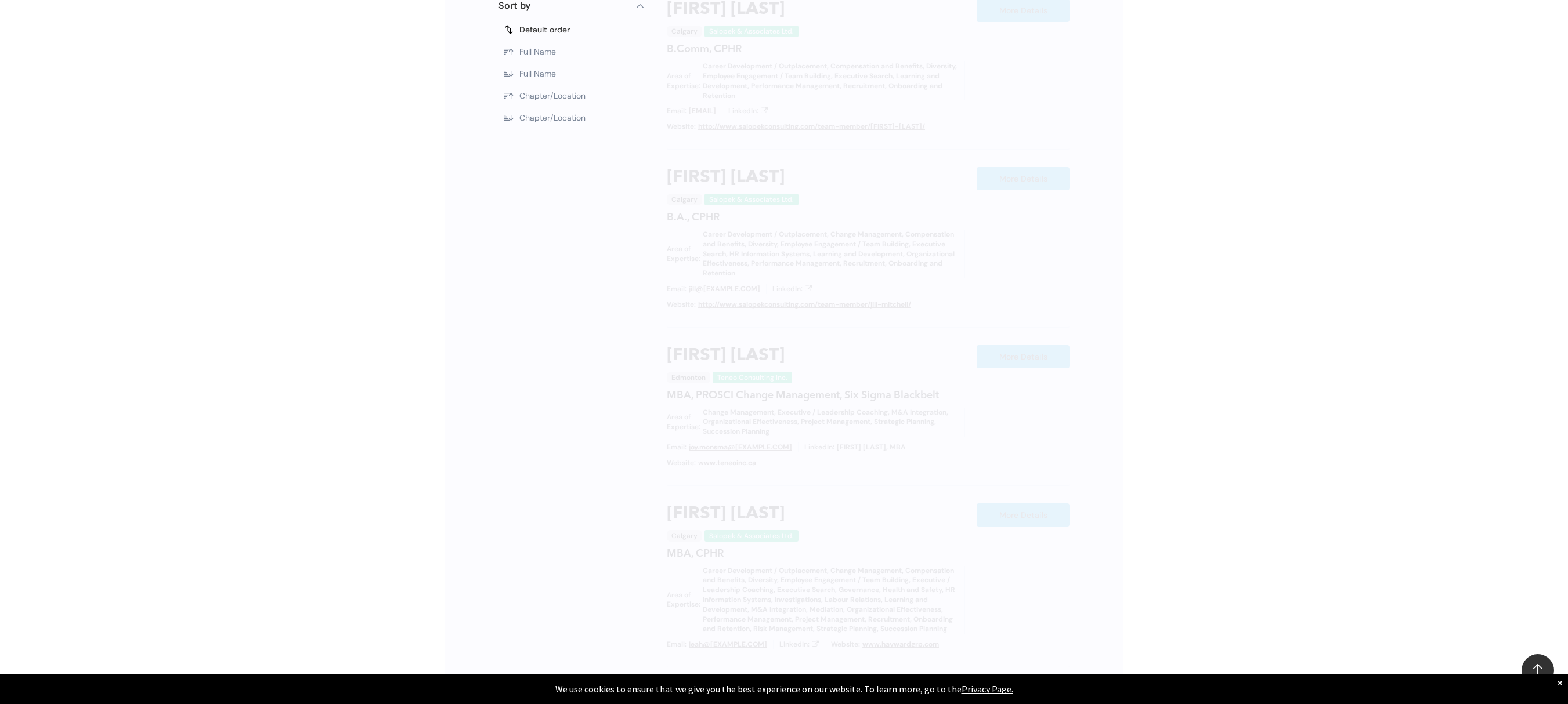 scroll, scrollTop: 892, scrollLeft: 0, axis: vertical 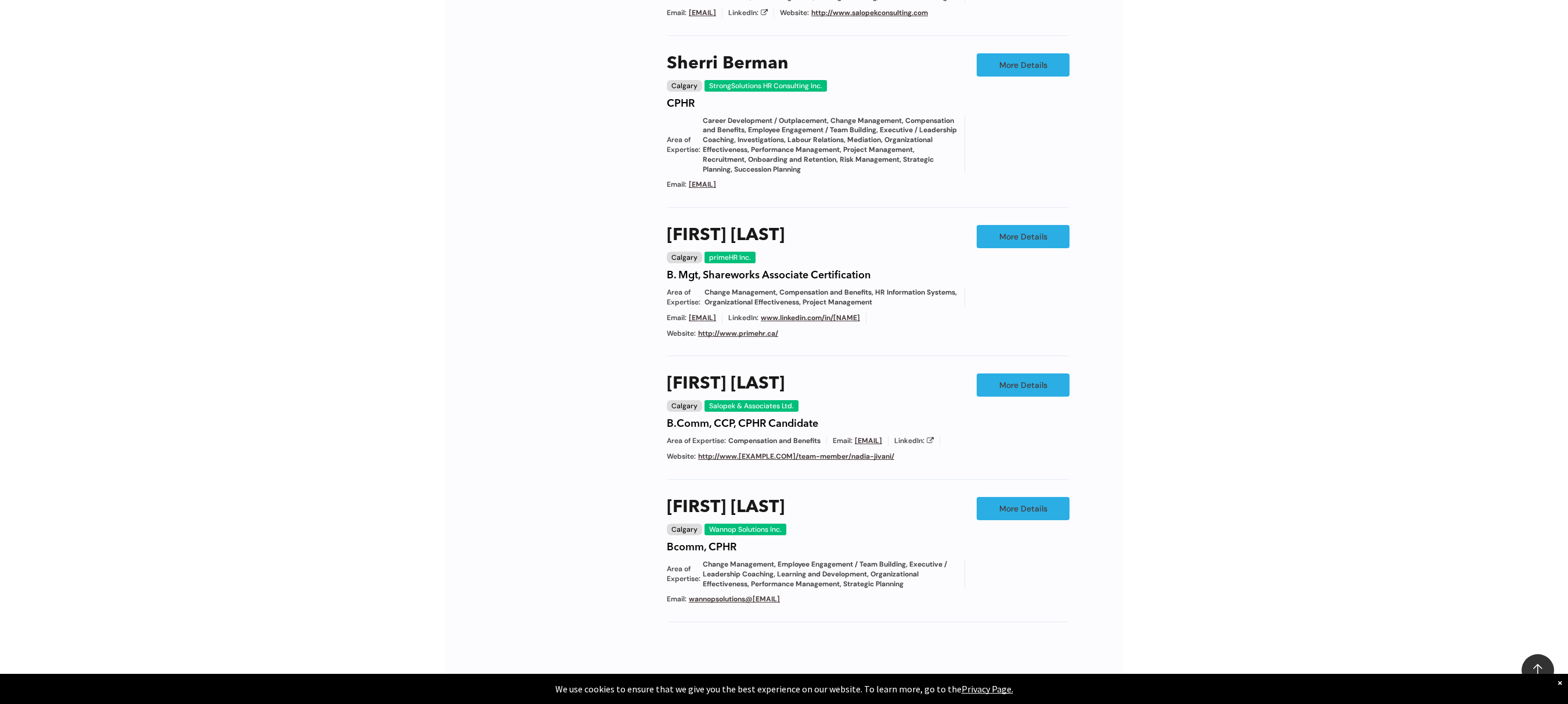 click on "Chapter/Location
Calgary   Central Alberta   Edmonton   Grande Prairie   Lethbridge   Medicine Hat   Wood Buffalo     No elements found. Consider changing the search query.   List is empty.      Area of Expertise
- Change Management
- Compensation and Benefits
- Diversity
- Employee Engagement / Team Building
- Executive / Leadership Coaching
- Governance
- Health and Safety
- Mediation
- Organizational Effectiveness
- Performance Management
- Project Management
- Recruitment   Career Development / Outplacement   Career Development/Outplacement   Change Management   Compensation and Benefits   Diversity   Employee Engagement / Team Building   Executive / Leadership Coaching   Executive Search   Executive/Leadership Coaching   Governance   HR Information Systems   Health and Safety   Investigations   Labour Relations   Leadership Communication   Learning and Development   M&A Integration   Mediation   None" at bounding box center (784, 275) 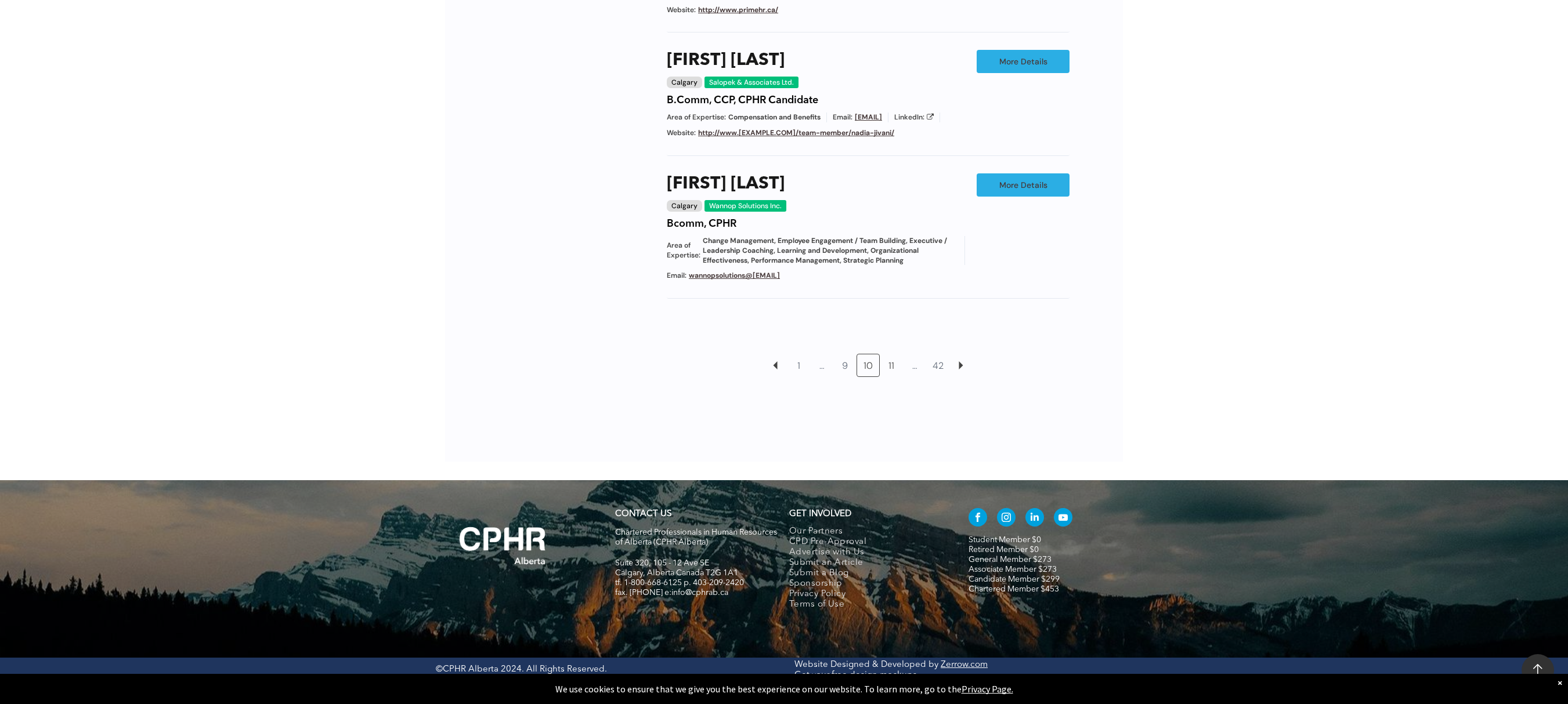 click on "11" at bounding box center (891, 365) 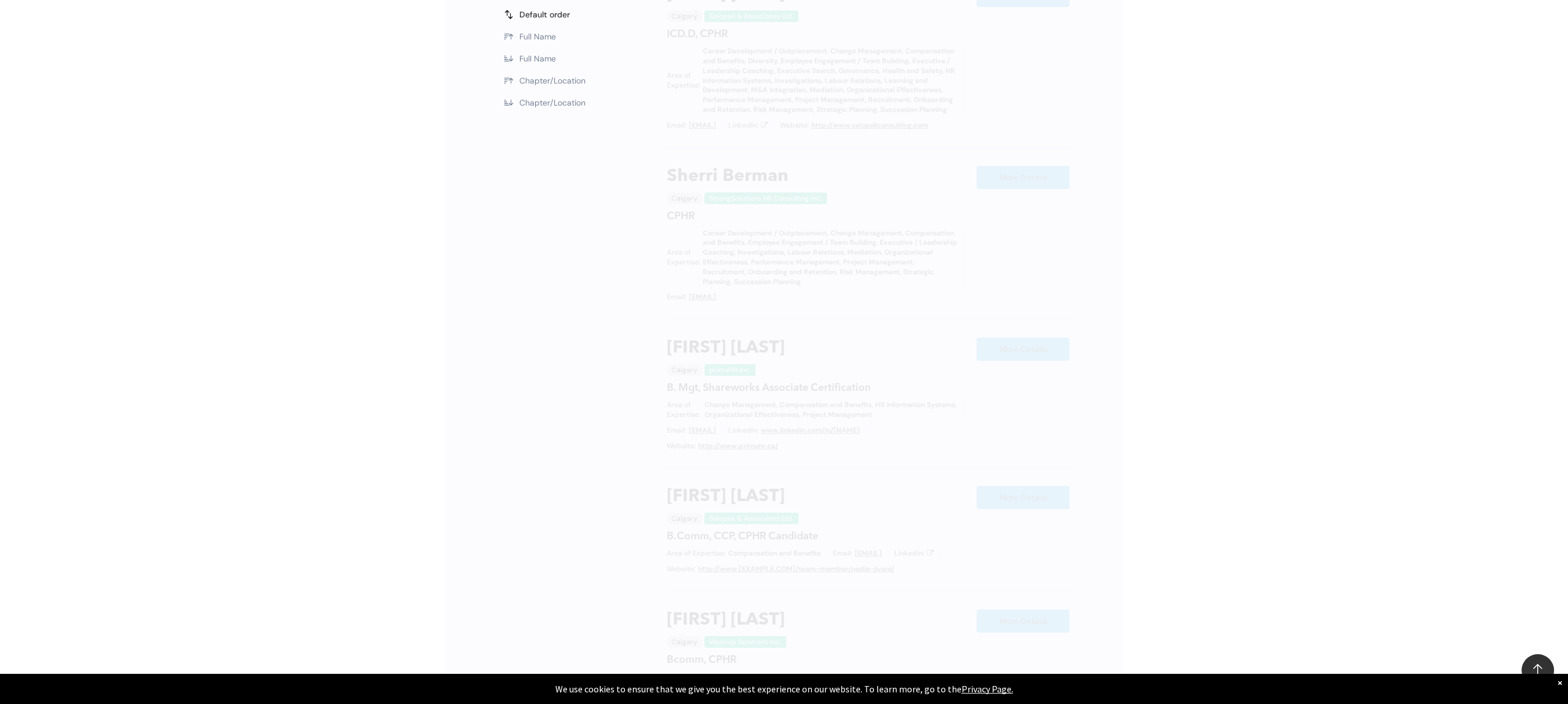 scroll, scrollTop: 660, scrollLeft: 0, axis: vertical 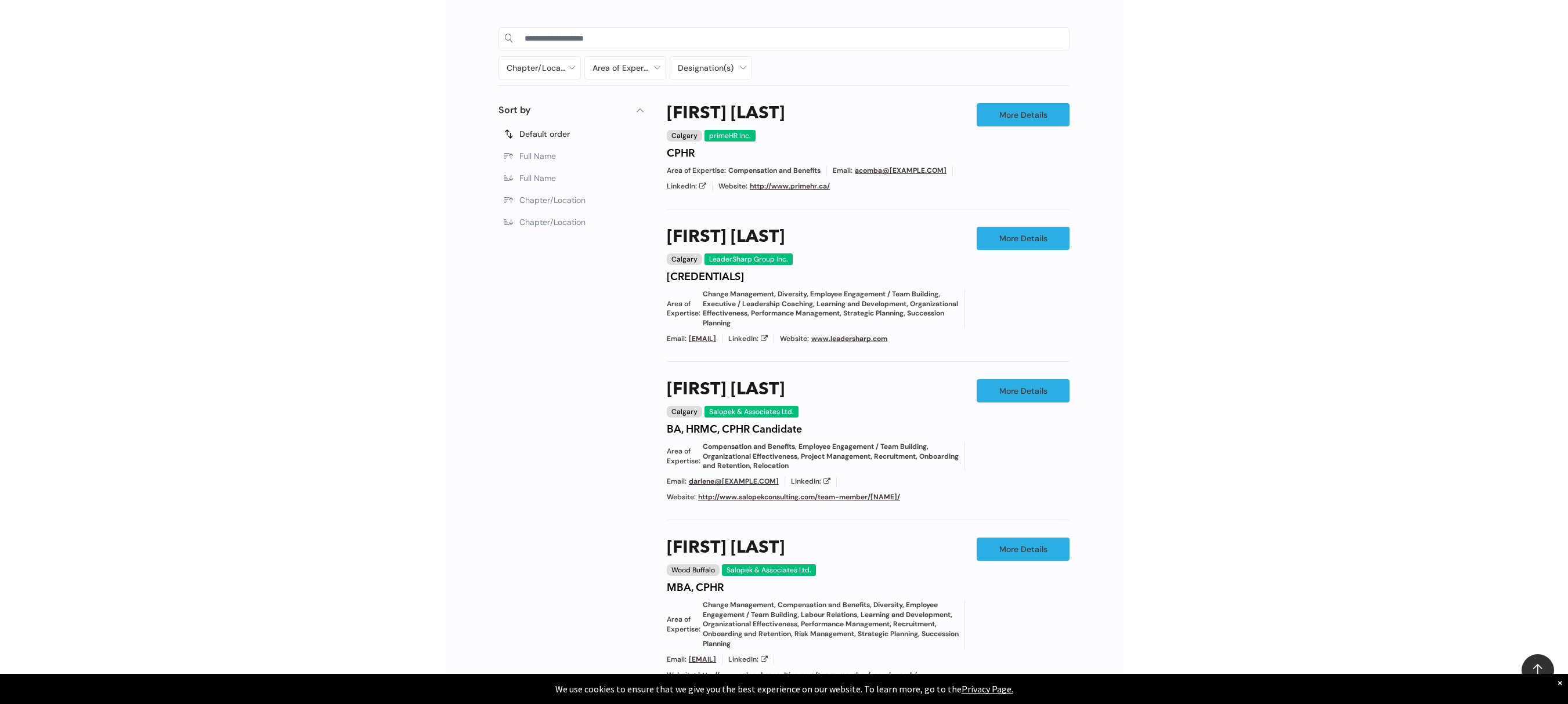 click on "Chapter/Location
Calgary   Central Alberta   Edmonton   Grande Prairie   Lethbridge   Medicine Hat   Wood Buffalo     No elements found. Consider changing the search query.   List is empty.      Area of Expertise
- Change Management
- Compensation and Benefits
- Diversity
- Employee Engagement / Team Building
- Executive / Leadership Coaching
- Governance
- Health and Safety
- Mediation
- Organizational Effectiveness
- Performance Management
- Project Management
- Recruitment   Career Development / Outplacement   Career Development/Outplacement   Change Management   Compensation and Benefits   Diversity   Employee Engagement / Team Building   Executive / Leadership Coaching   Executive Search   Executive/Leadership Coaching   Governance   HR Information Systems   Health and Safety   Investigations   Labour Relations   Leadership Communication   Learning and Development   M&A Integration   Mediation   None" at bounding box center (784, 518) 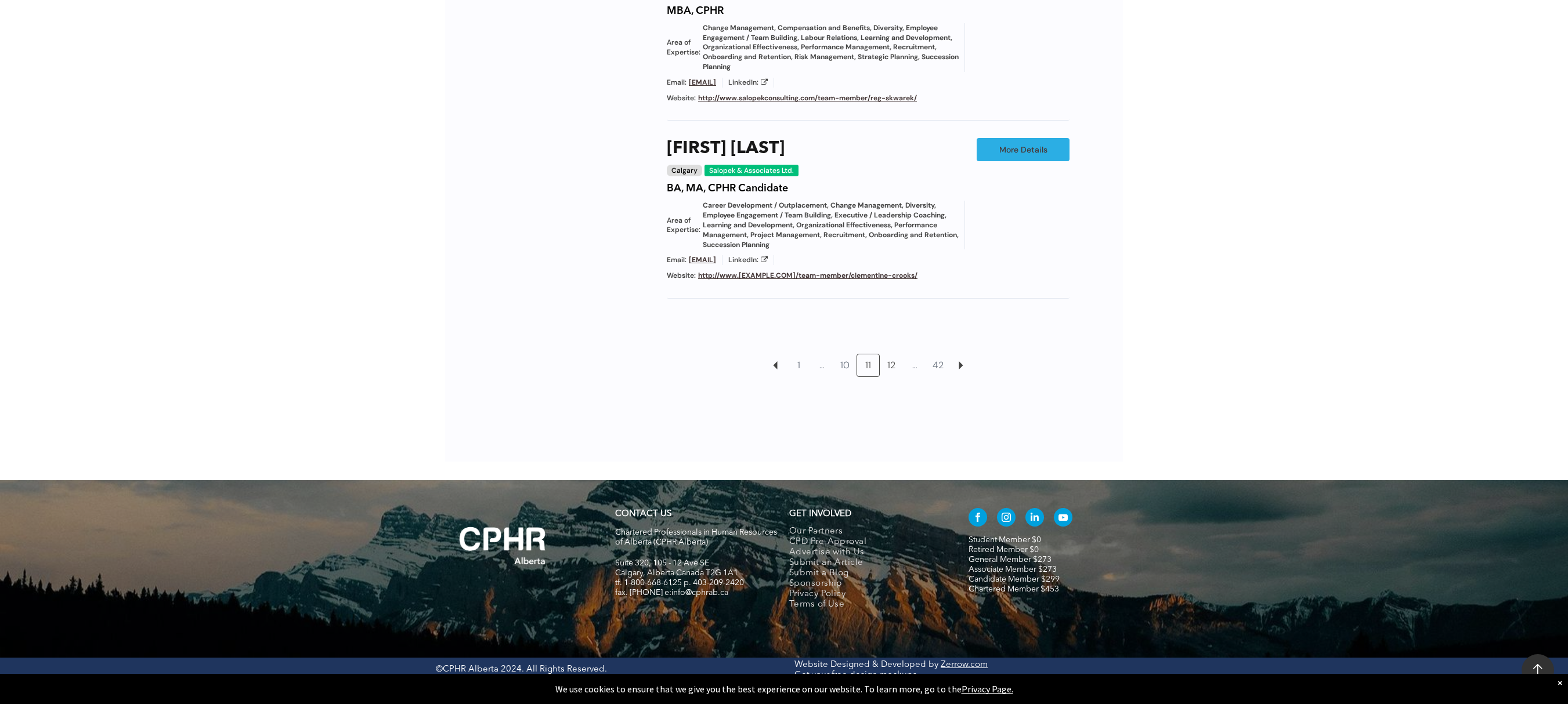 click on "12" at bounding box center [891, 365] 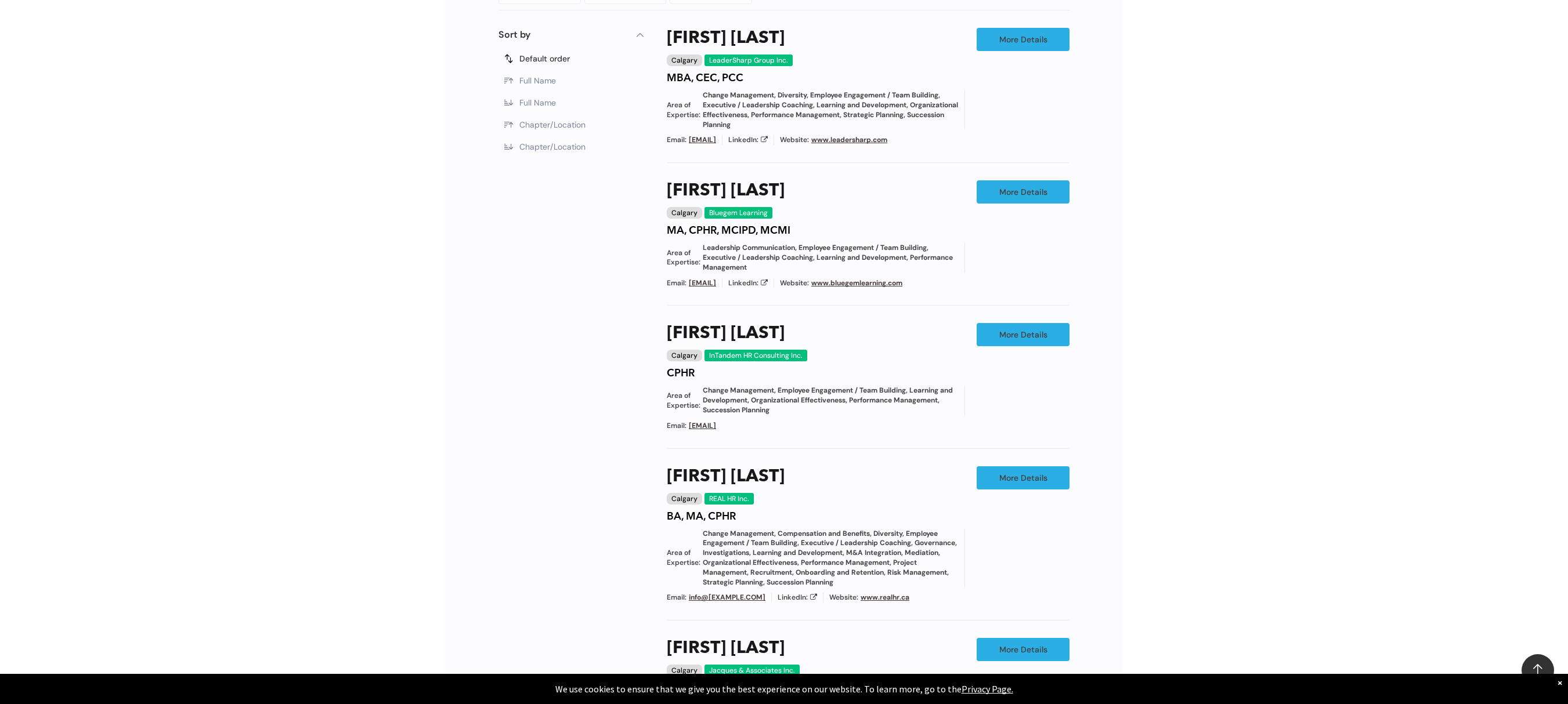 scroll, scrollTop: 776, scrollLeft: 0, axis: vertical 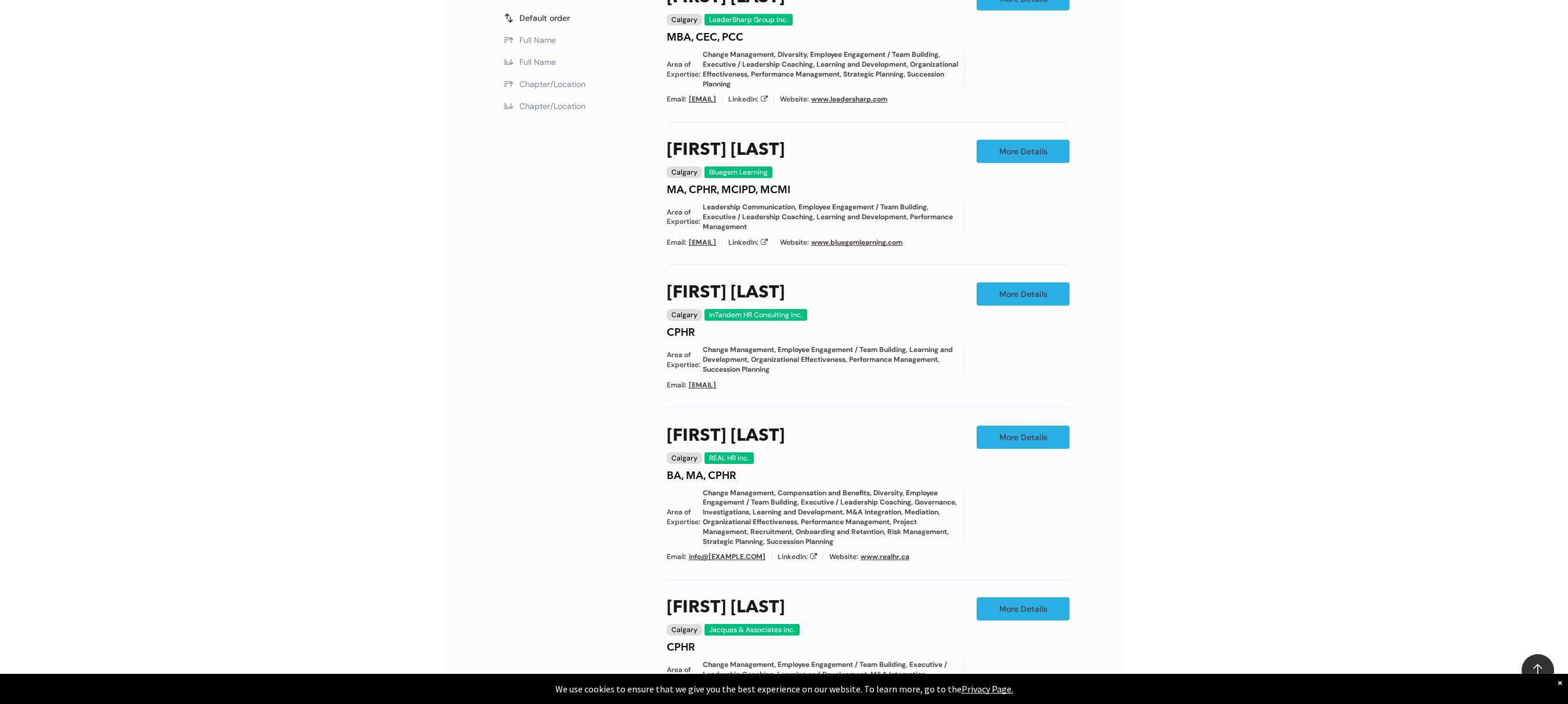 click on "Chapter/Location
Calgary   Central Alberta   Edmonton   Grande Prairie   Lethbridge   Medicine Hat   Wood Buffalo     No elements found. Consider changing the search query.   List is empty.      Area of Expertise
- Change Management
- Compensation and Benefits
- Diversity
- Employee Engagement / Team Building
- Executive / Leadership Coaching
- Governance
- Health and Safety
- Mediation
- Organizational Effectiveness
- Performance Management
- Project Management
- Recruitment   Career Development / Outplacement   Career Development/Outplacement   Change Management   Compensation and Benefits   Diversity   Employee Engagement / Team Building   Executive / Leadership Coaching   Executive Search   Executive/Leadership Coaching   Governance   HR Information Systems   Health and Safety   Investigations   Labour Relations   Leadership Communication   Learning and Development   M&A Integration   Mediation   None" at bounding box center (784, 391) 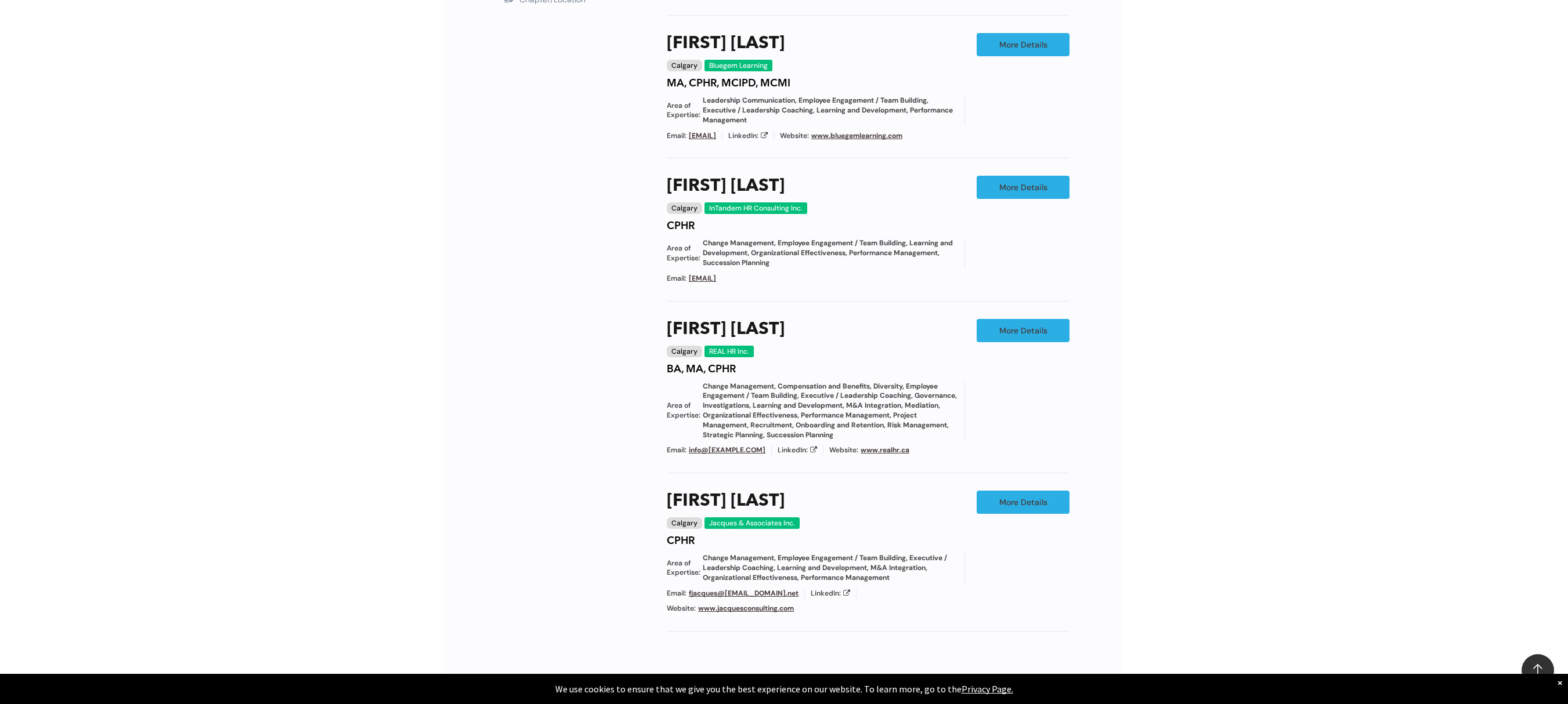 scroll, scrollTop: 1221, scrollLeft: 0, axis: vertical 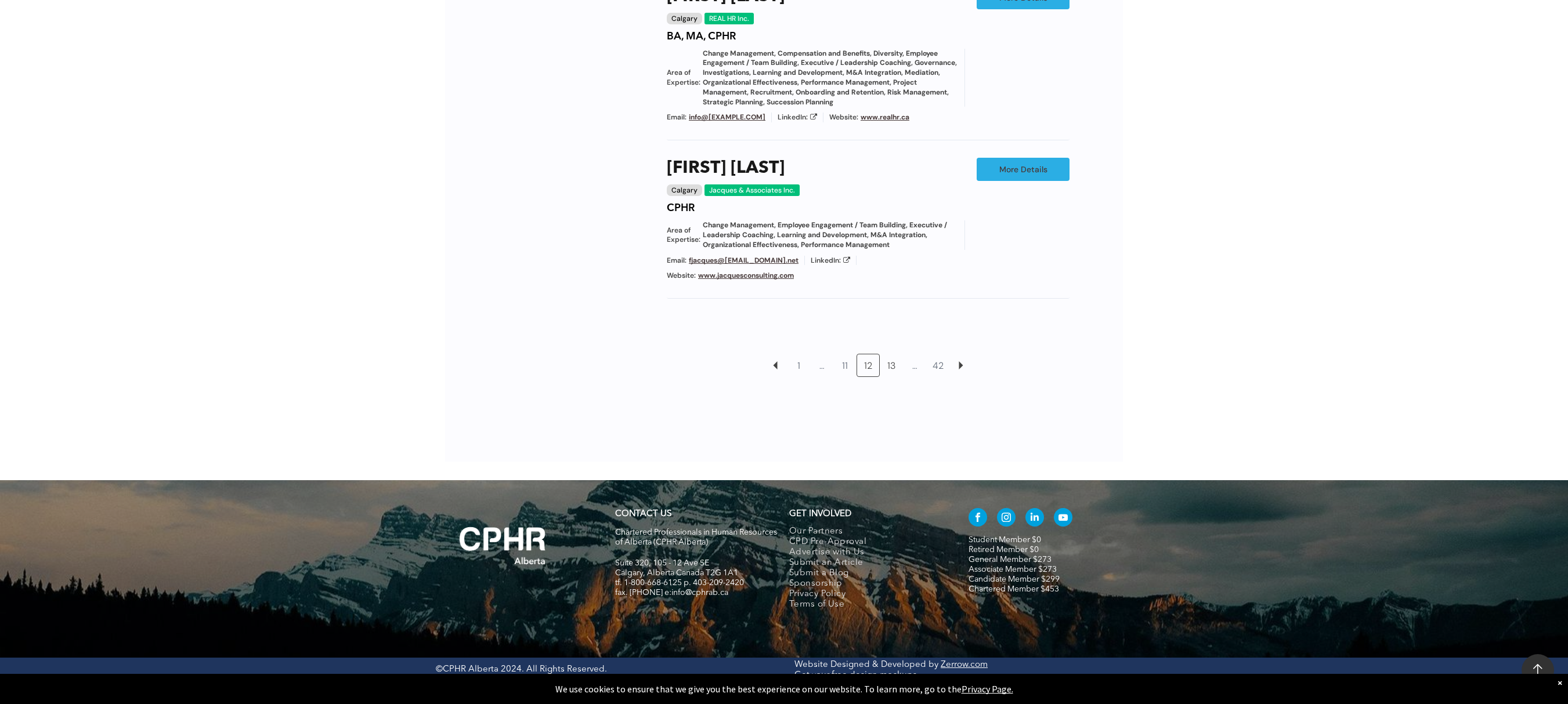 click on "13" at bounding box center (891, 365) 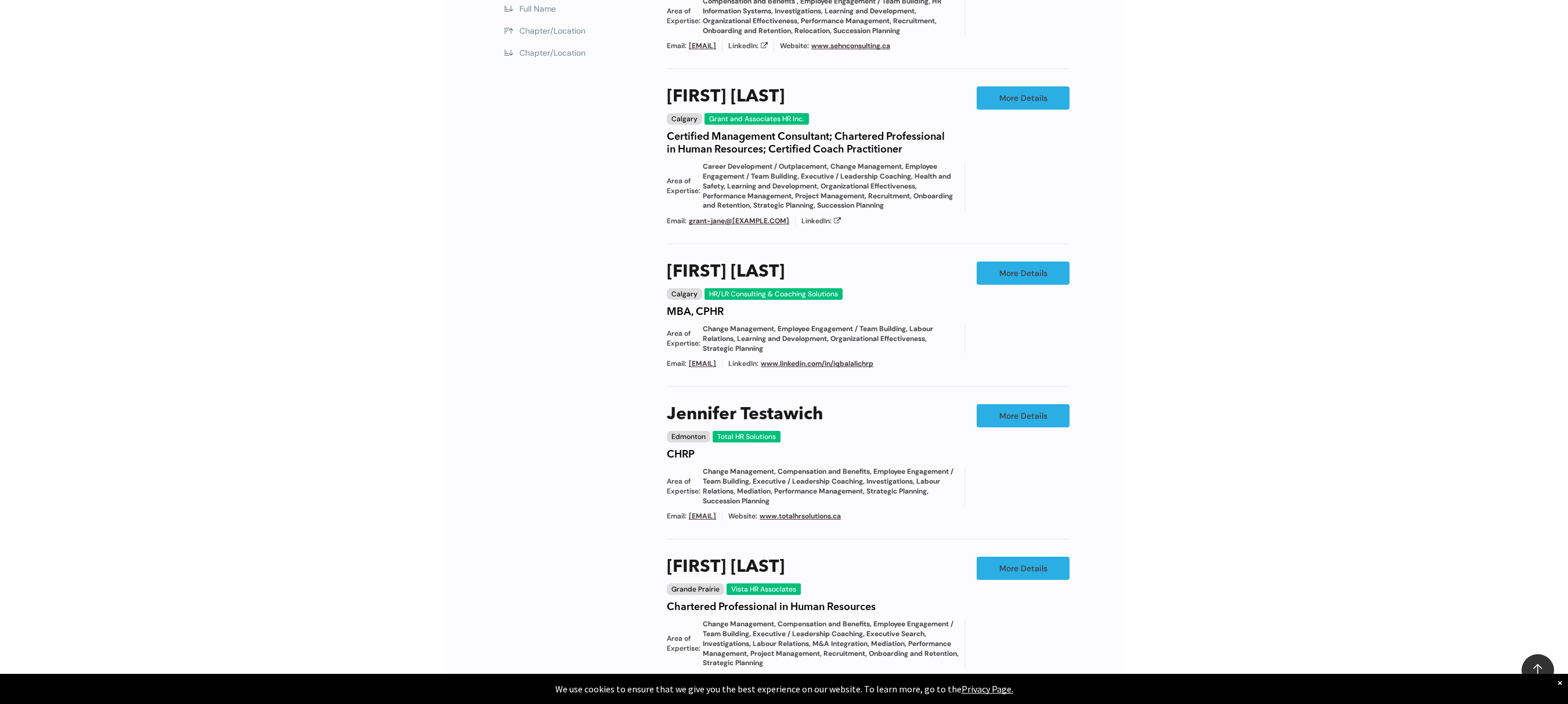 scroll, scrollTop: 1008, scrollLeft: 0, axis: vertical 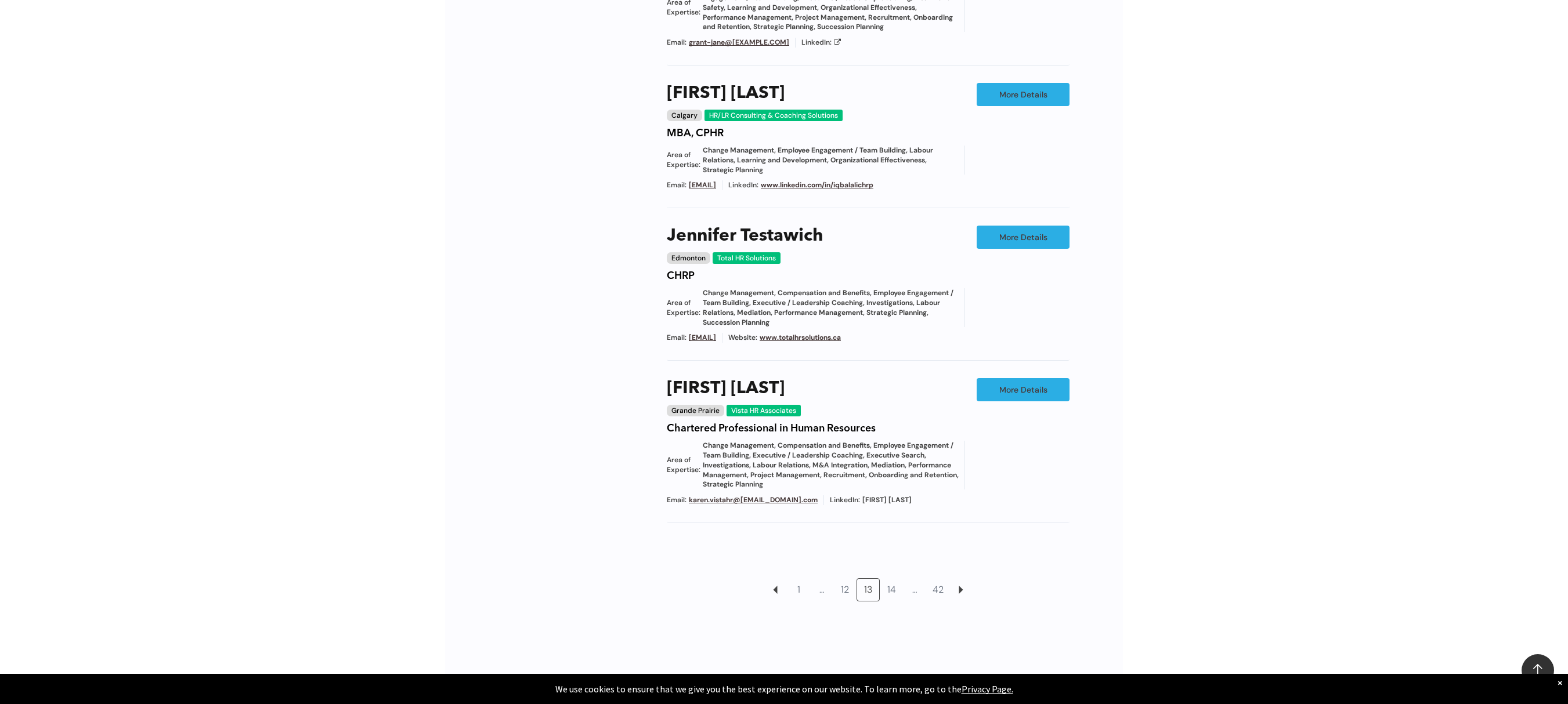 click on "Chapter/Location
Calgary   Central Alberta   Edmonton   Grande Prairie   Lethbridge   Medicine Hat   Wood Buffalo     No elements found. Consider changing the search query.   List is empty.      Area of Expertise
- Change Management
- Compensation and Benefits
- Diversity
- Employee Engagement / Team Building
- Executive / Leadership Coaching
- Governance
- Health and Safety
- Mediation
- Organizational Effectiveness
- Performance Management
- Project Management
- Recruitment   Career Development / Outplacement   Career Development/Outplacement   Change Management   Compensation and Benefits   Diversity   Employee Engagement / Team Building   Executive / Leadership Coaching   Executive Search   Executive/Leadership Coaching   Governance   HR Information Systems   Health and Safety   Investigations   Labour Relations   Leadership Communication   Learning and Development   M&A Integration   Mediation   None" at bounding box center (784, 168) 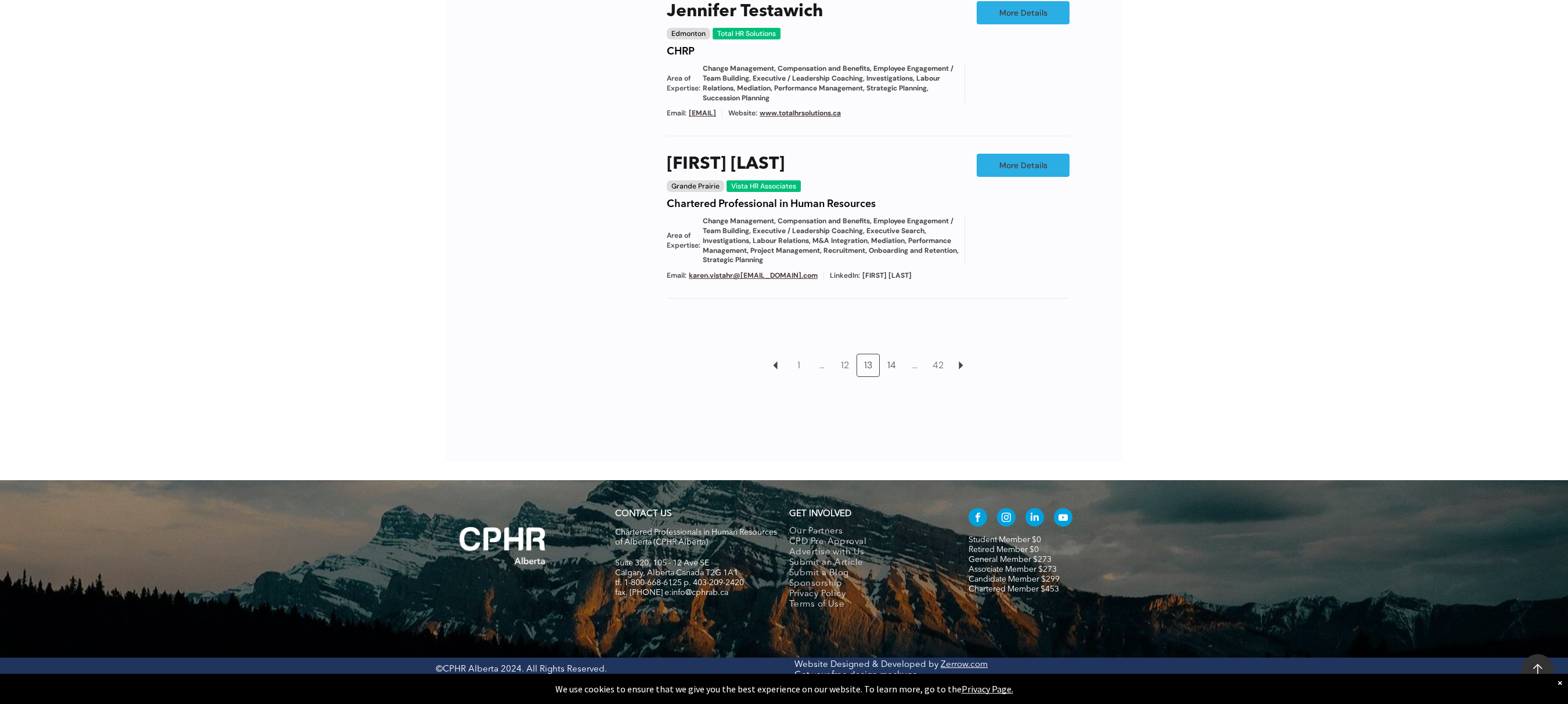 click on "14" at bounding box center [891, 365] 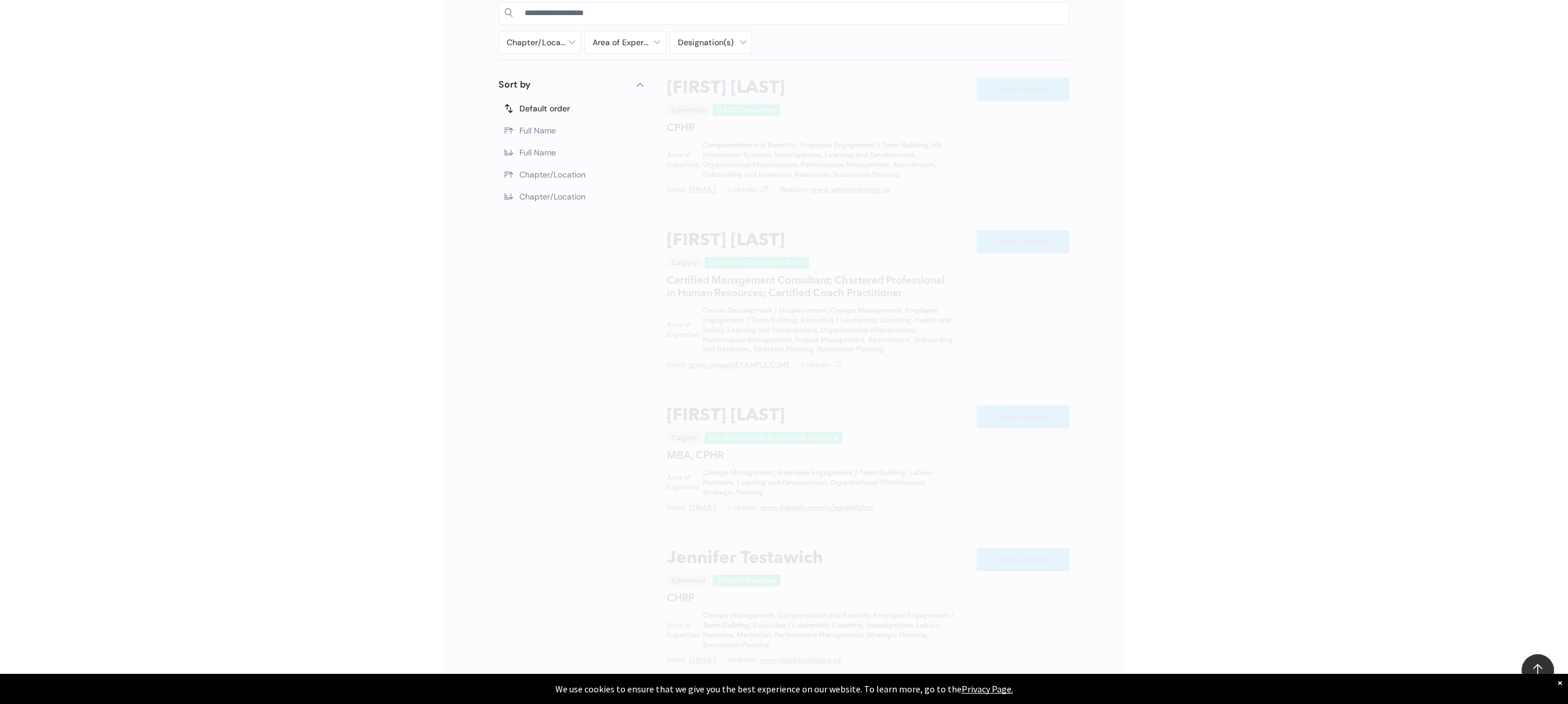 scroll, scrollTop: 660, scrollLeft: 0, axis: vertical 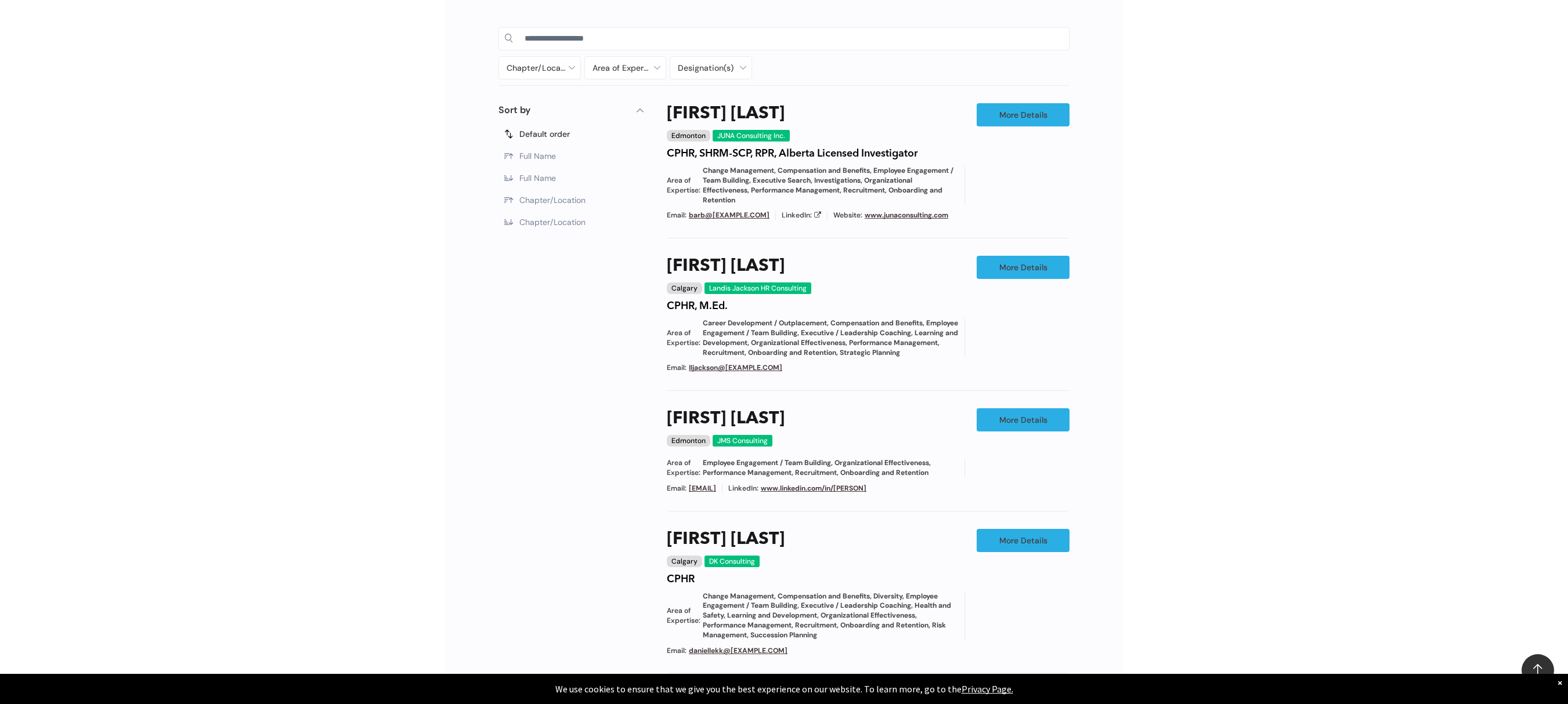click on "Chapter/Location
Calgary   Central Alberta   Edmonton   Grande Prairie   Lethbridge   Medicine Hat   Wood Buffalo     No elements found. Consider changing the search query.   List is empty.      Area of Expertise
- Change Management
- Compensation and Benefits
- Diversity
- Employee Engagement / Team Building
- Executive / Leadership Coaching
- Governance
- Health and Safety
- Mediation
- Organizational Effectiveness
- Performance Management
- Project Management
- Recruitment   Career Development / Outplacement   Career Development/Outplacement   Change Management   Compensation and Benefits   Diversity   Employee Engagement / Team Building   Executive / Leadership Coaching   Executive Search   Executive/Leadership Coaching   Governance   HR Information Systems   Health and Safety   Investigations   Labour Relations   Leadership Communication   Learning and Development   M&A Integration   Mediation   None" at bounding box center (784, 498) 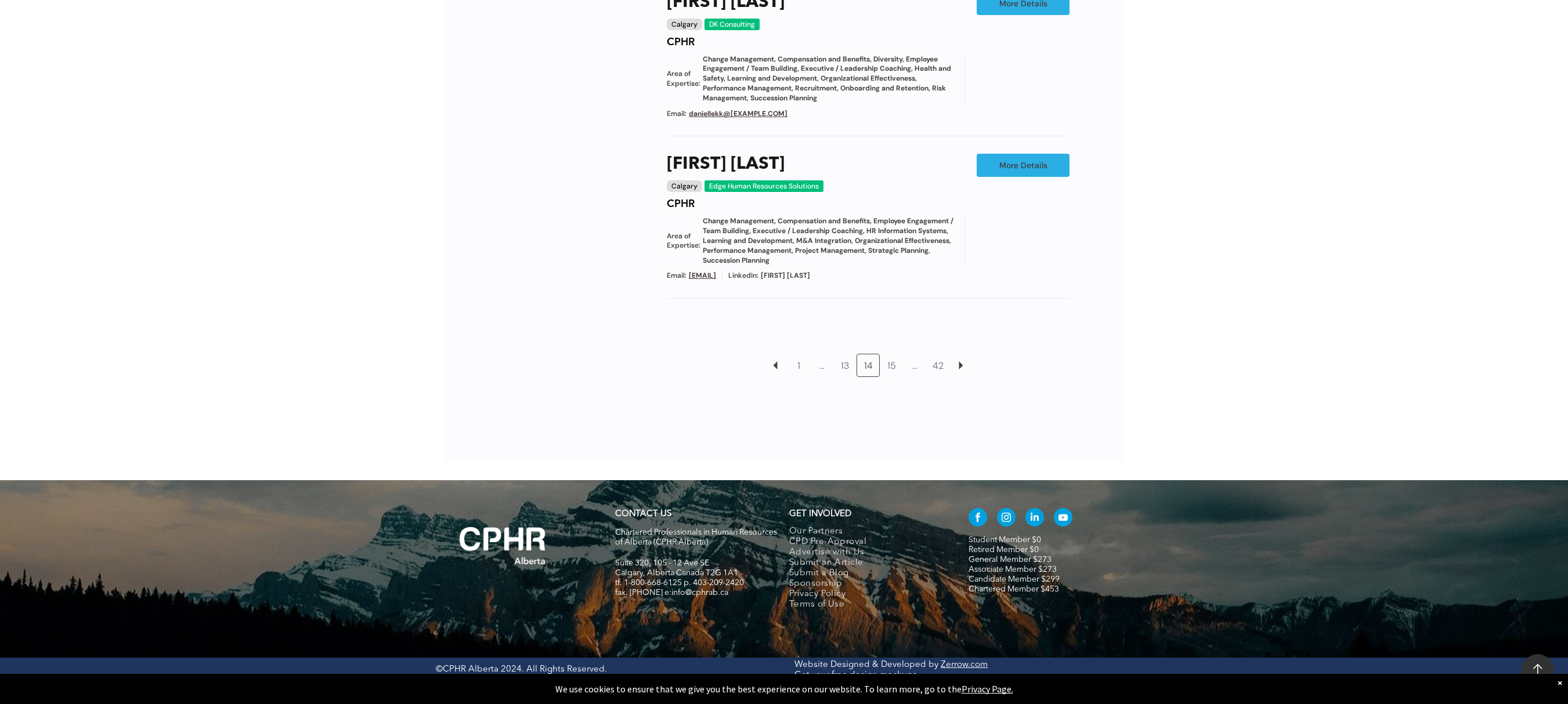 scroll, scrollTop: 1203, scrollLeft: 0, axis: vertical 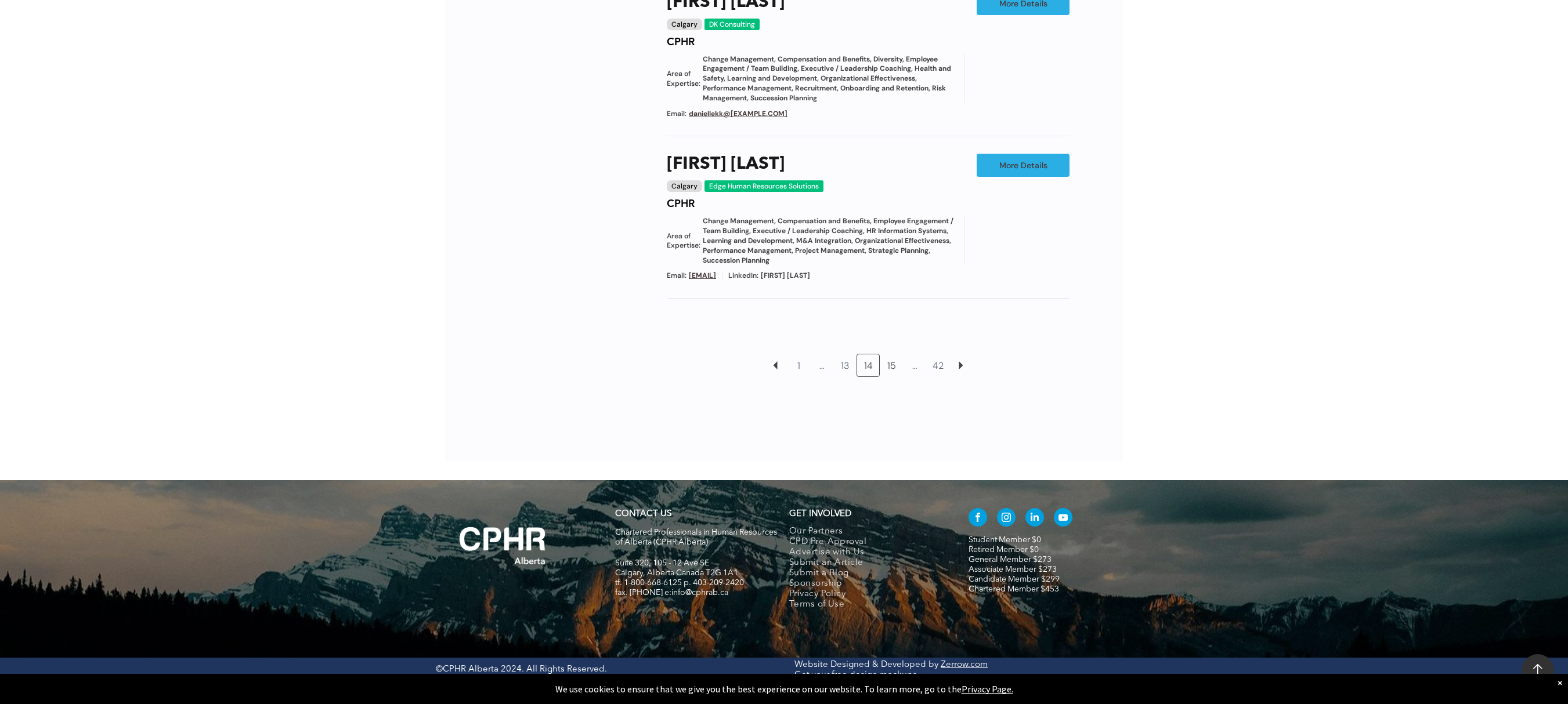 drag, startPoint x: 894, startPoint y: 363, endPoint x: 895, endPoint y: 377, distance: 14.035669 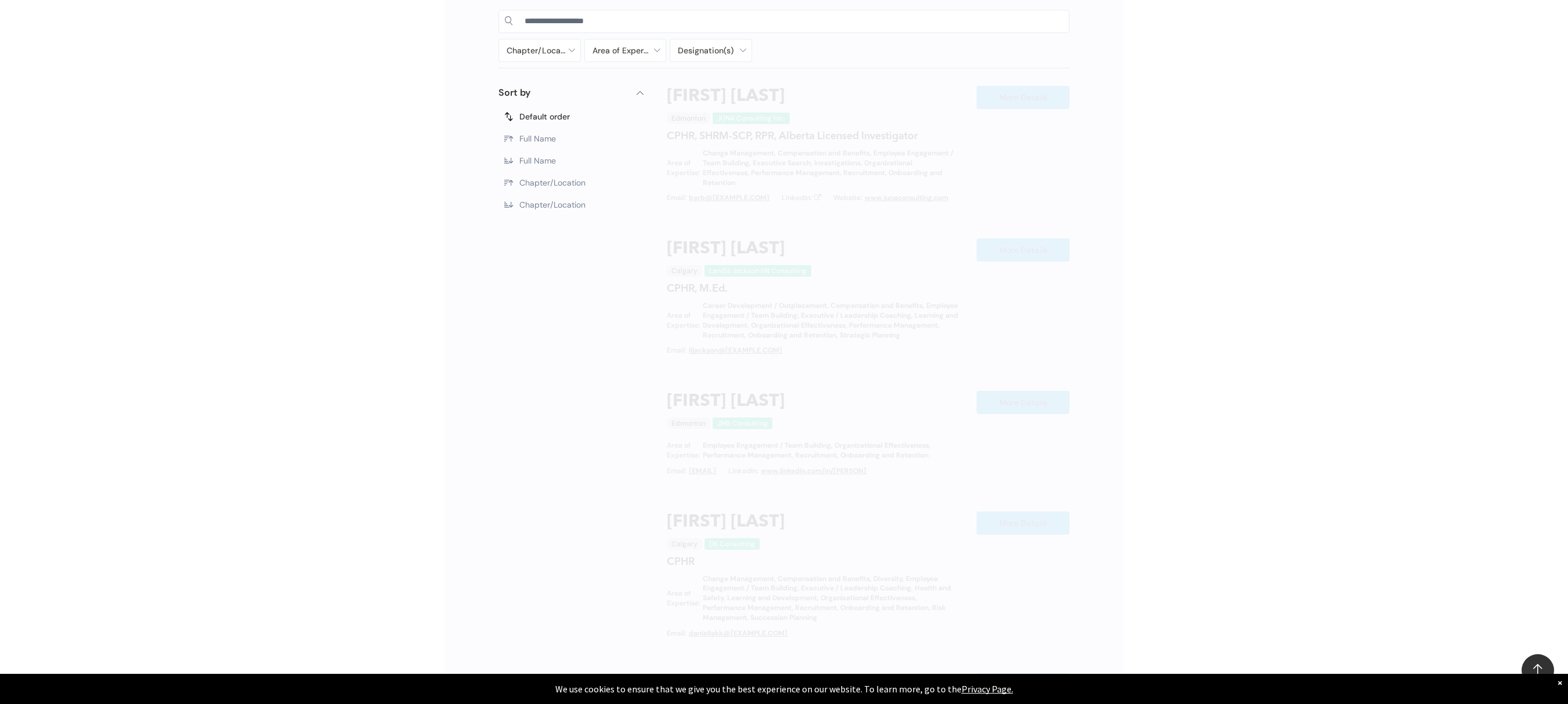 scroll, scrollTop: 660, scrollLeft: 0, axis: vertical 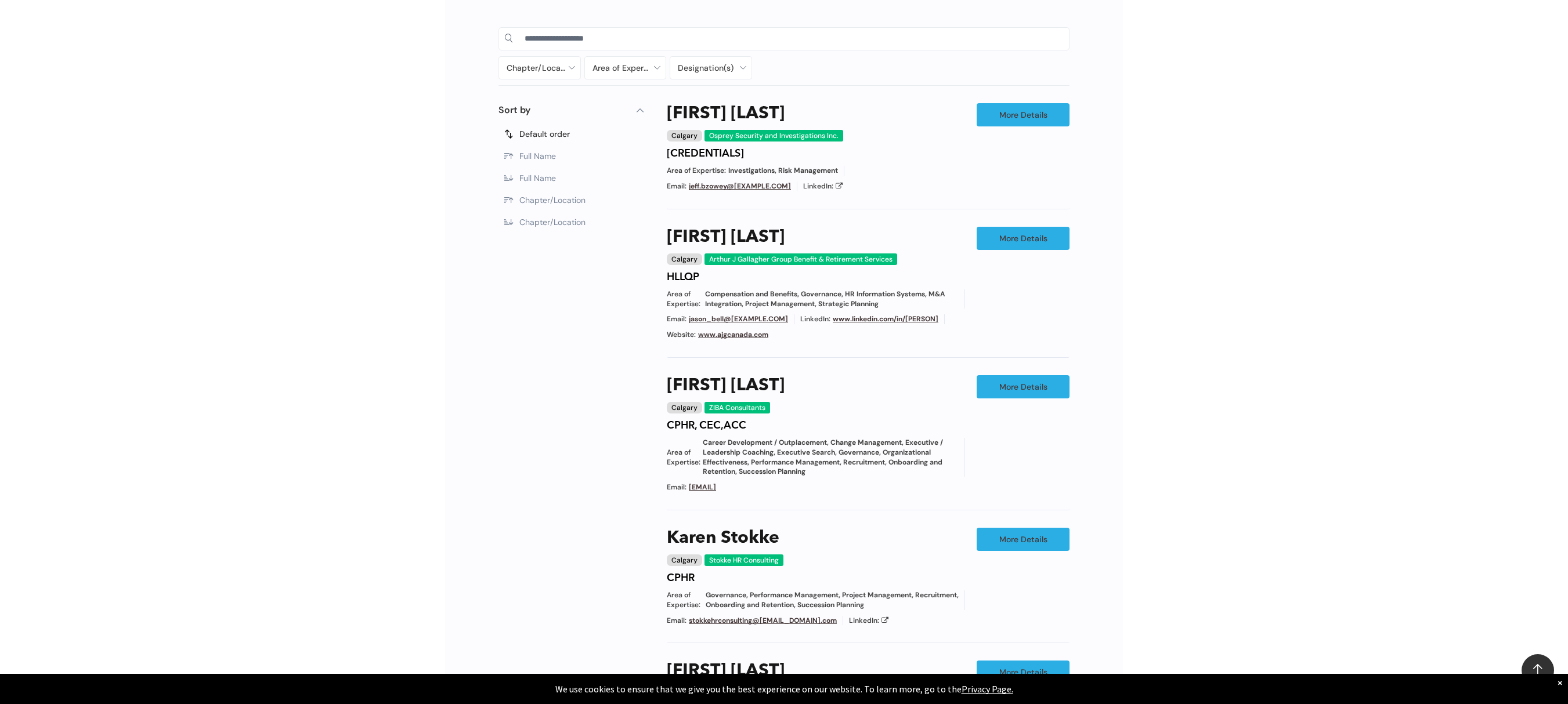 click on "Chapter/Location
Calgary   Central Alberta   Edmonton   Grande Prairie   Lethbridge   Medicine Hat   Wood Buffalo     No elements found. Consider changing the search query.   List is empty.      Area of Expertise
- Change Management
- Compensation and Benefits
- Diversity
- Employee Engagement / Team Building
- Executive / Leadership Coaching
- Governance
- Health and Safety
- Mediation
- Organizational Effectiveness
- Performance Management
- Project Management
- Recruitment   Career Development / Outplacement   Career Development/Outplacement   Change Management   Compensation and Benefits   Diversity   Employee Engagement / Team Building   Executive / Leadership Coaching   Executive Search   Executive/Leadership Coaching   Governance   HR Information Systems   Health and Safety   Investigations   Labour Relations   Leadership Communication   Learning and Development   M&A Integration   Mediation   None" at bounding box center [784, 483] 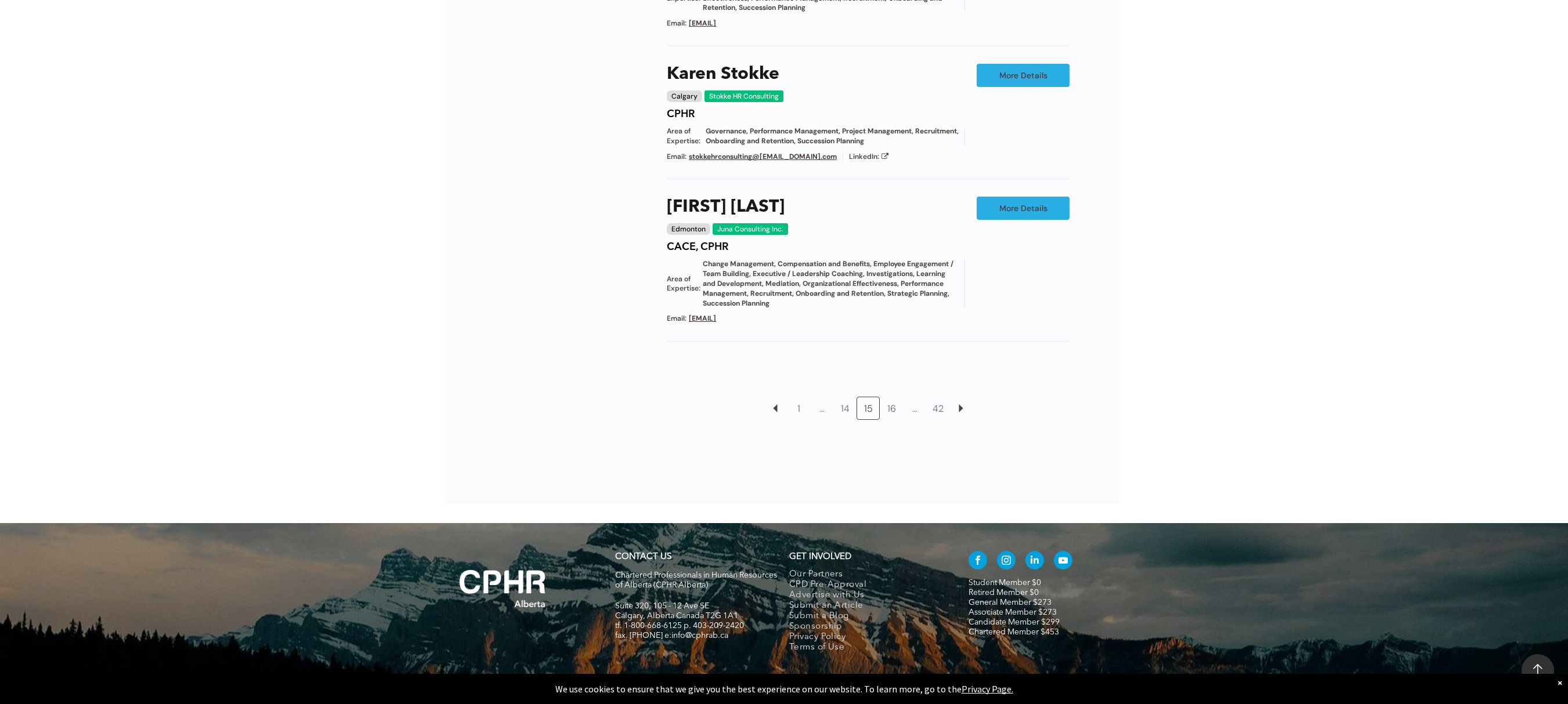 scroll, scrollTop: 1173, scrollLeft: 0, axis: vertical 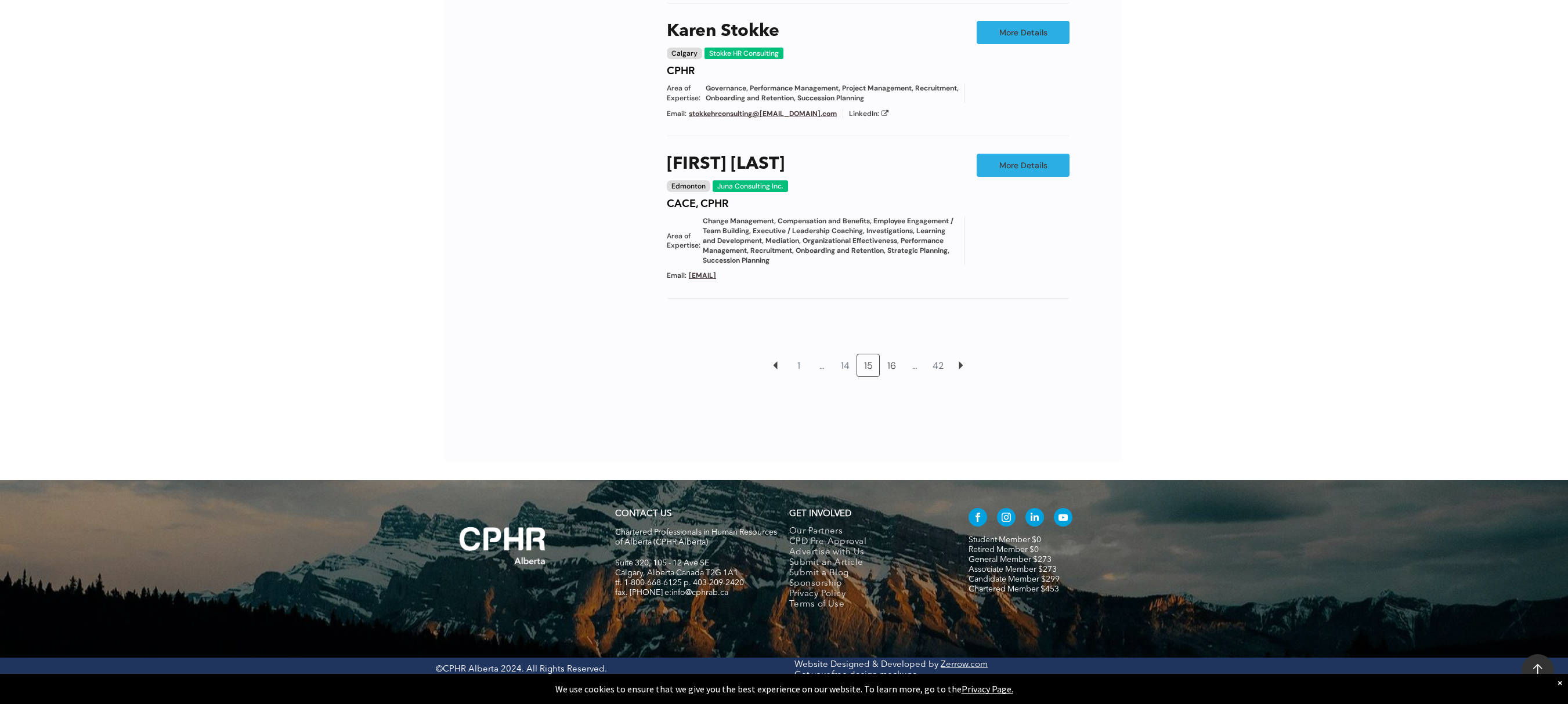 click on "16" at bounding box center [891, 365] 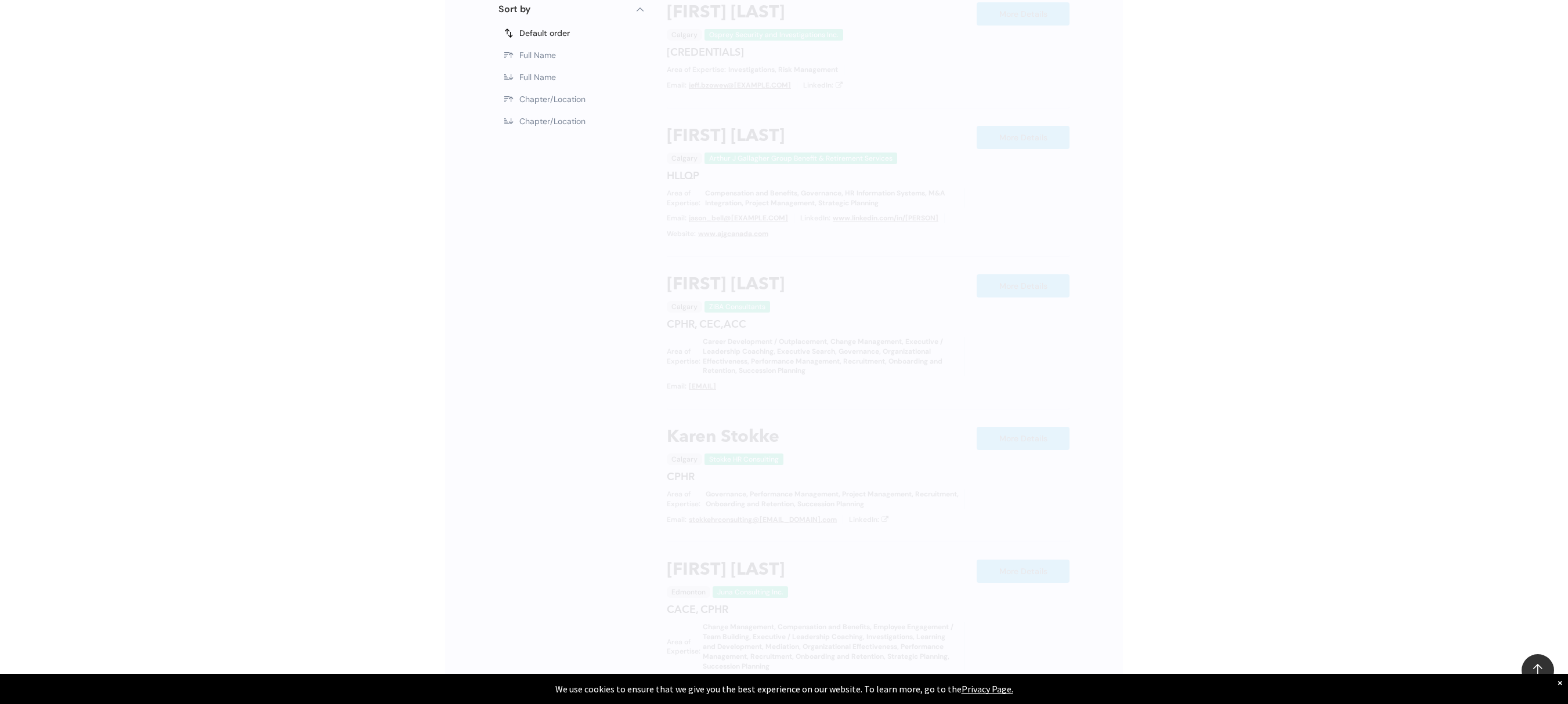 scroll, scrollTop: 660, scrollLeft: 0, axis: vertical 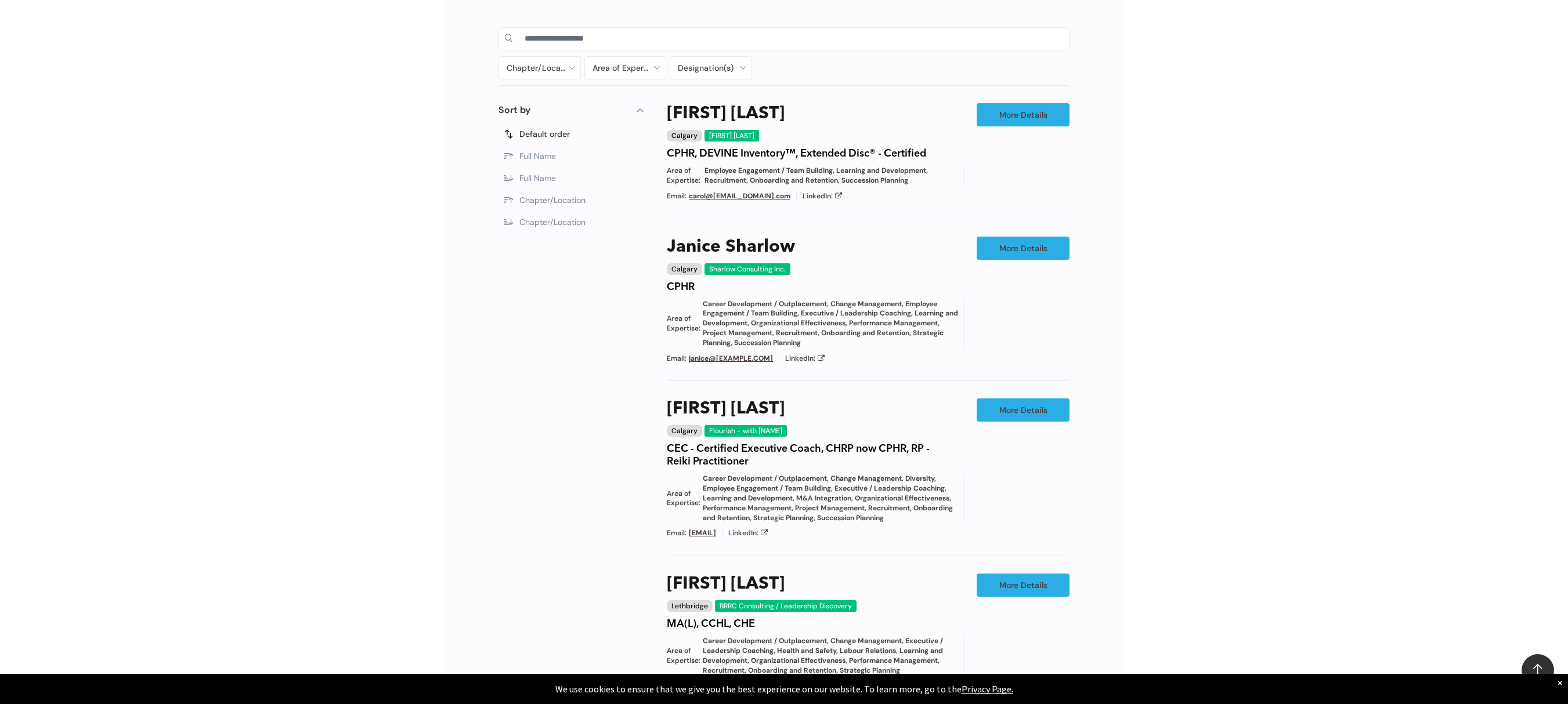 click on "Chapter/Location
Calgary   Central Alberta   Edmonton   Grande Prairie   Lethbridge   Medicine Hat   Wood Buffalo     No elements found. Consider changing the search query.   List is empty.      Area of Expertise
- Change Management
- Compensation and Benefits
- Diversity
- Employee Engagement / Team Building
- Executive / Leadership Coaching
- Governance
- Health and Safety
- Mediation
- Organizational Effectiveness
- Performance Management
- Project Management
- Recruitment   Career Development / Outplacement   Career Development/Outplacement   Change Management   Compensation and Benefits   Diversity   Employee Engagement / Team Building   Executive / Leadership Coaching   Executive Search   Executive/Leadership Coaching   Governance   HR Information Systems   Health and Safety   Investigations   Labour Relations   Leadership Communication   Learning and Development   M&A Integration   Mediation   None" at bounding box center (784, 516) 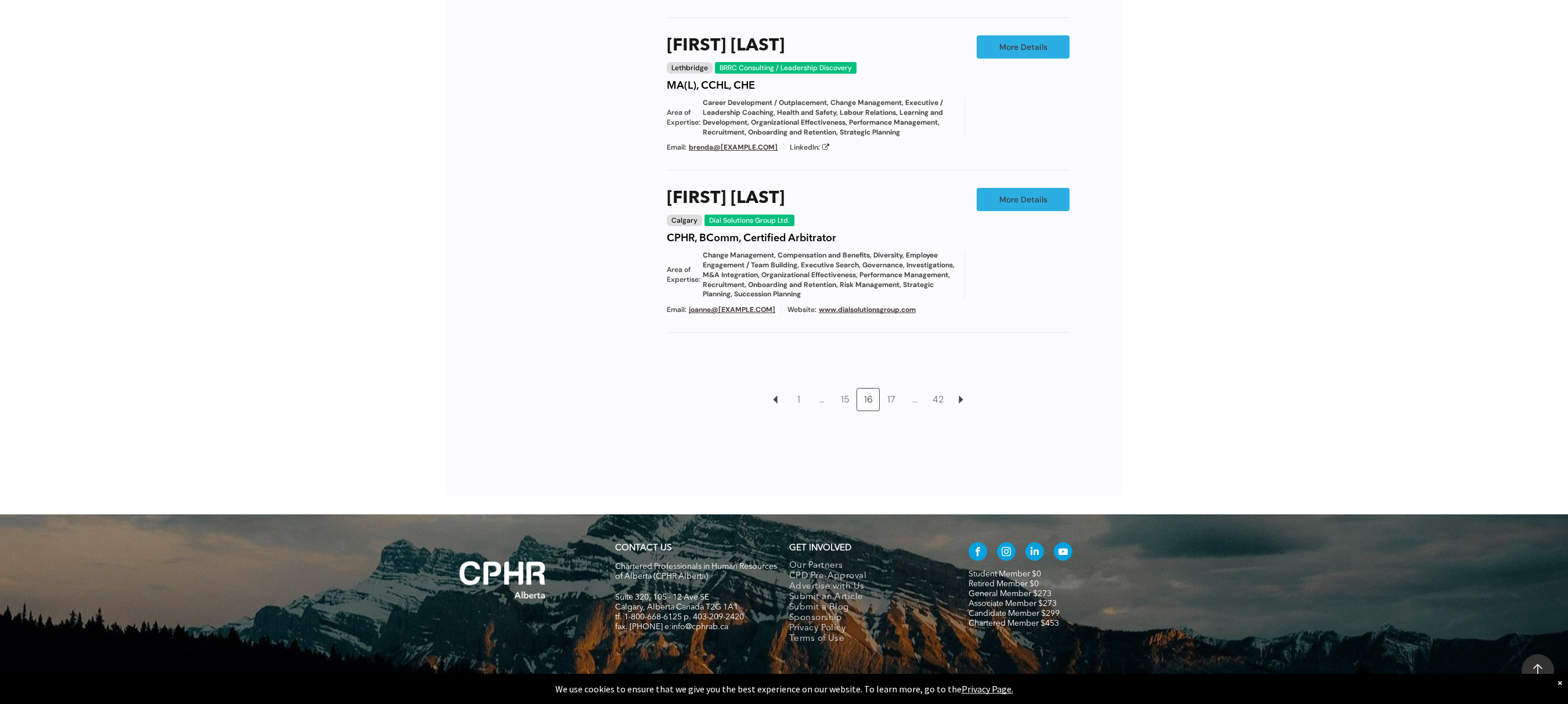 scroll, scrollTop: 1239, scrollLeft: 0, axis: vertical 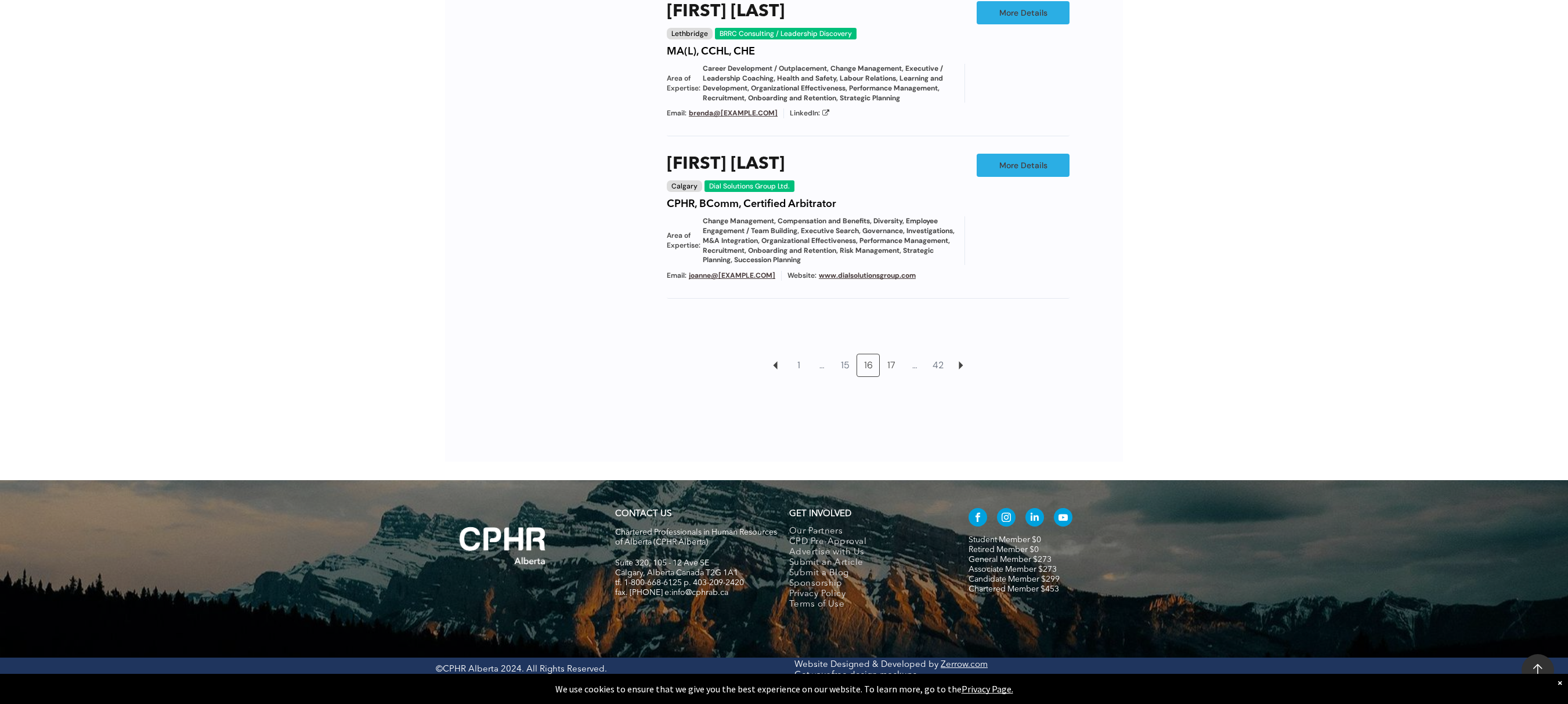 click on "17" at bounding box center [891, 365] 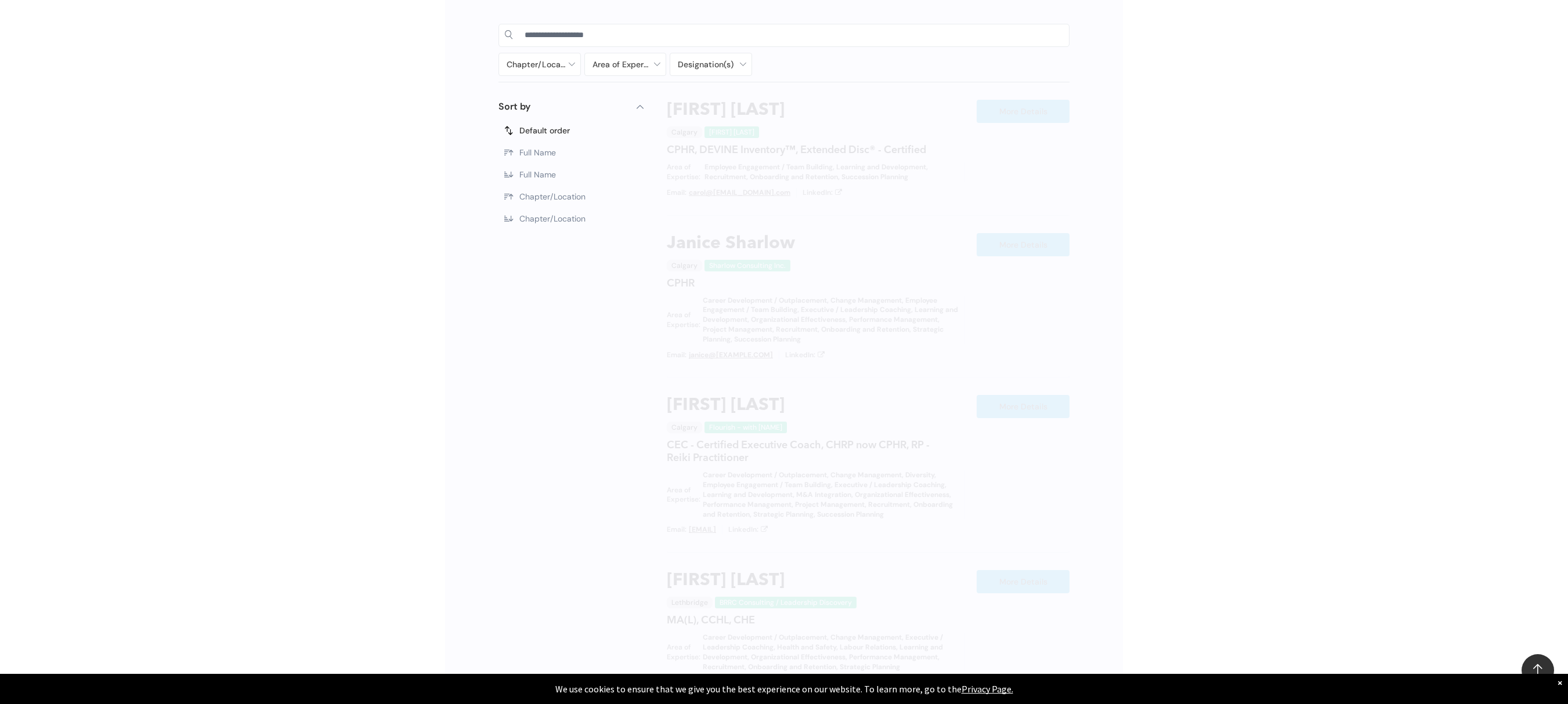 scroll, scrollTop: 660, scrollLeft: 0, axis: vertical 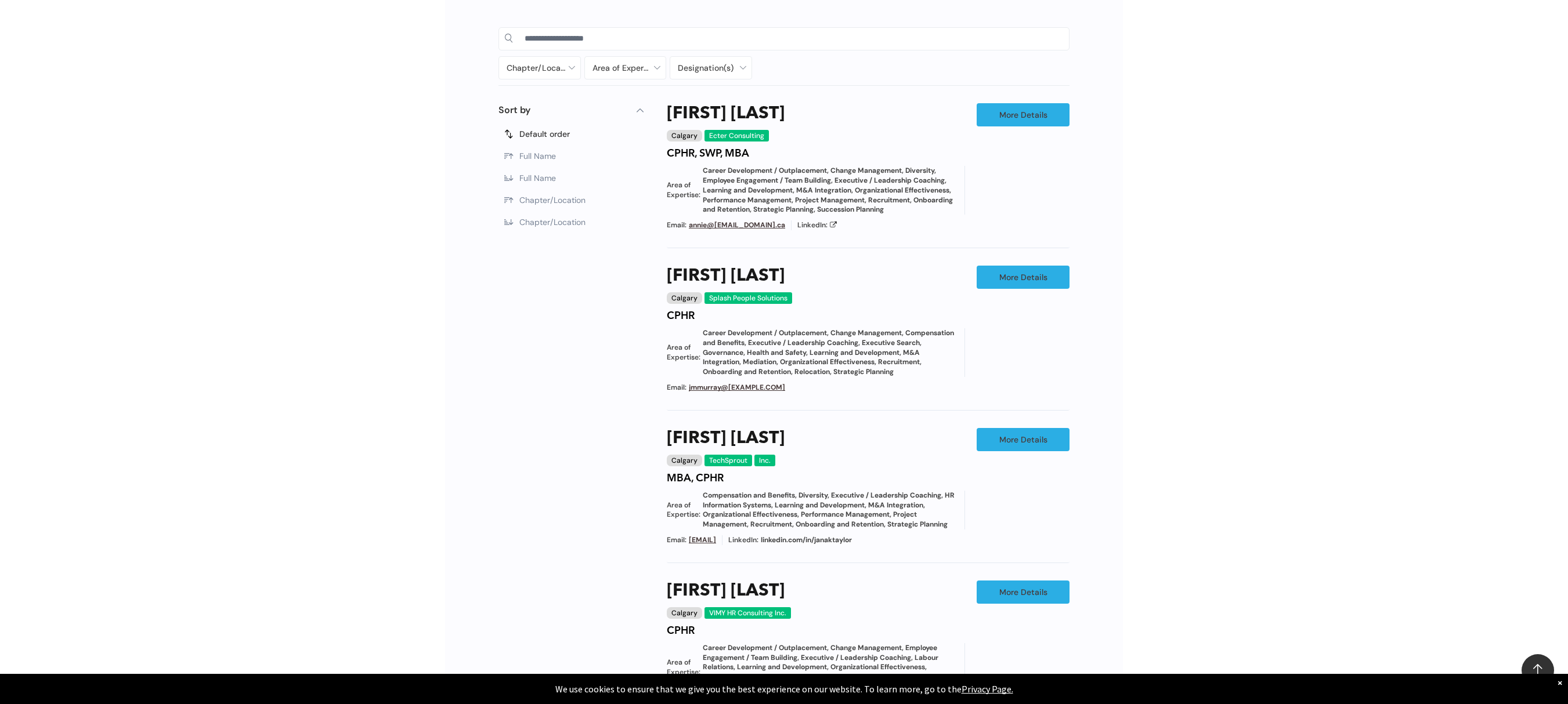 click on "Chapter/Location
Calgary   Central Alberta   Edmonton   Grande Prairie   Lethbridge   Medicine Hat   Wood Buffalo     No elements found. Consider changing the search query.   List is empty.      Area of Expertise
- Change Management
- Compensation and Benefits
- Diversity
- Employee Engagement / Team Building
- Executive / Leadership Coaching
- Governance
- Health and Safety
- Mediation
- Organizational Effectiveness
- Performance Management
- Project Management
- Recruitment   Career Development / Outplacement   Career Development/Outplacement   Change Management   Compensation and Benefits   Diversity   Employee Engagement / Team Building   Executive / Leadership Coaching   Executive Search   Executive/Leadership Coaching   Governance   HR Information Systems   Health and Safety   Investigations   Labour Relations   Leadership Communication   Learning and Development   M&A Integration   Mediation   None" at bounding box center [784, 514] 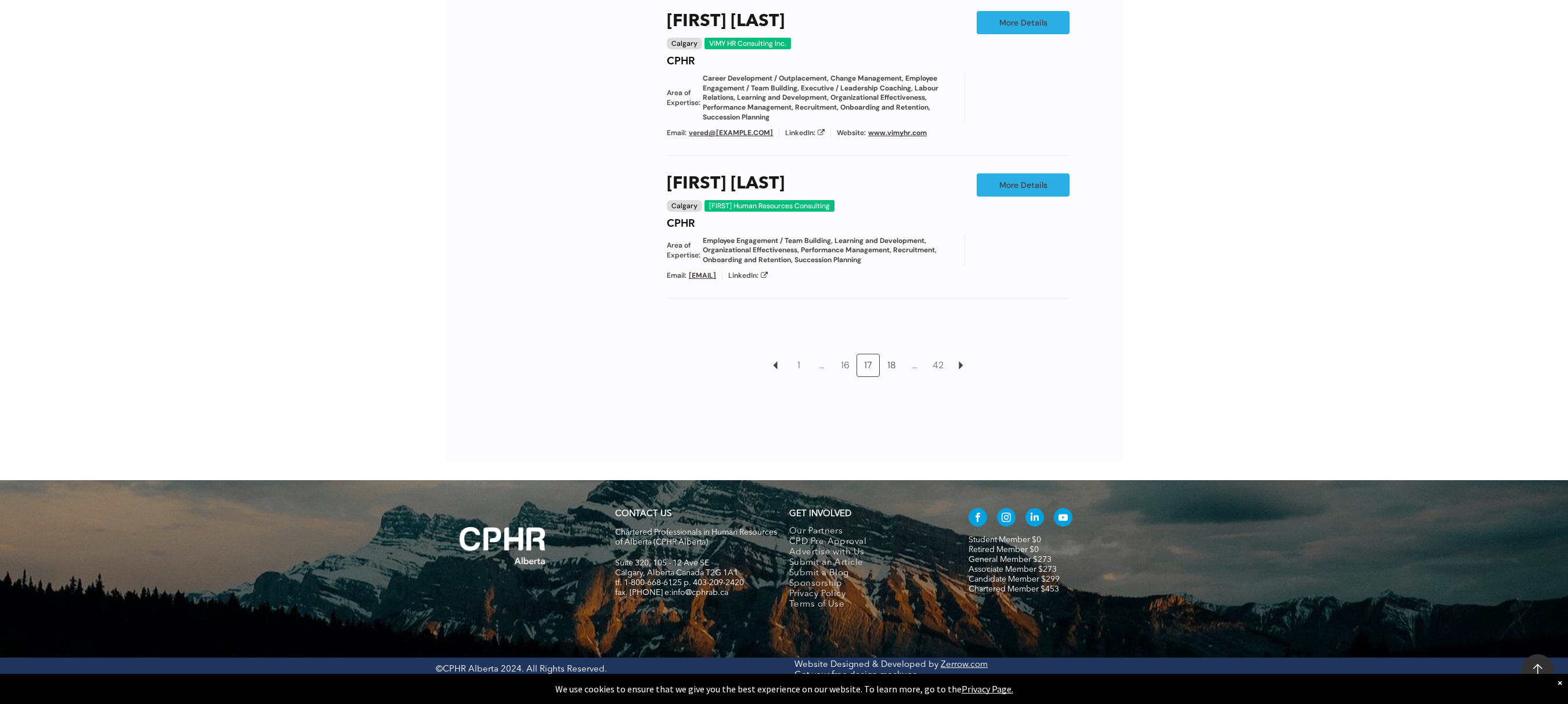 click on "18" at bounding box center [891, 365] 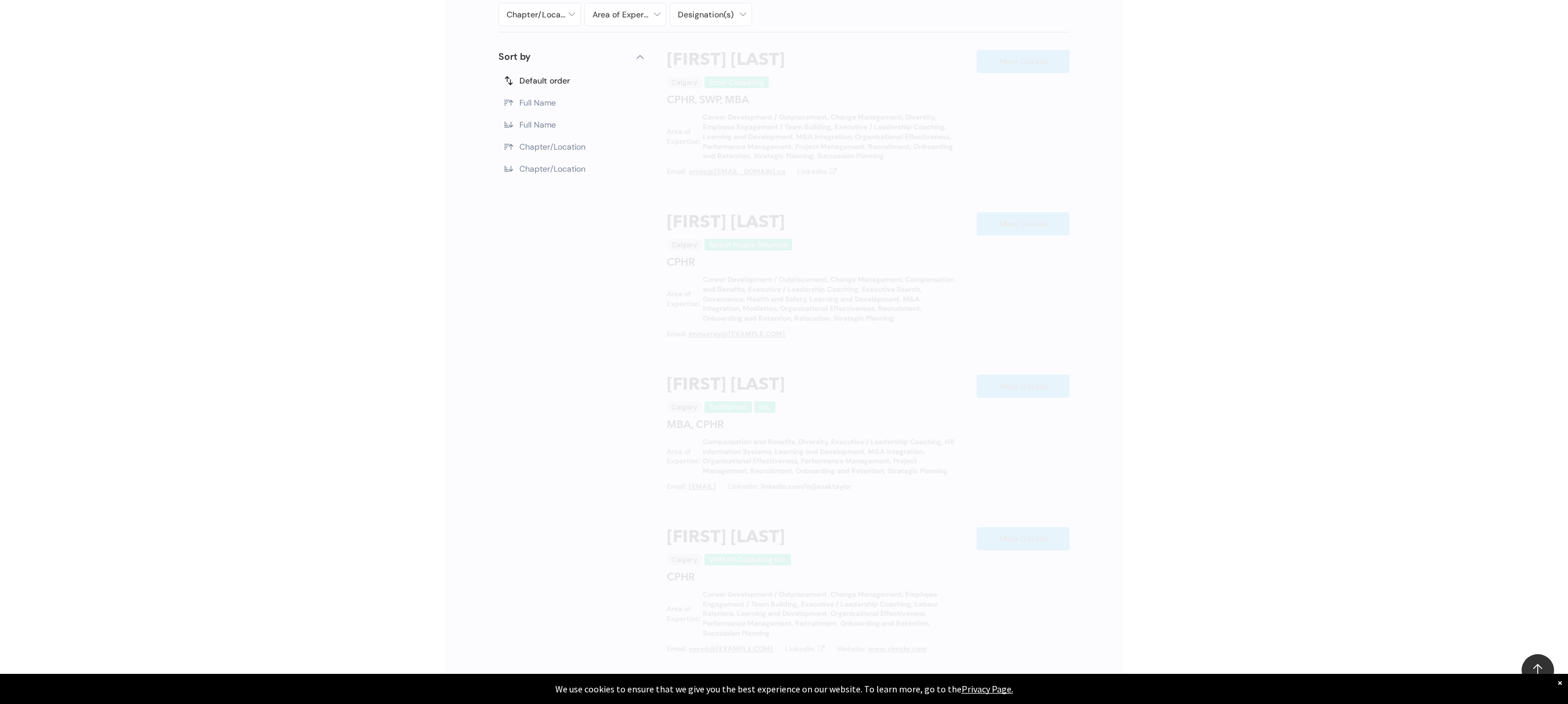 scroll, scrollTop: 660, scrollLeft: 0, axis: vertical 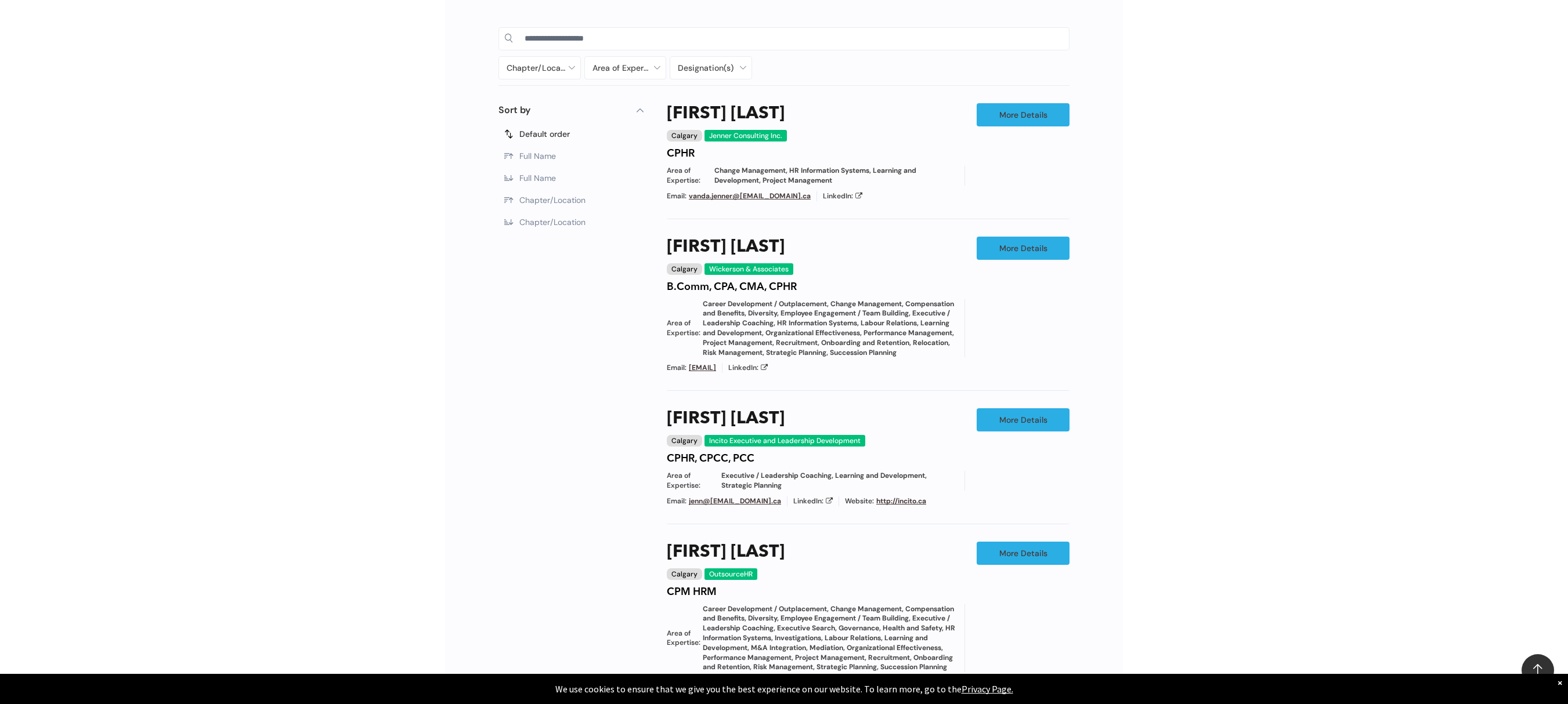 click on "Chapter/Location
Calgary   Central Alberta   Edmonton   Grande Prairie   Lethbridge   Medicine Hat   Wood Buffalo     No elements found. Consider changing the search query.   List is empty.      Area of Expertise
- Change Management
- Compensation and Benefits
- Diversity
- Employee Engagement / Team Building
- Executive / Leadership Coaching
- Governance
- Health and Safety
- Mediation
- Organizational Effectiveness
- Performance Management
- Project Management
- Recruitment   Career Development / Outplacement   Career Development/Outplacement   Change Management   Compensation and Benefits   Diversity   Employee Engagement / Team Building   Executive / Leadership Coaching   Executive Search   Executive/Leadership Coaching   Governance   HR Information Systems   Health and Safety   Investigations   Labour Relations   Leadership Communication   Learning and Development   M&A Integration   Mediation   None" at bounding box center (784, 505) 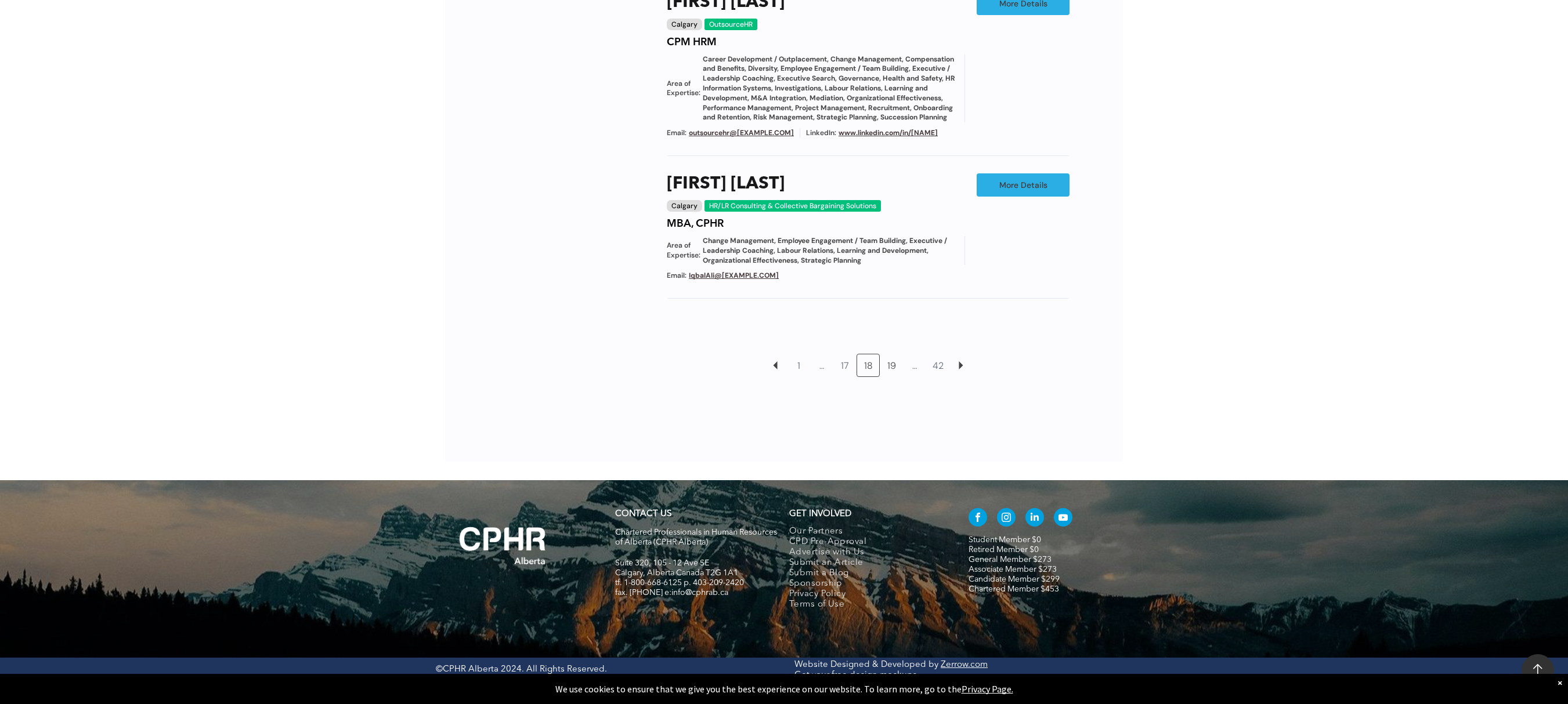 click on "19" at bounding box center [891, 365] 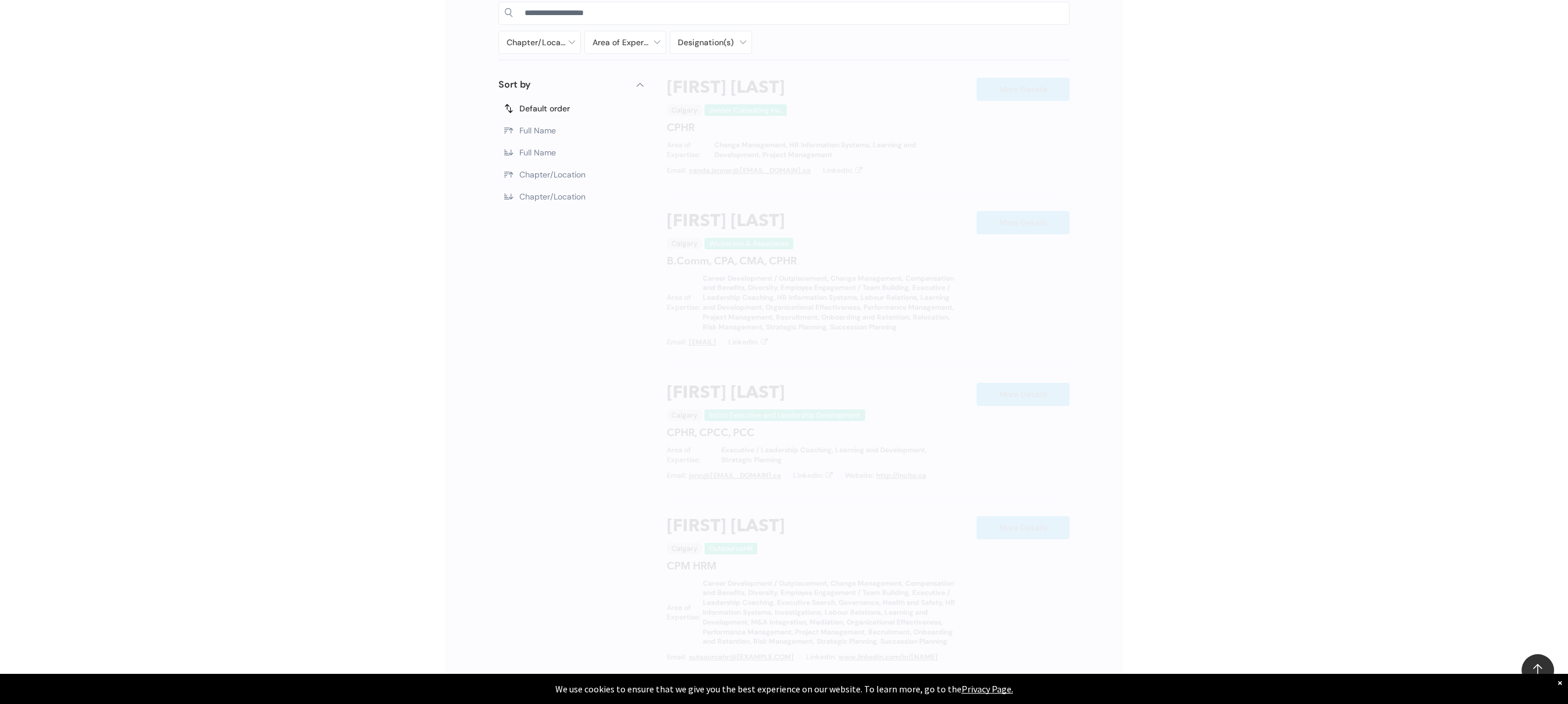 scroll, scrollTop: 660, scrollLeft: 0, axis: vertical 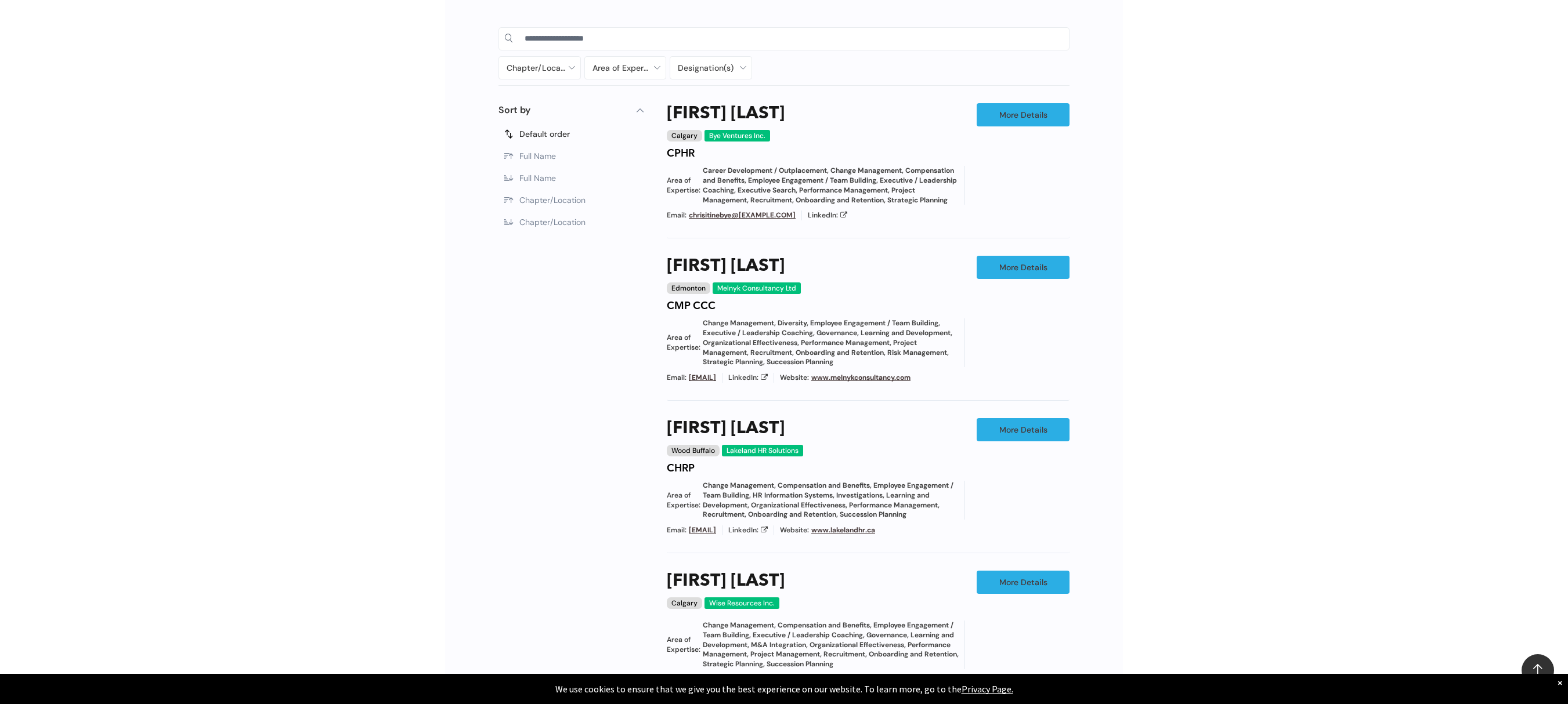 click on "Chapter/Location
Calgary   Central Alberta   Edmonton   Grande Prairie   Lethbridge   Medicine Hat   Wood Buffalo     No elements found. Consider changing the search query.   List is empty.      Area of Expertise
- Change Management
- Compensation and Benefits
- Diversity
- Employee Engagement / Team Building
- Executive / Leadership Coaching
- Governance
- Health and Safety
- Mediation
- Organizational Effectiveness
- Performance Management
- Project Management
- Recruitment   Career Development / Outplacement   Career Development/Outplacement   Change Management   Compensation and Benefits   Diversity   Employee Engagement / Team Building   Executive / Leadership Coaching   Executive Search   Executive/Leadership Coaching   Governance   HR Information Systems   Health and Safety   Investigations   Labour Relations   Leadership Communication   Learning and Development   M&A Integration   Mediation   None" at bounding box center (784, 479) 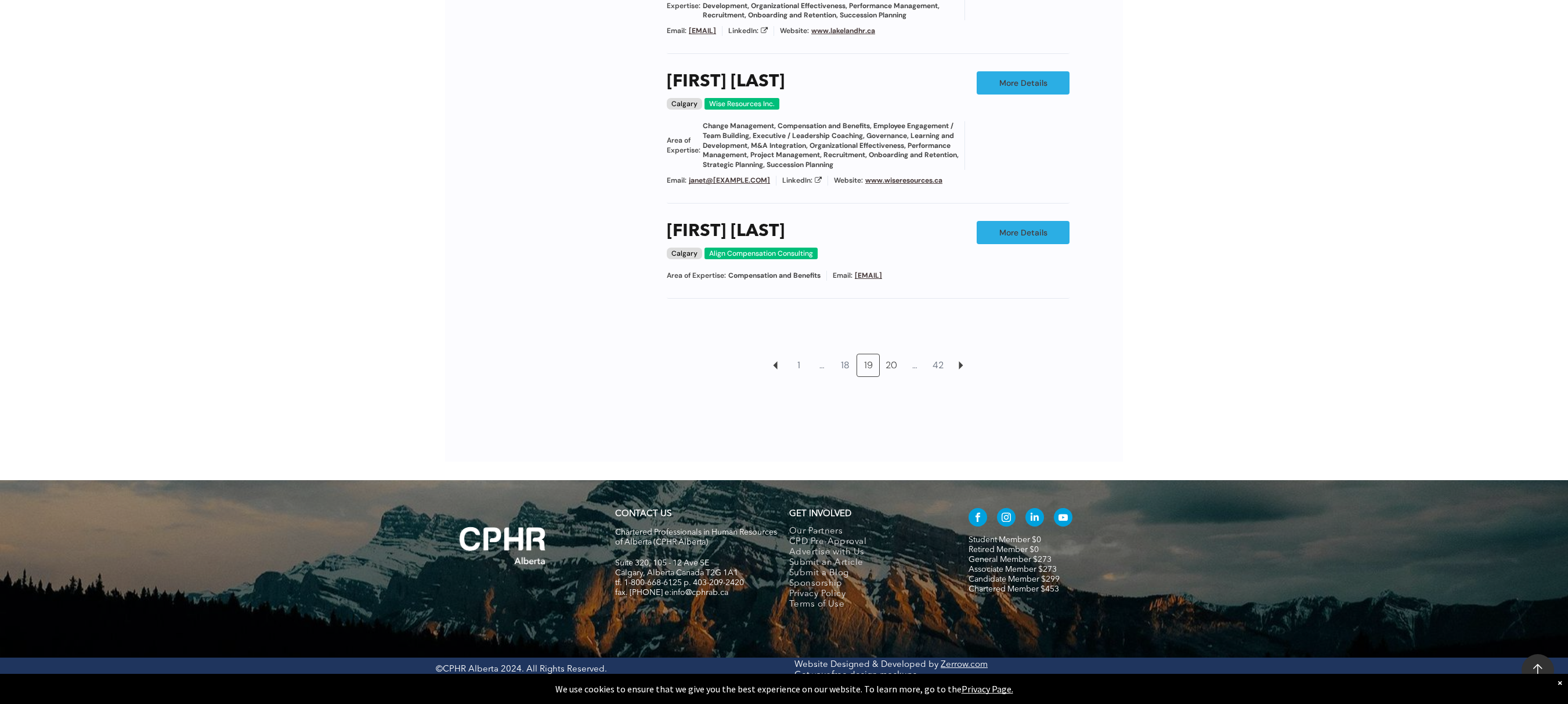 click on "20" at bounding box center (891, 365) 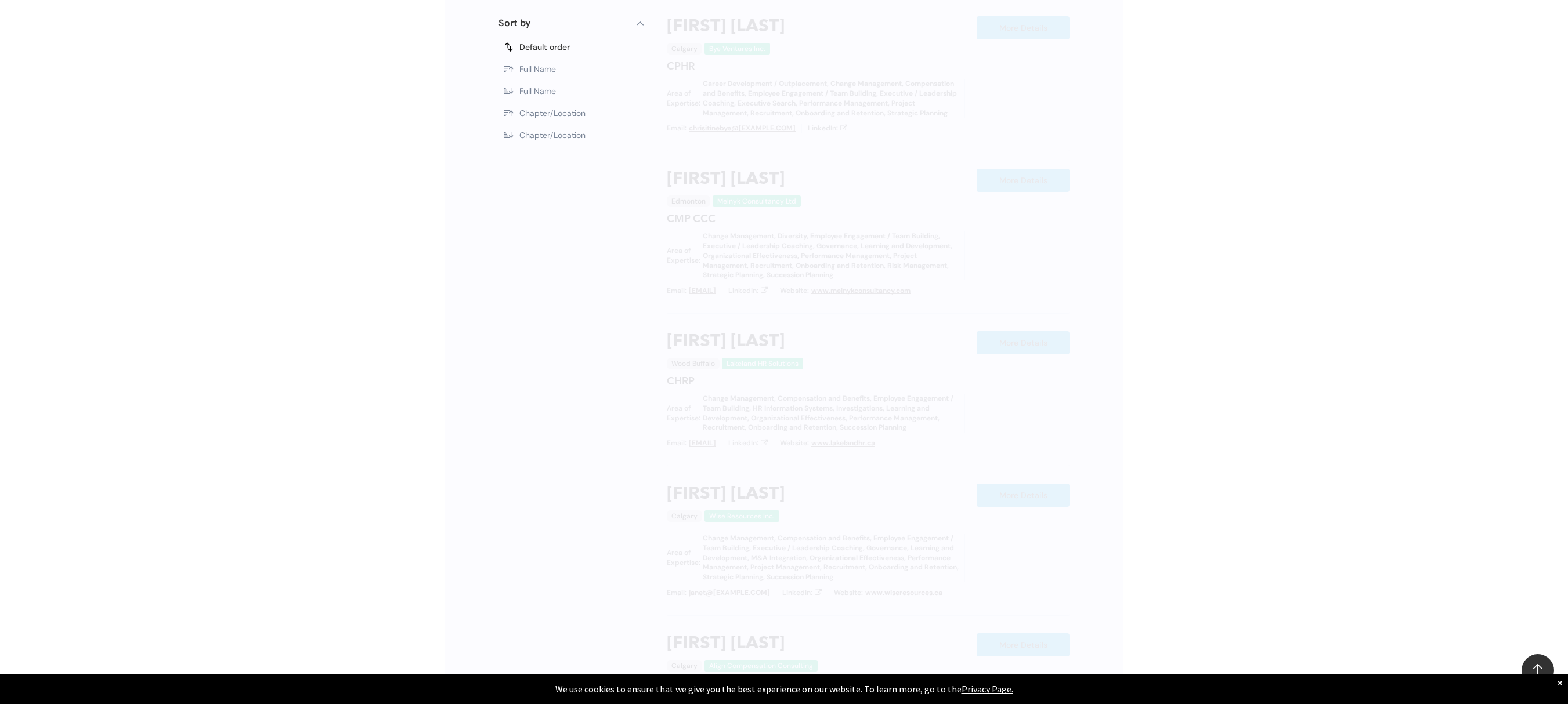 scroll, scrollTop: 660, scrollLeft: 0, axis: vertical 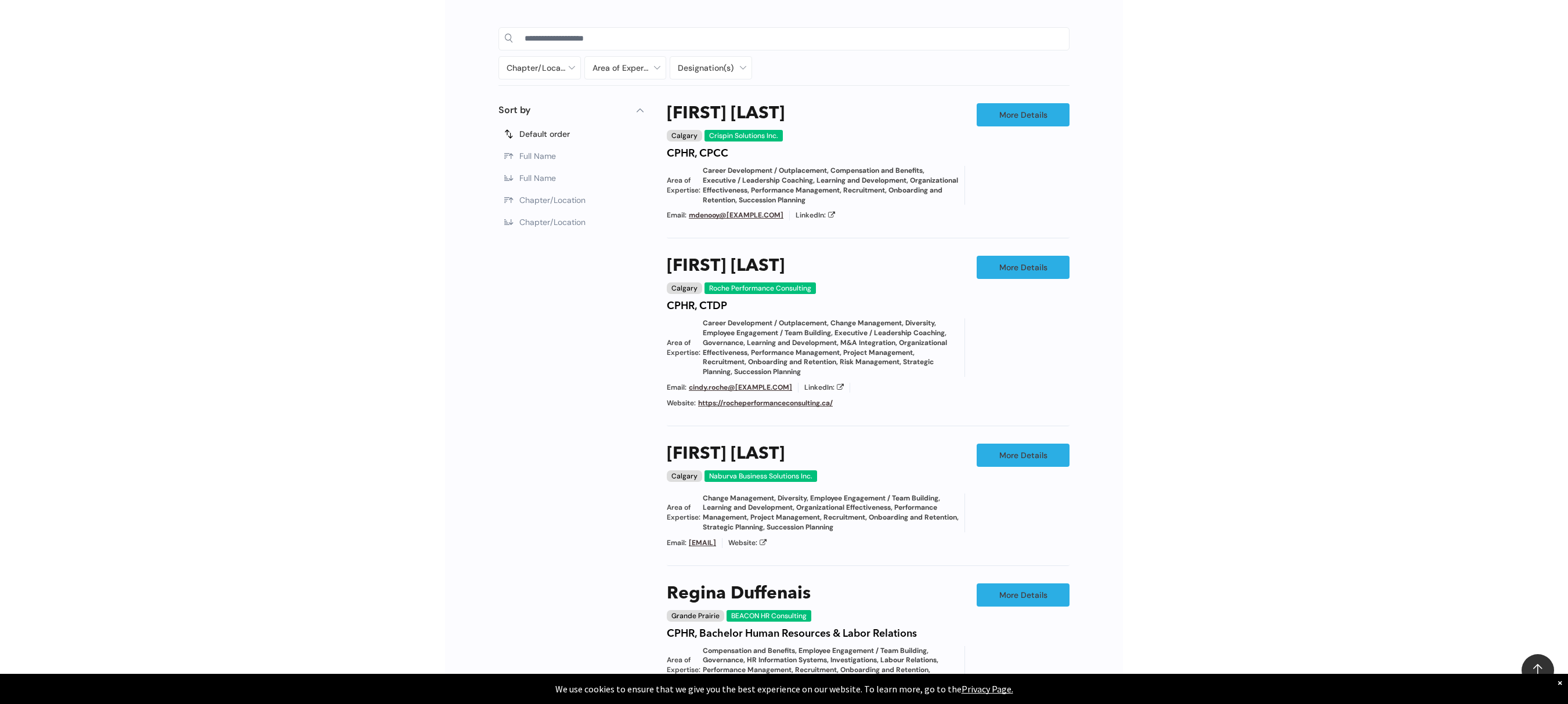 click on "Chapter/Location
Calgary   Central Alberta   Edmonton   Grande Prairie   Lethbridge   Medicine Hat   Wood Buffalo     No elements found. Consider changing the search query.   List is empty.      Area of Expertise
- Change Management
- Compensation and Benefits
- Diversity
- Employee Engagement / Team Building
- Executive / Leadership Coaching
- Governance
- Health and Safety
- Mediation
- Organizational Effectiveness
- Performance Management
- Project Management
- Recruitment   Career Development / Outplacement   Career Development/Outplacement   Change Management   Compensation and Benefits   Diversity   Employee Engagement / Team Building   Executive / Leadership Coaching   Executive Search   Executive/Leadership Coaching   Governance   HR Information Systems   Health and Safety   Investigations   Labour Relations   Leadership Communication   Learning and Development   M&A Integration   Mediation   None" at bounding box center [784, 525] 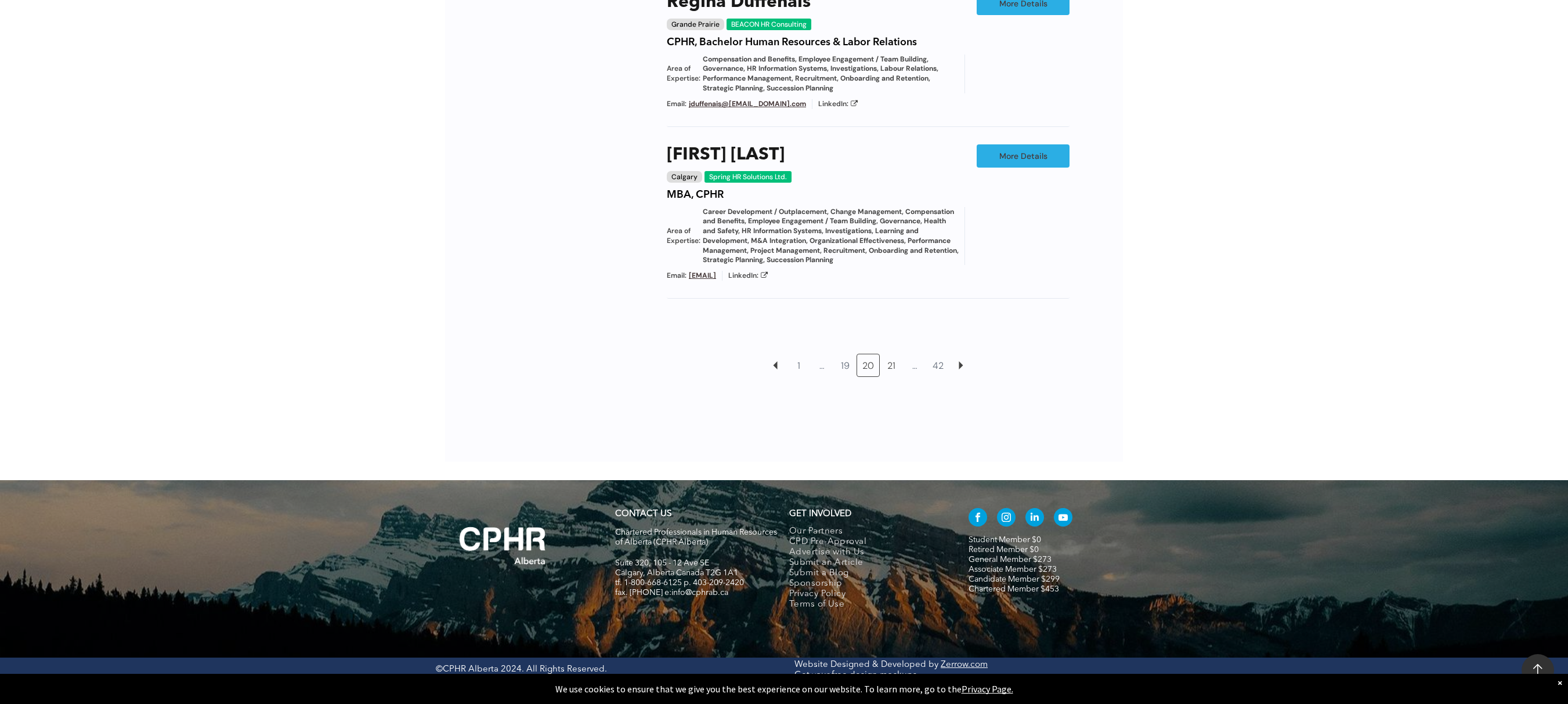 click on "21" at bounding box center [891, 365] 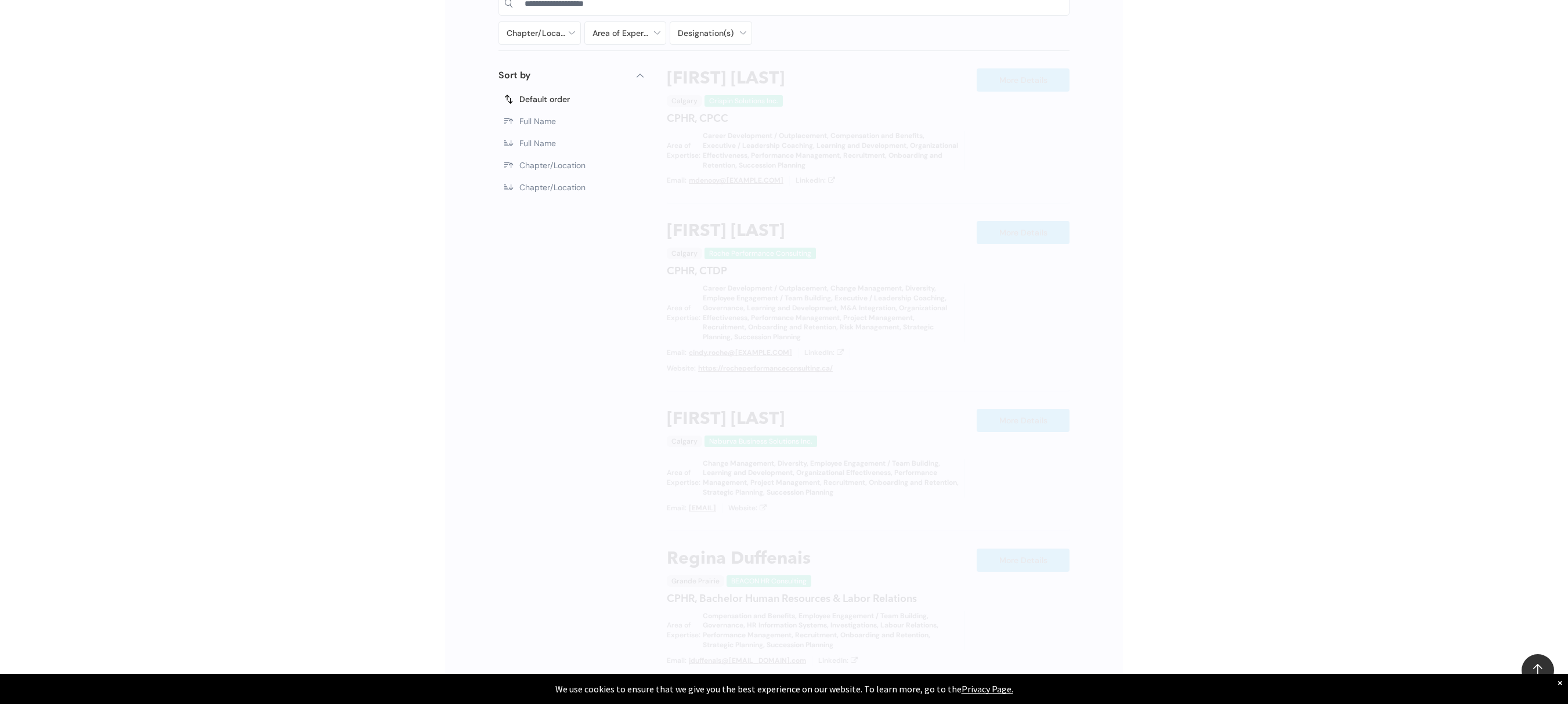 scroll, scrollTop: 660, scrollLeft: 0, axis: vertical 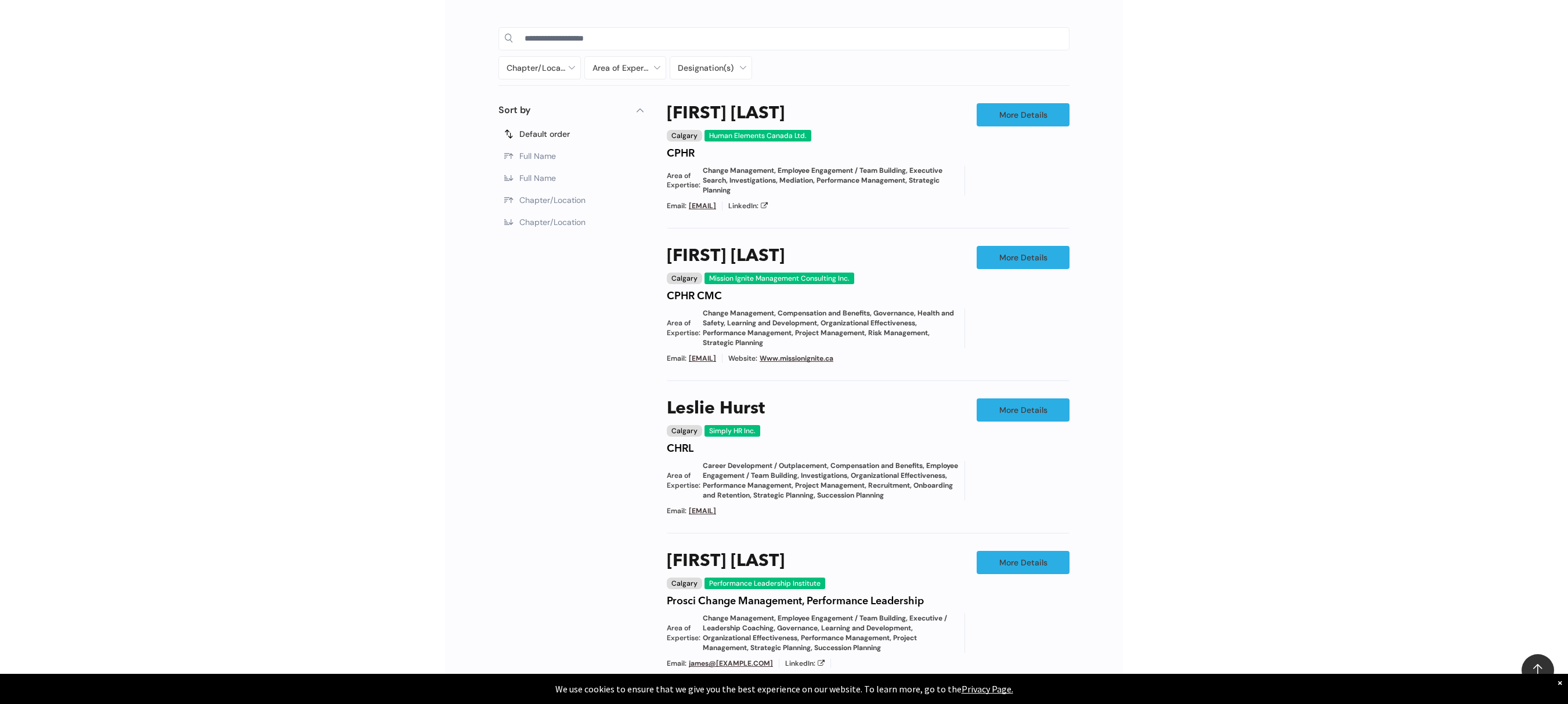 click on "Chapter/Location
Calgary   Central Alberta   Edmonton   Grande Prairie   Lethbridge   Medicine Hat   Wood Buffalo     No elements found. Consider changing the search query.   List is empty.      Area of Expertise
- Change Management
- Compensation and Benefits
- Diversity
- Employee Engagement / Team Building
- Executive / Leadership Coaching
- Governance
- Health and Safety
- Mediation
- Organizational Effectiveness
- Performance Management
- Project Management
- Recruitment   Career Development / Outplacement   Career Development/Outplacement   Change Management   Compensation and Benefits   Diversity   Employee Engagement / Team Building   Executive / Leadership Coaching   Executive Search   Executive/Leadership Coaching   Governance   HR Information Systems   Health and Safety   Investigations   Labour Relations   Leadership Communication   Learning and Development   M&A Integration   Mediation   None" at bounding box center (784, 514) 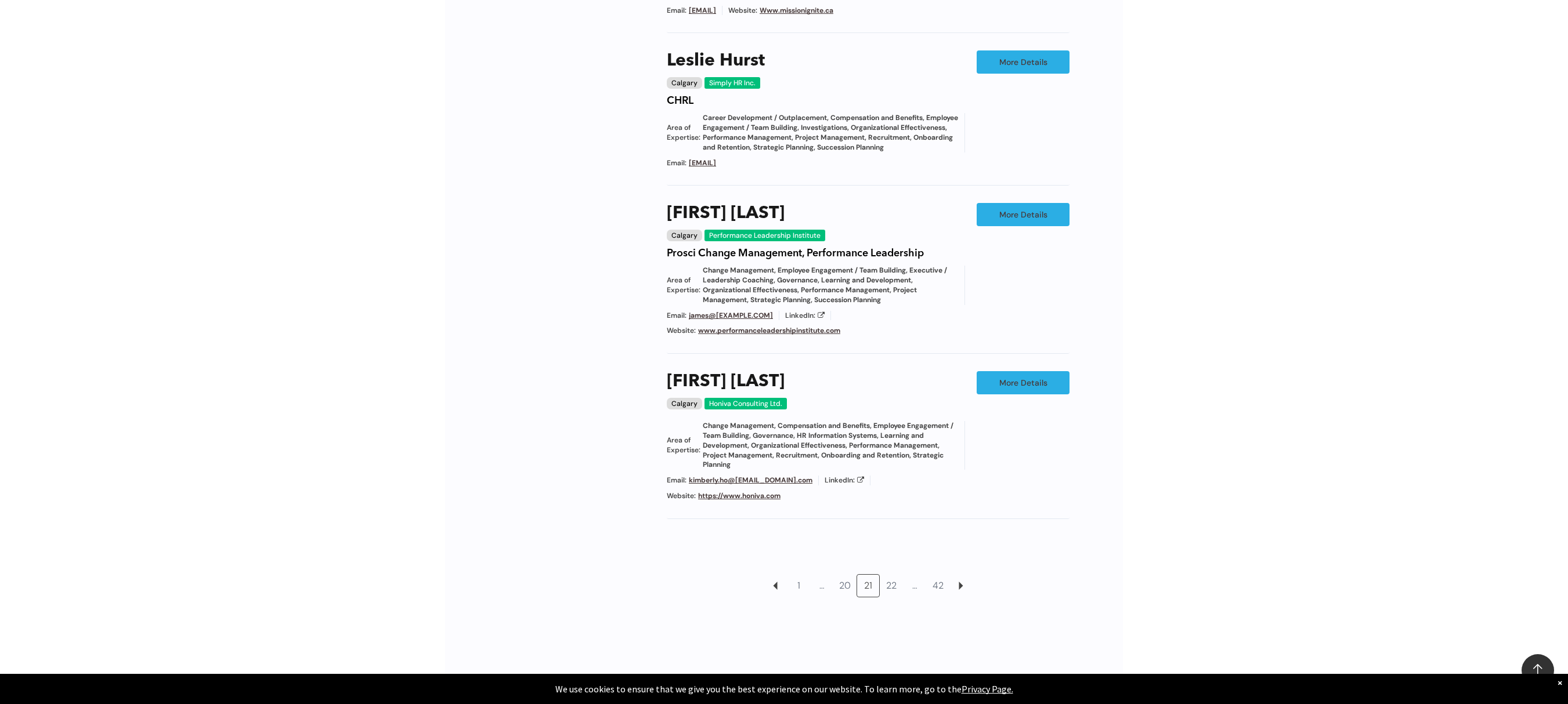 scroll, scrollTop: 1124, scrollLeft: 0, axis: vertical 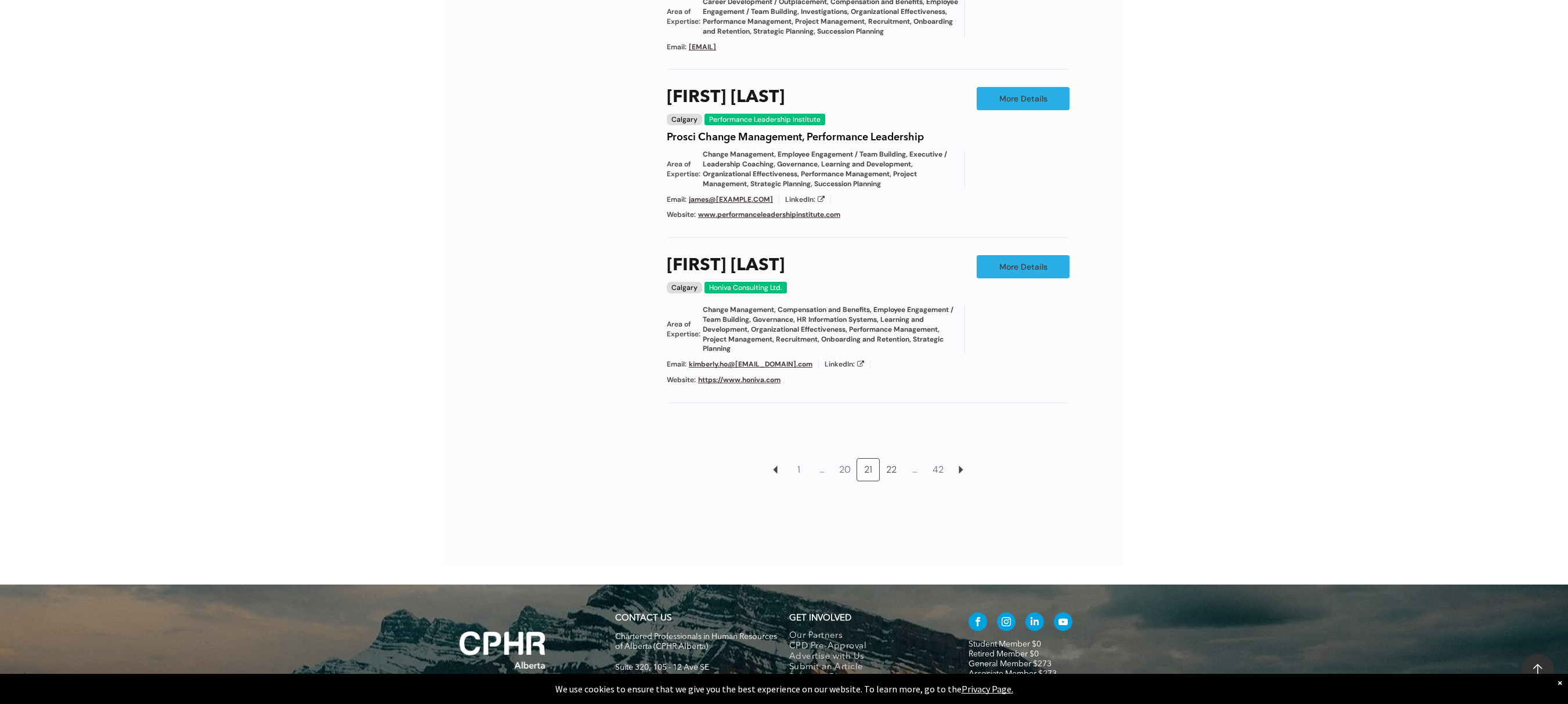 click on "22" at bounding box center (891, 470) 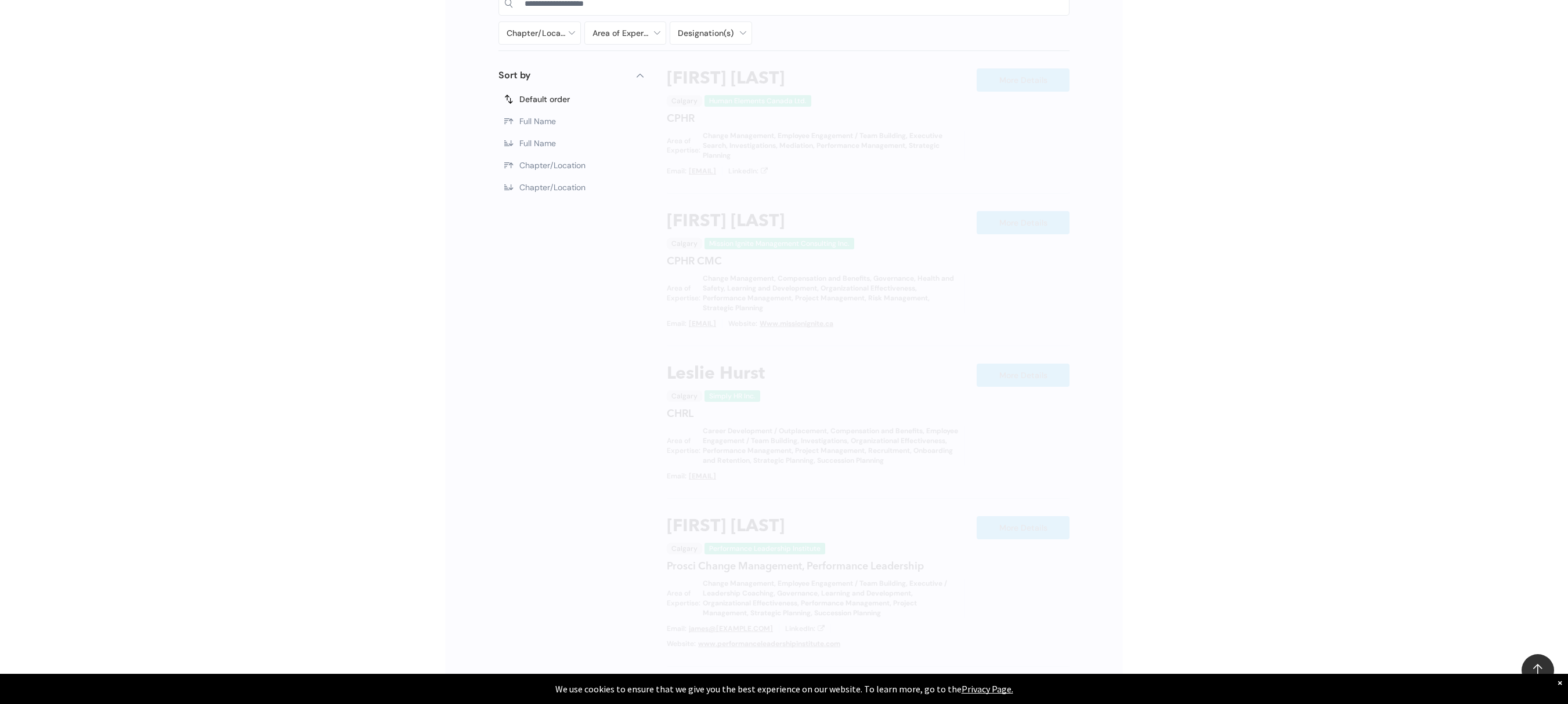 scroll, scrollTop: 660, scrollLeft: 0, axis: vertical 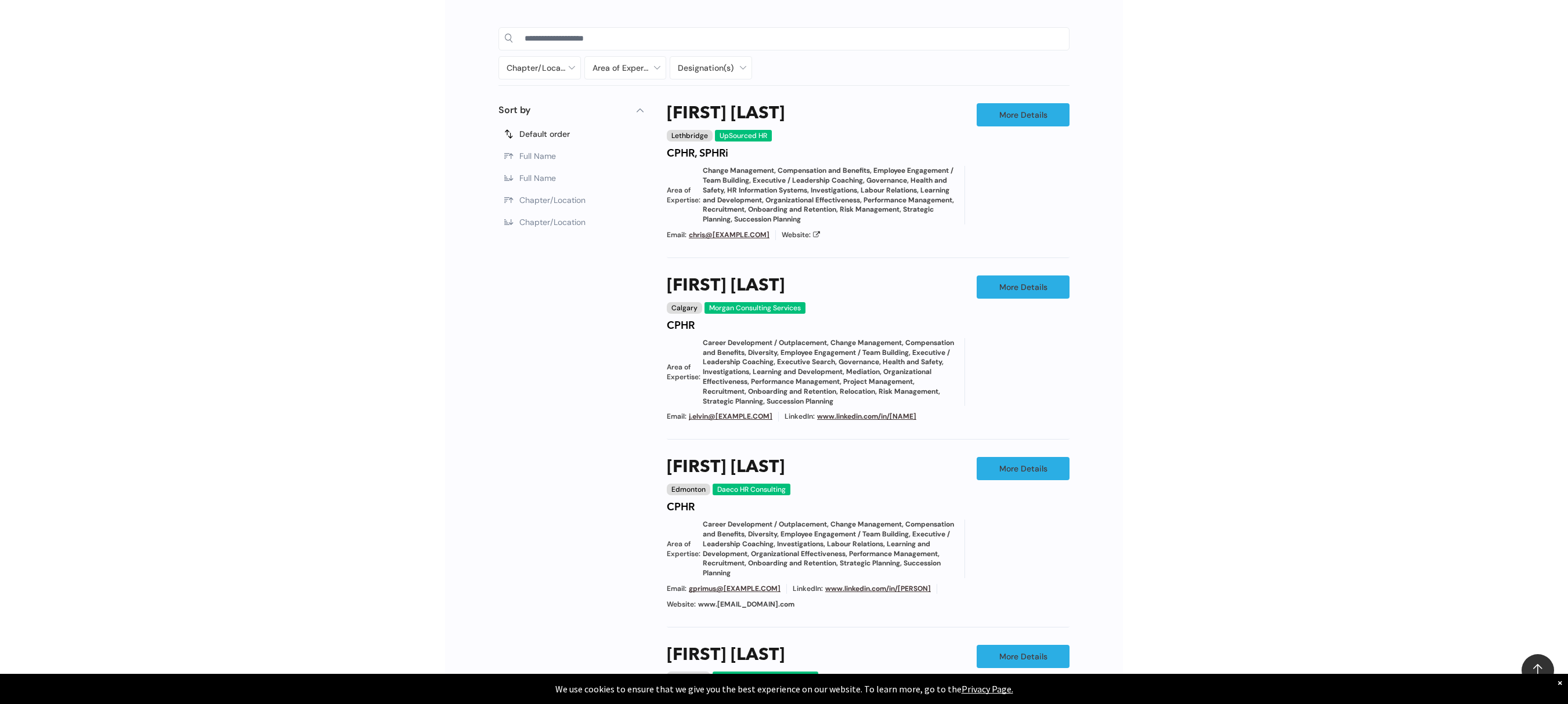 click on "Chapter/Location
Calgary   Central Alberta   Edmonton   Grande Prairie   Lethbridge   Medicine Hat   Wood Buffalo     No elements found. Consider changing the search query.   List is empty.      Area of Expertise
- Change Management
- Compensation and Benefits
- Diversity
- Employee Engagement / Team Building
- Executive / Leadership Coaching
- Governance
- Health and Safety
- Mediation
- Organizational Effectiveness
- Performance Management
- Project Management
- Recruitment   Career Development / Outplacement   Career Development/Outplacement   Change Management   Compensation and Benefits   Diversity   Employee Engagement / Team Building   Executive / Leadership Coaching   Executive Search   Executive/Leadership Coaching   Governance   HR Information Systems   Health and Safety   Investigations   Labour Relations   Leadership Communication   Learning and Development   M&A Integration   Mediation   None" at bounding box center (784, 566) 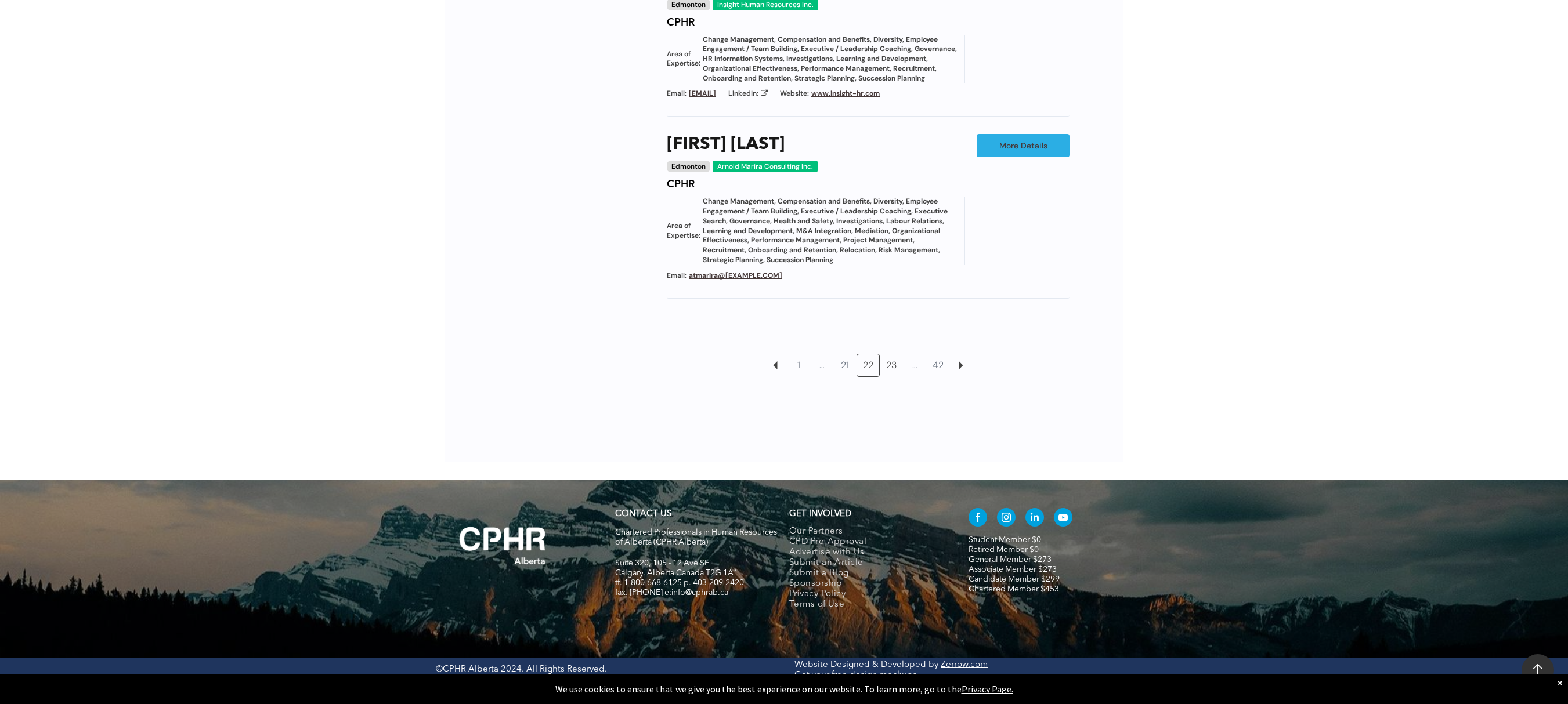 click on "23" at bounding box center (891, 365) 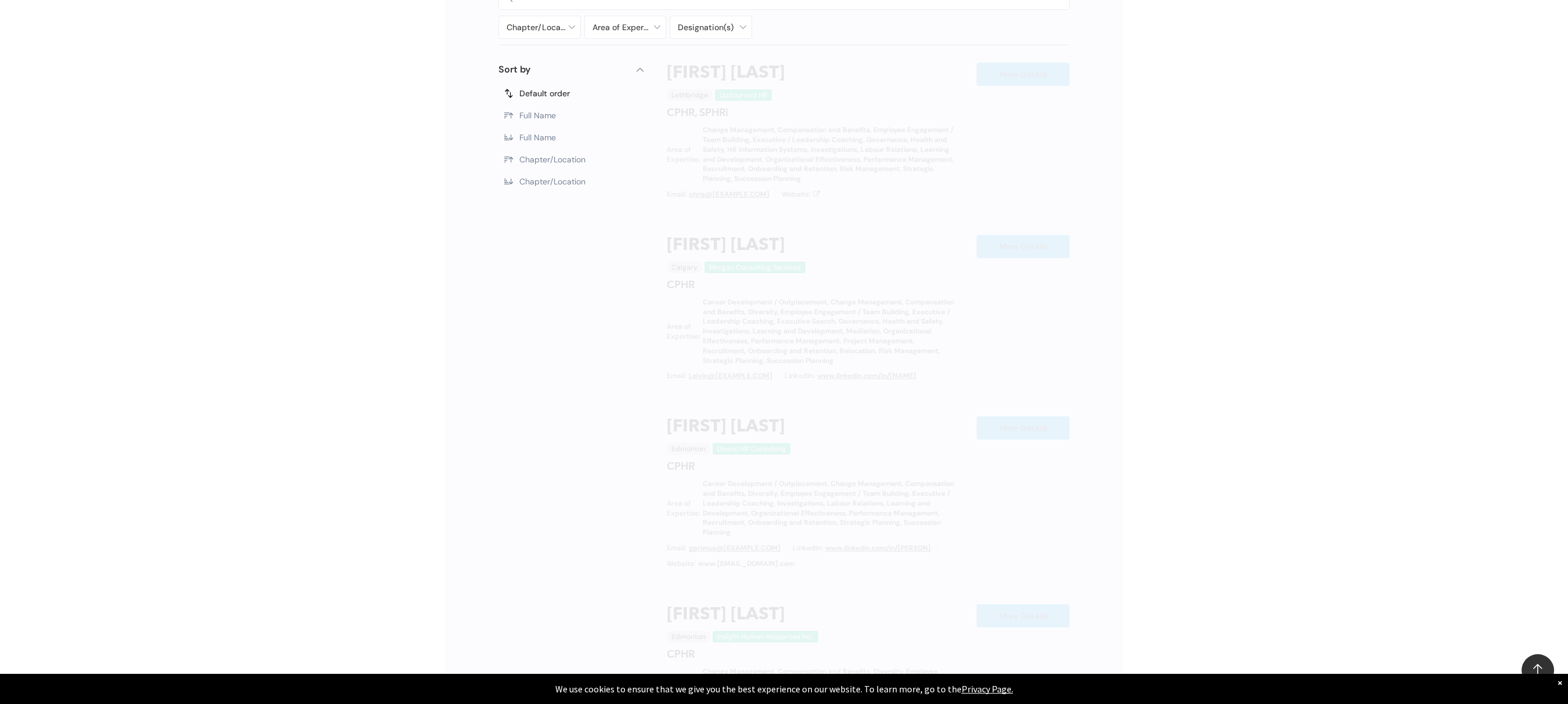 scroll, scrollTop: 660, scrollLeft: 0, axis: vertical 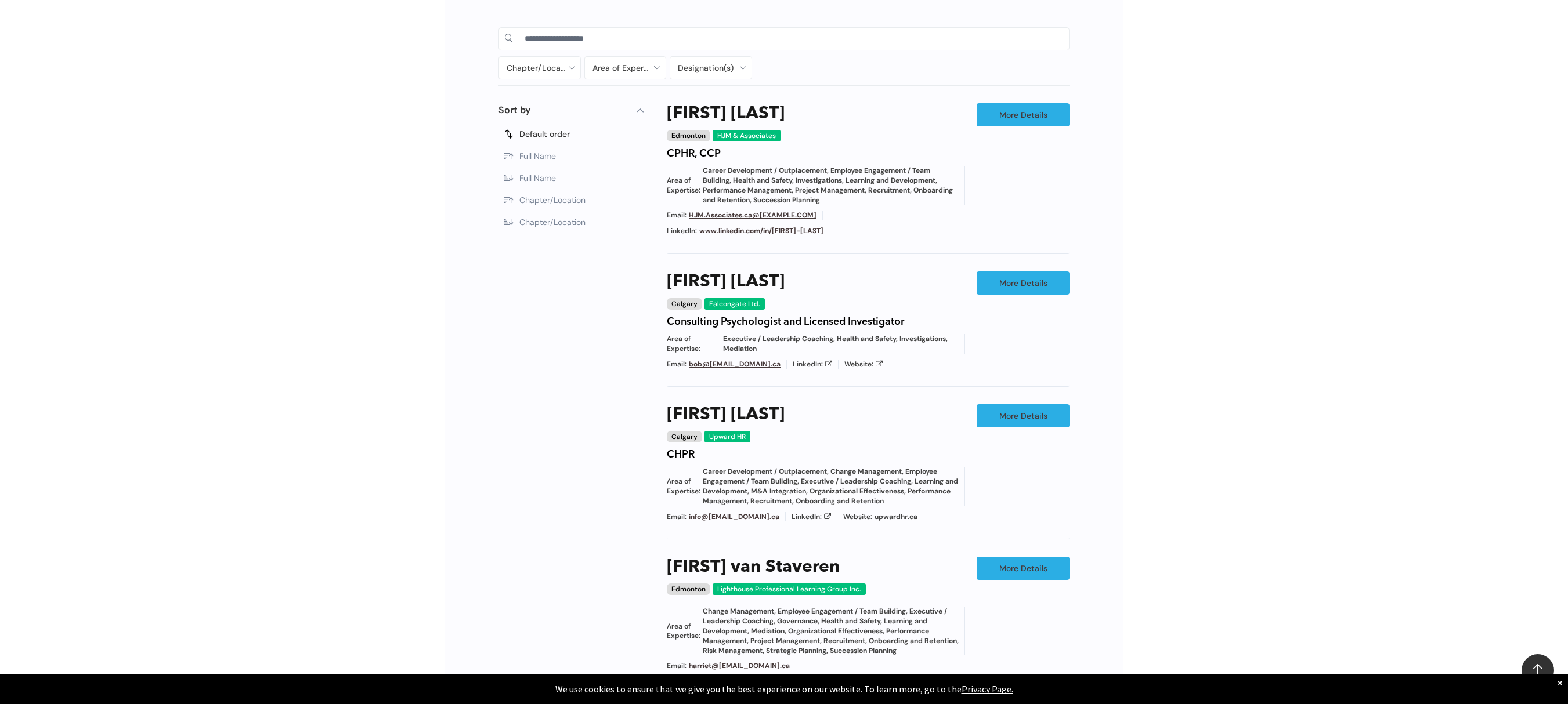 click on "Chapter/Location
Calgary   Central Alberta   Edmonton   Grande Prairie   Lethbridge   Medicine Hat   Wood Buffalo     No elements found. Consider changing the search query.   List is empty.      Area of Expertise
- Change Management
- Compensation and Benefits
- Diversity
- Employee Engagement / Team Building
- Executive / Leadership Coaching
- Governance
- Health and Safety
- Mediation
- Organizational Effectiveness
- Performance Management
- Project Management
- Recruitment   Career Development / Outplacement   Career Development/Outplacement   Change Management   Compensation and Benefits   Diversity   Employee Engagement / Team Building   Executive / Leadership Coaching   Executive Search   Executive/Leadership Coaching   Governance   HR Information Systems   Health and Safety   Investigations   Labour Relations   Leadership Communication   Learning and Development   M&A Integration   Mediation   None" at bounding box center [784, 520] 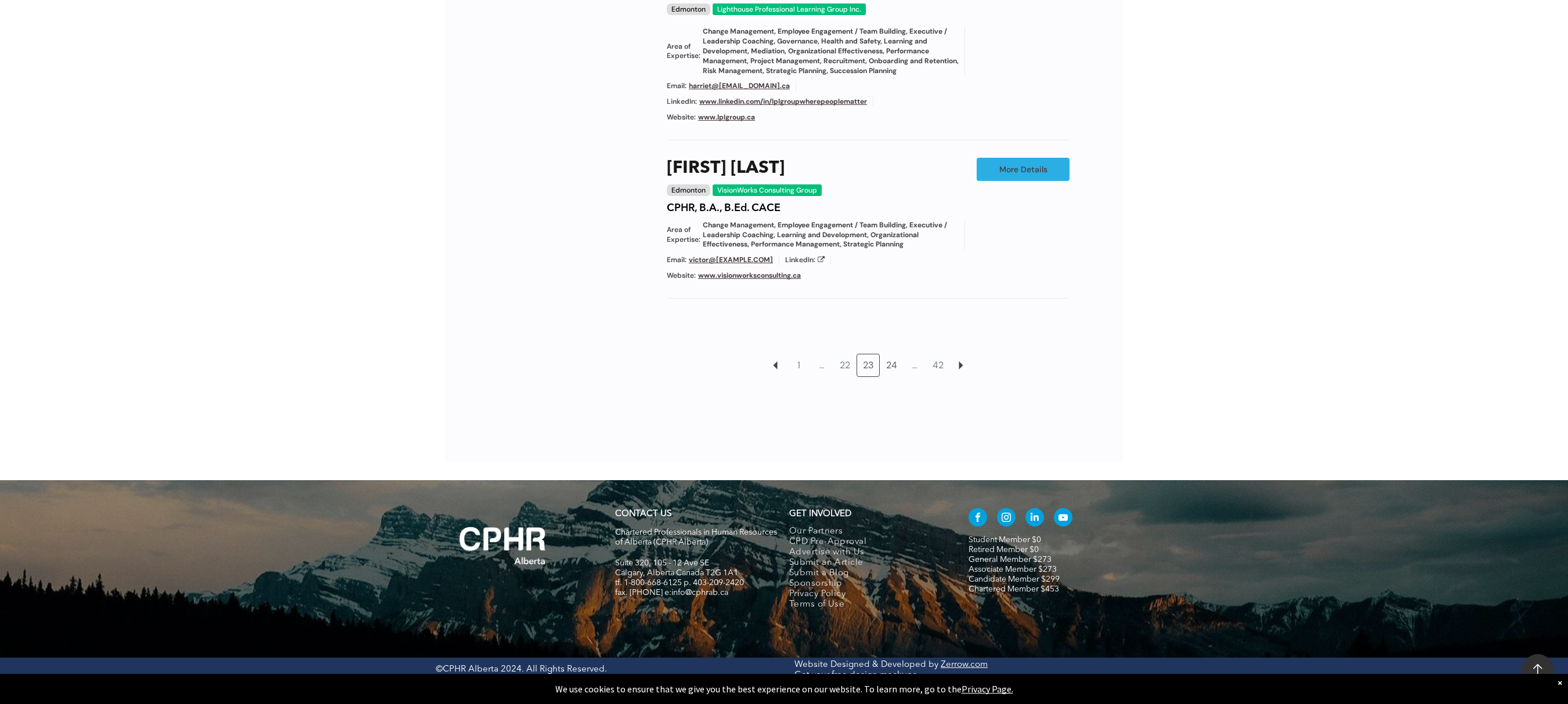 click on "24" at bounding box center [891, 365] 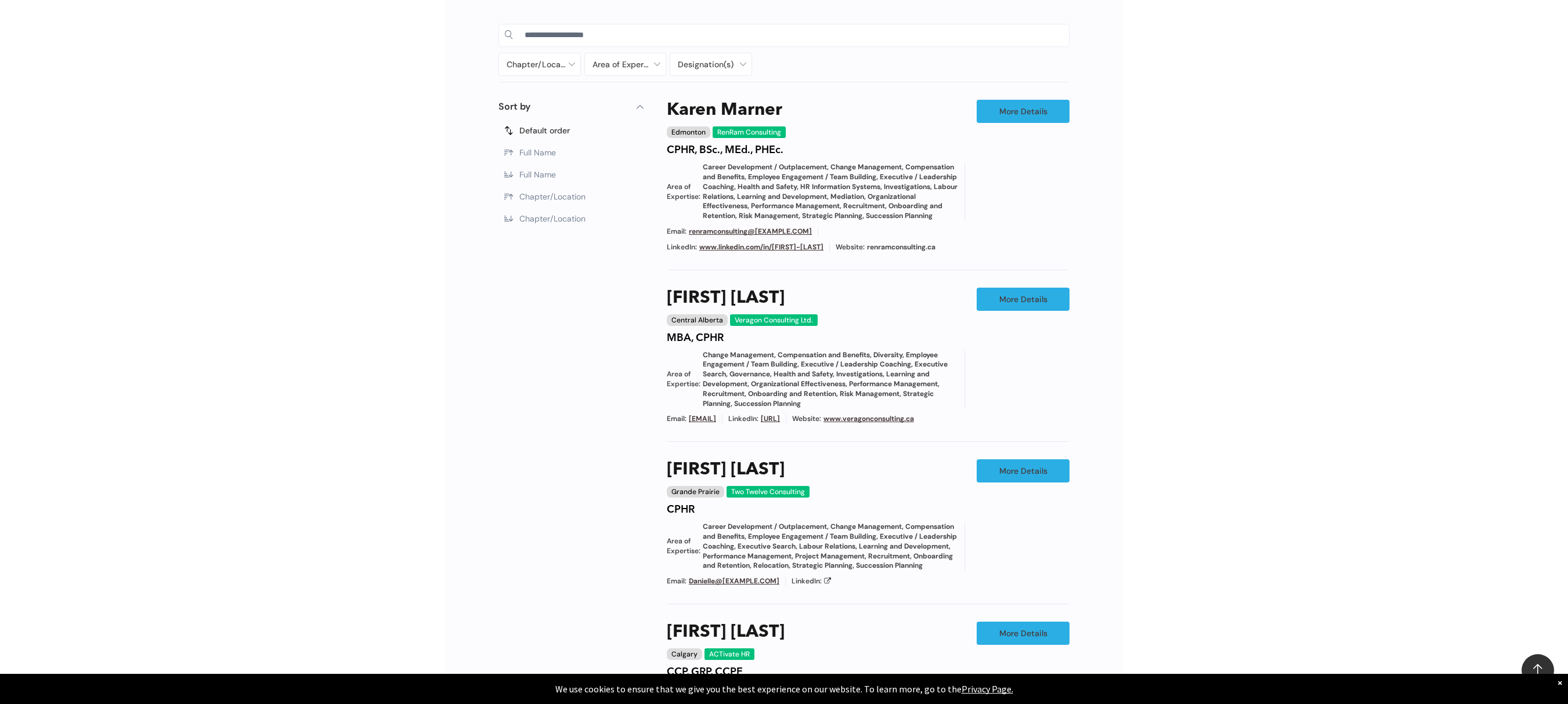 scroll, scrollTop: 660, scrollLeft: 0, axis: vertical 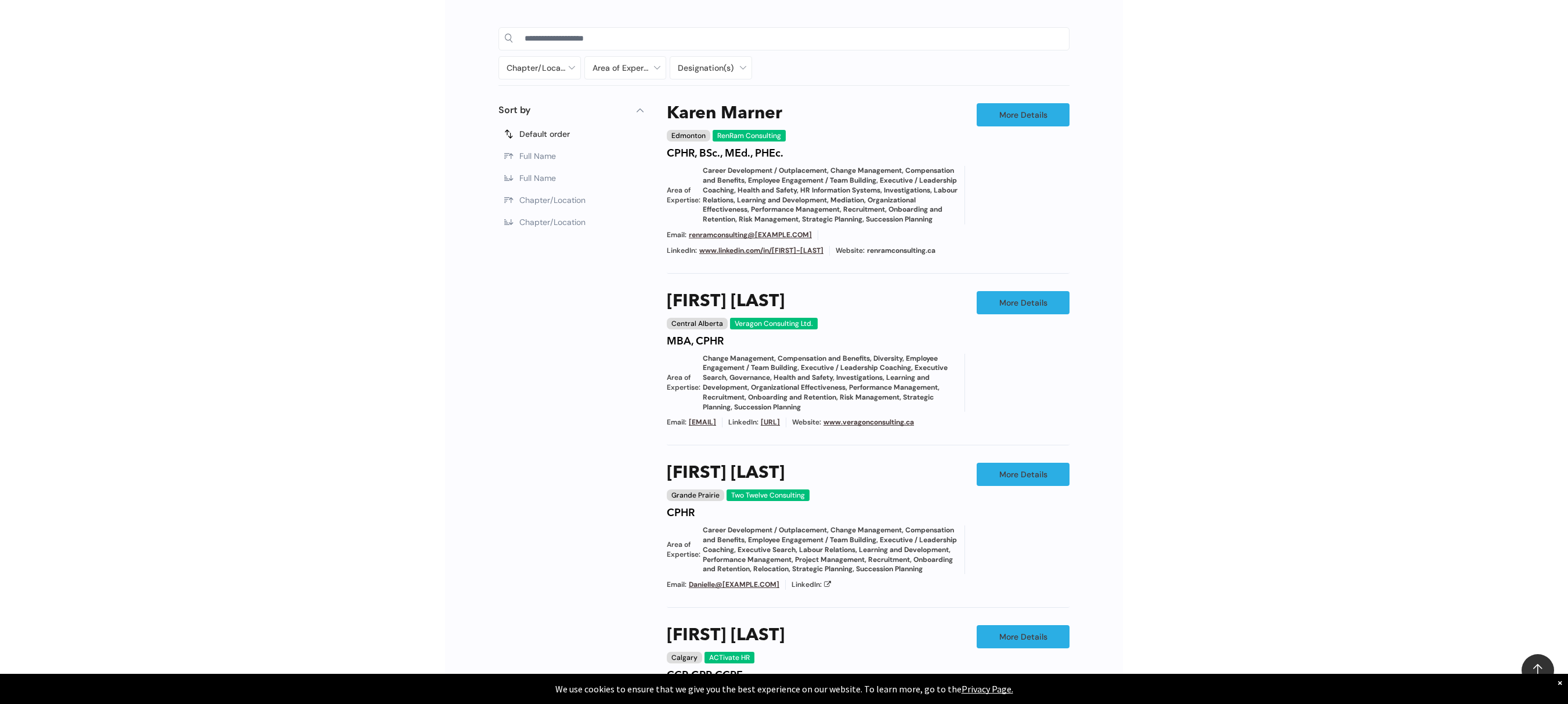 drag, startPoint x: 1412, startPoint y: 484, endPoint x: 1379, endPoint y: 445, distance: 51.08816 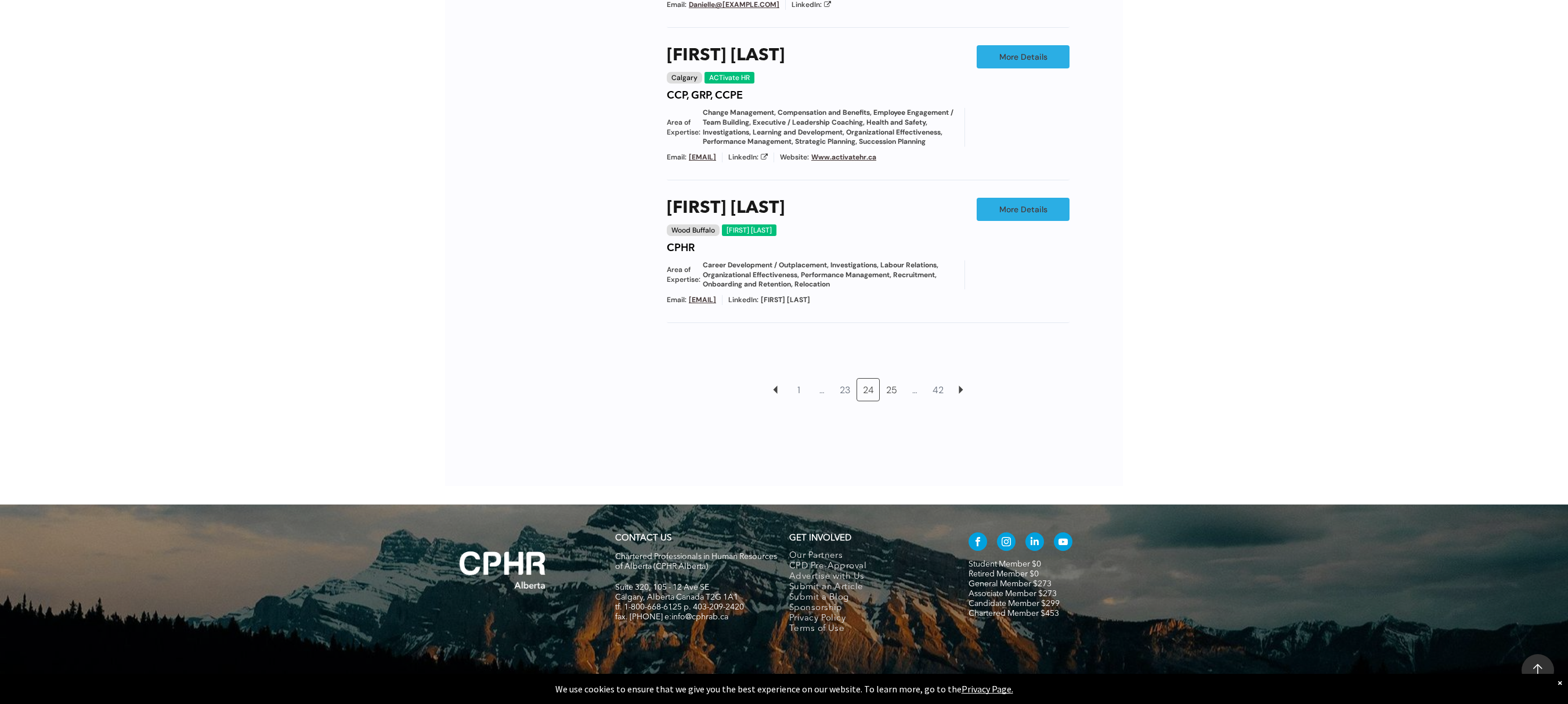 click on "25" at bounding box center (891, 390) 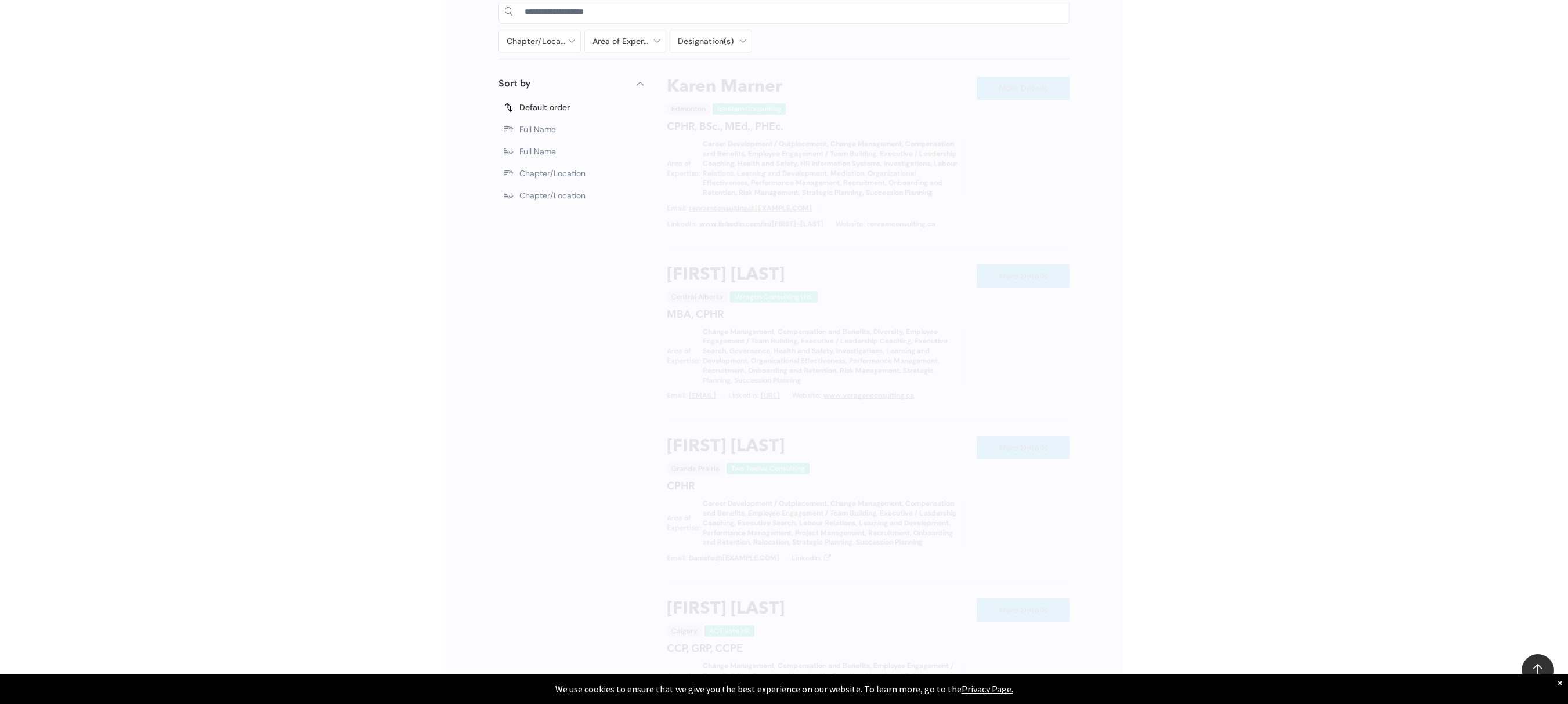 scroll, scrollTop: 660, scrollLeft: 0, axis: vertical 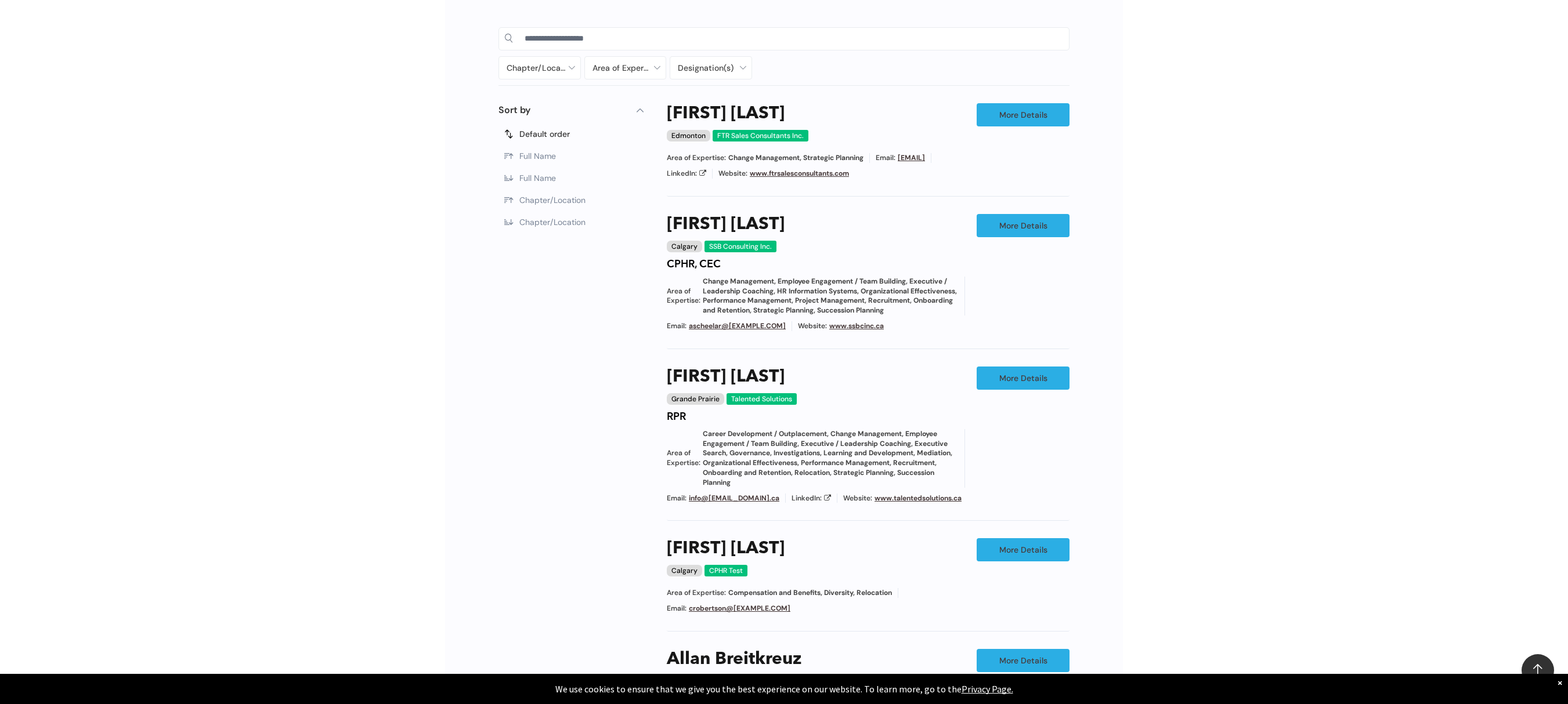 click on "Chapter/Location
Calgary   Central Alberta   Edmonton   Grande Prairie   Lethbridge   Medicine Hat   Wood Buffalo     No elements found. Consider changing the search query.   List is empty.      Area of Expertise
- Change Management
- Compensation and Benefits
- Diversity
- Employee Engagement / Team Building
- Executive / Leadership Coaching
- Governance
- Health and Safety
- Mediation
- Organizational Effectiveness
- Performance Management
- Project Management
- Recruitment   Career Development / Outplacement   Career Development/Outplacement   Change Management   Compensation and Benefits   Diversity   Employee Engagement / Team Building   Executive / Leadership Coaching   Executive Search   Executive/Leadership Coaching   Governance   HR Information Systems   Health and Safety   Investigations   Labour Relations   Leadership Communication   Learning and Development   M&A Integration   Mediation   None" at bounding box center [784, 484] 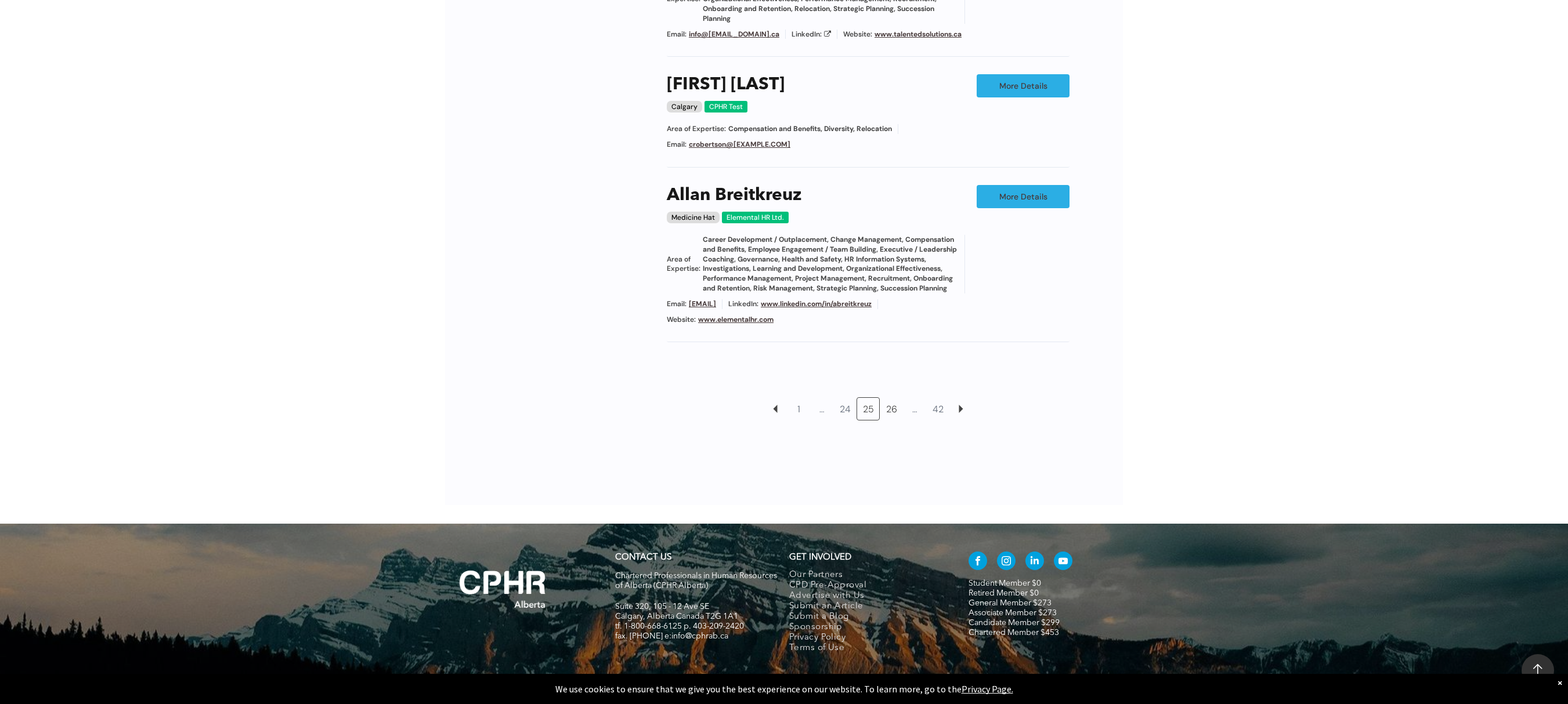 click on "26" at bounding box center (891, 409) 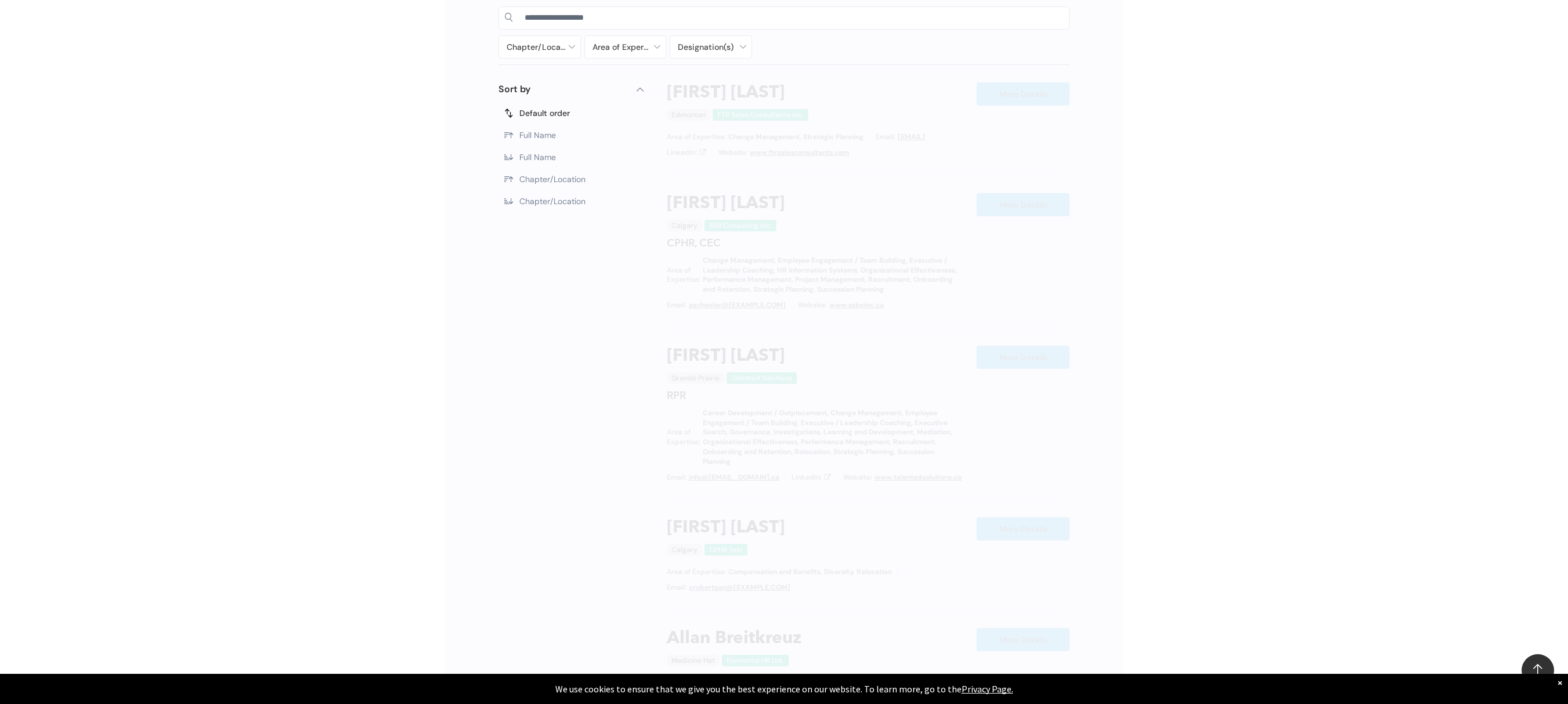 scroll, scrollTop: 660, scrollLeft: 0, axis: vertical 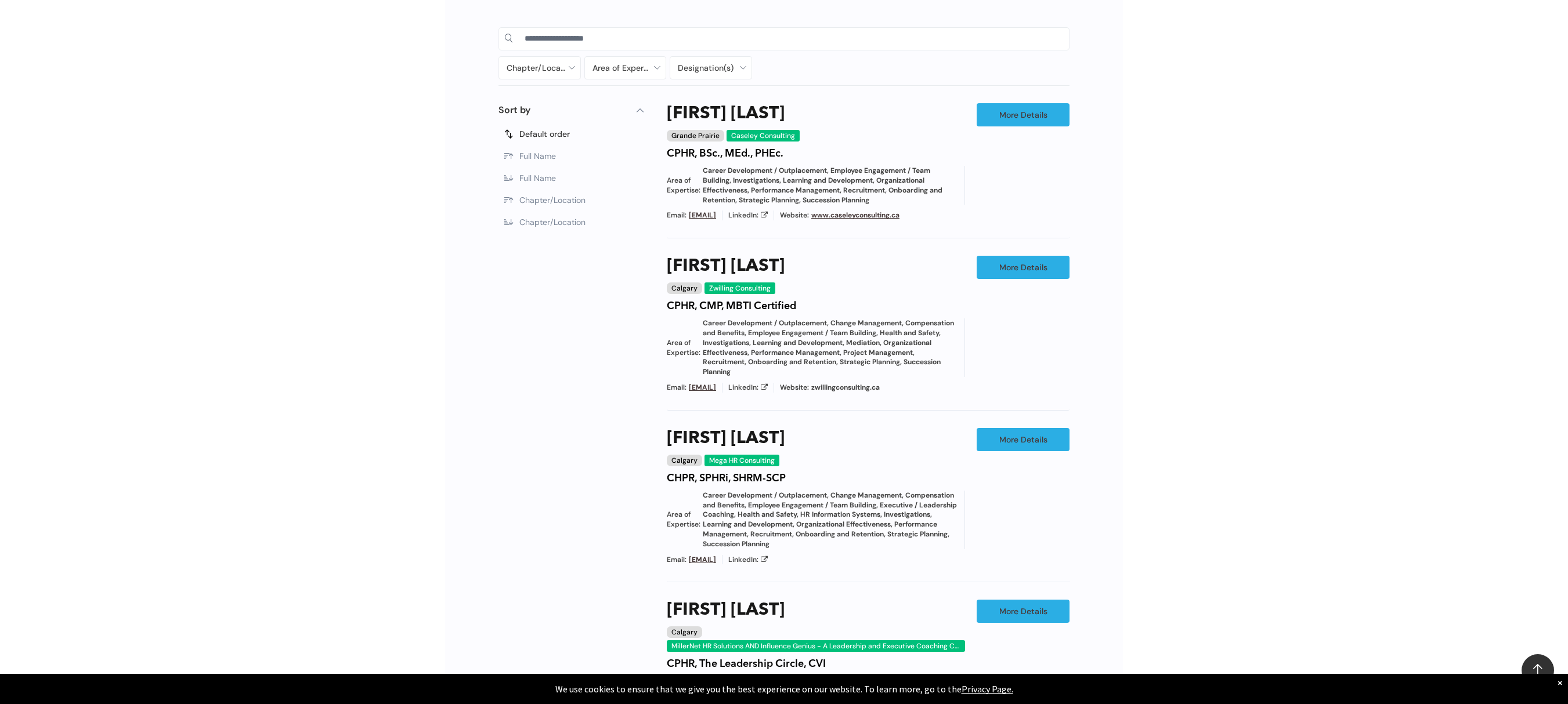 click on "Chapter/Location
Calgary   Central Alberta   Edmonton   Grande Prairie   Lethbridge   Medicine Hat   Wood Buffalo     No elements found. Consider changing the search query.   List is empty.      Area of Expertise
- Change Management
- Compensation and Benefits
- Diversity
- Employee Engagement / Team Building
- Executive / Leadership Coaching
- Governance
- Health and Safety
- Mediation
- Organizational Effectiveness
- Performance Management
- Project Management
- Recruitment   Career Development / Outplacement   Career Development/Outplacement   Change Management   Compensation and Benefits   Diversity   Employee Engagement / Team Building   Executive / Leadership Coaching   Executive Search   Executive/Leadership Coaching   Governance   HR Information Systems   Health and Safety   Investigations   Labour Relations   Leadership Communication   Learning and Development   M&A Integration   Mediation   None" at bounding box center [784, 553] 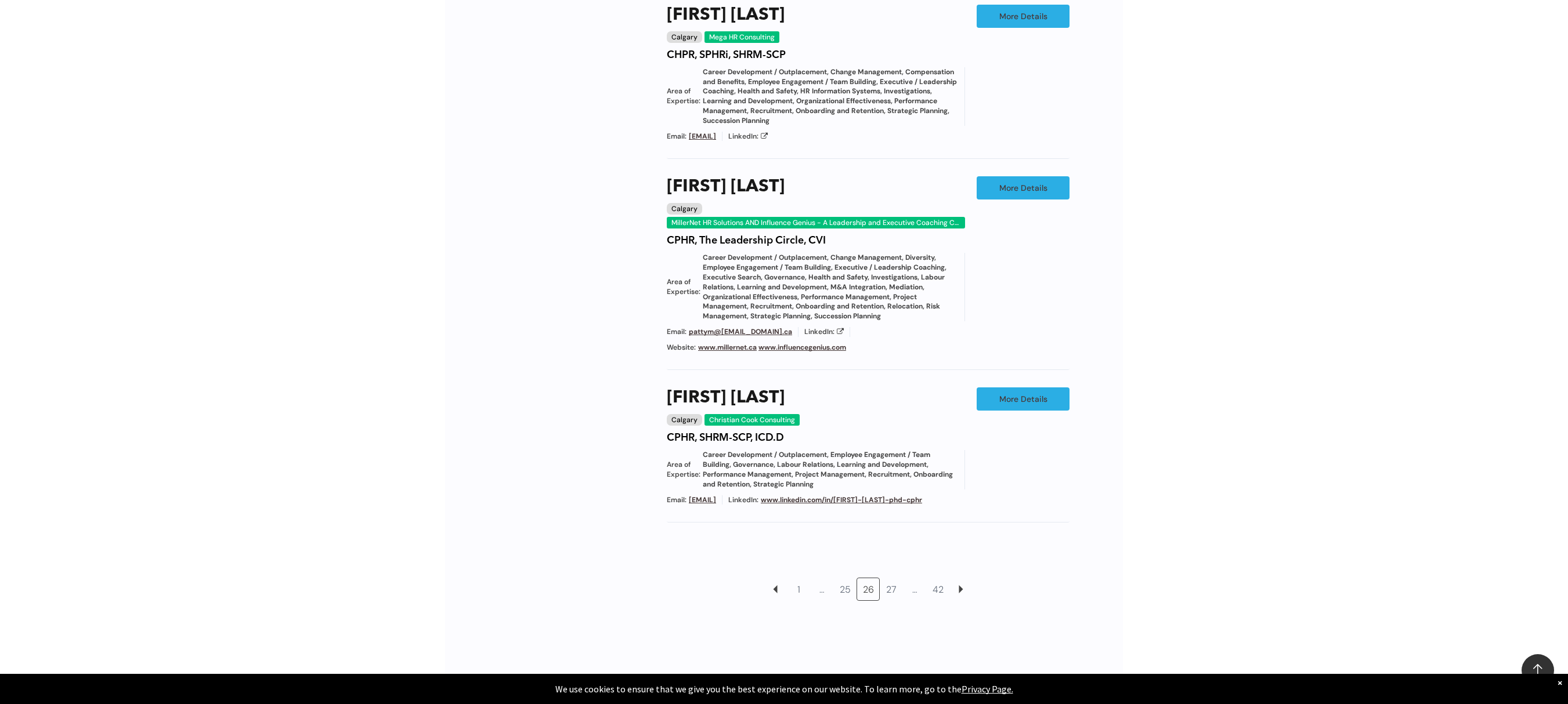 scroll, scrollTop: 1124, scrollLeft: 0, axis: vertical 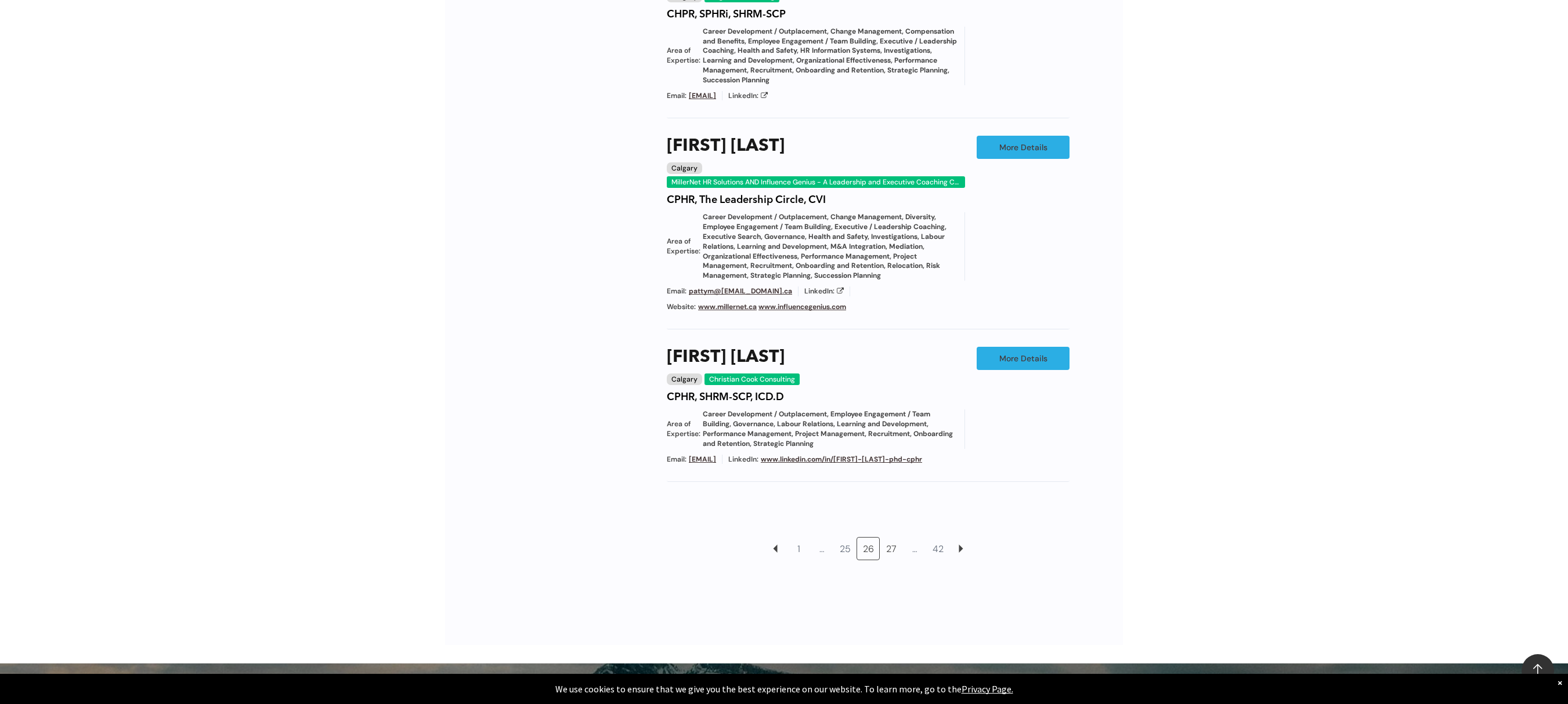 click on "27" at bounding box center (891, 549) 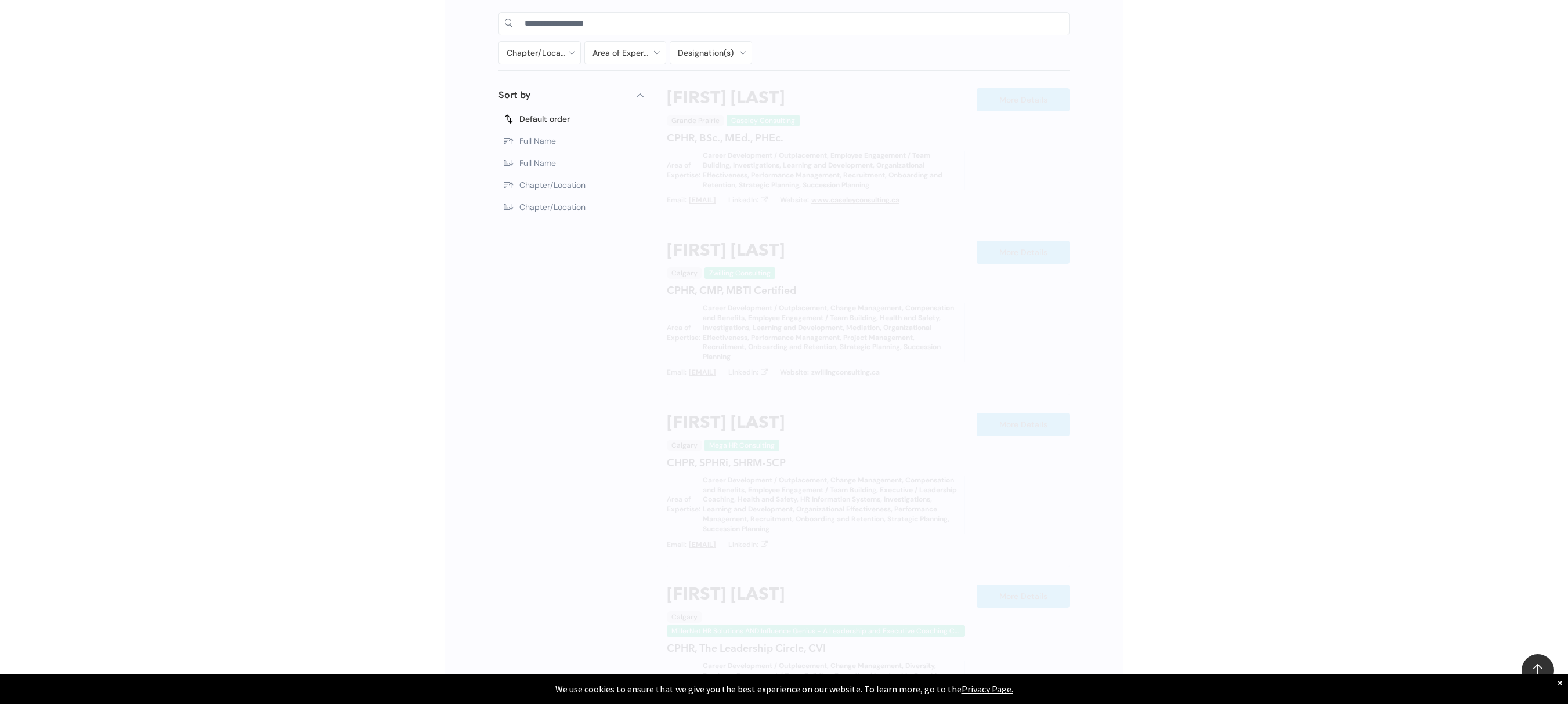 scroll, scrollTop: 660, scrollLeft: 0, axis: vertical 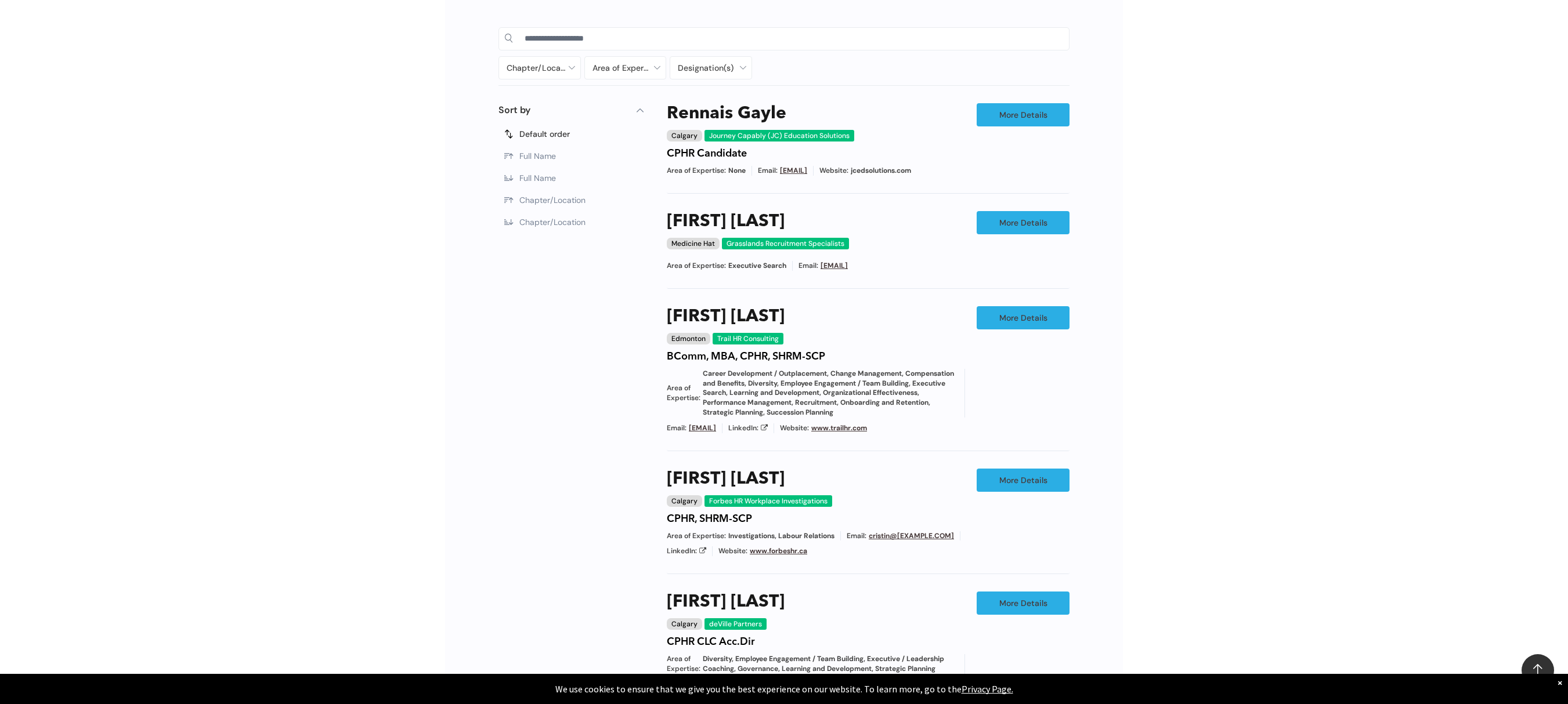 drag, startPoint x: 1327, startPoint y: 449, endPoint x: 1280, endPoint y: 377, distance: 85.98256 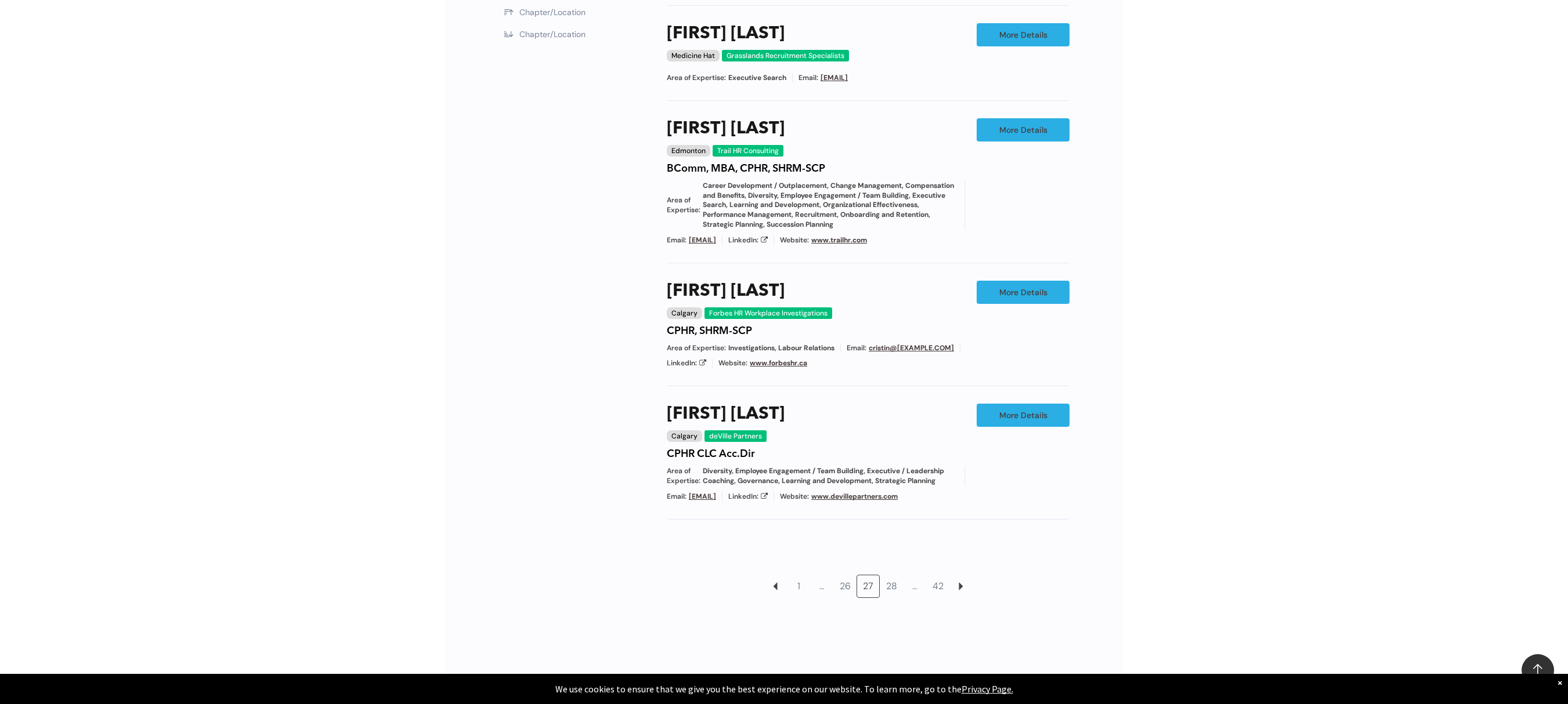 scroll, scrollTop: 1090, scrollLeft: 0, axis: vertical 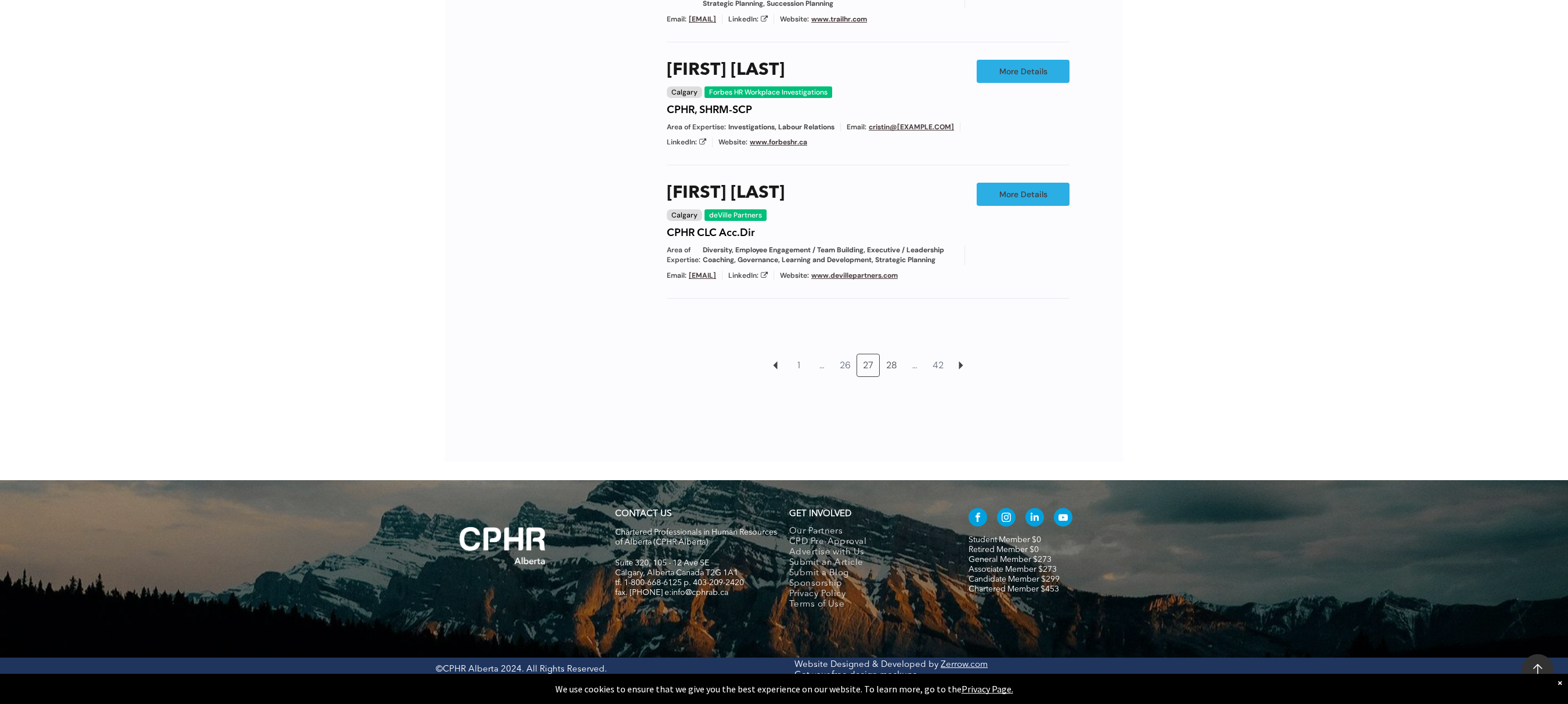 drag, startPoint x: 890, startPoint y: 365, endPoint x: 958, endPoint y: 349, distance: 69.856997 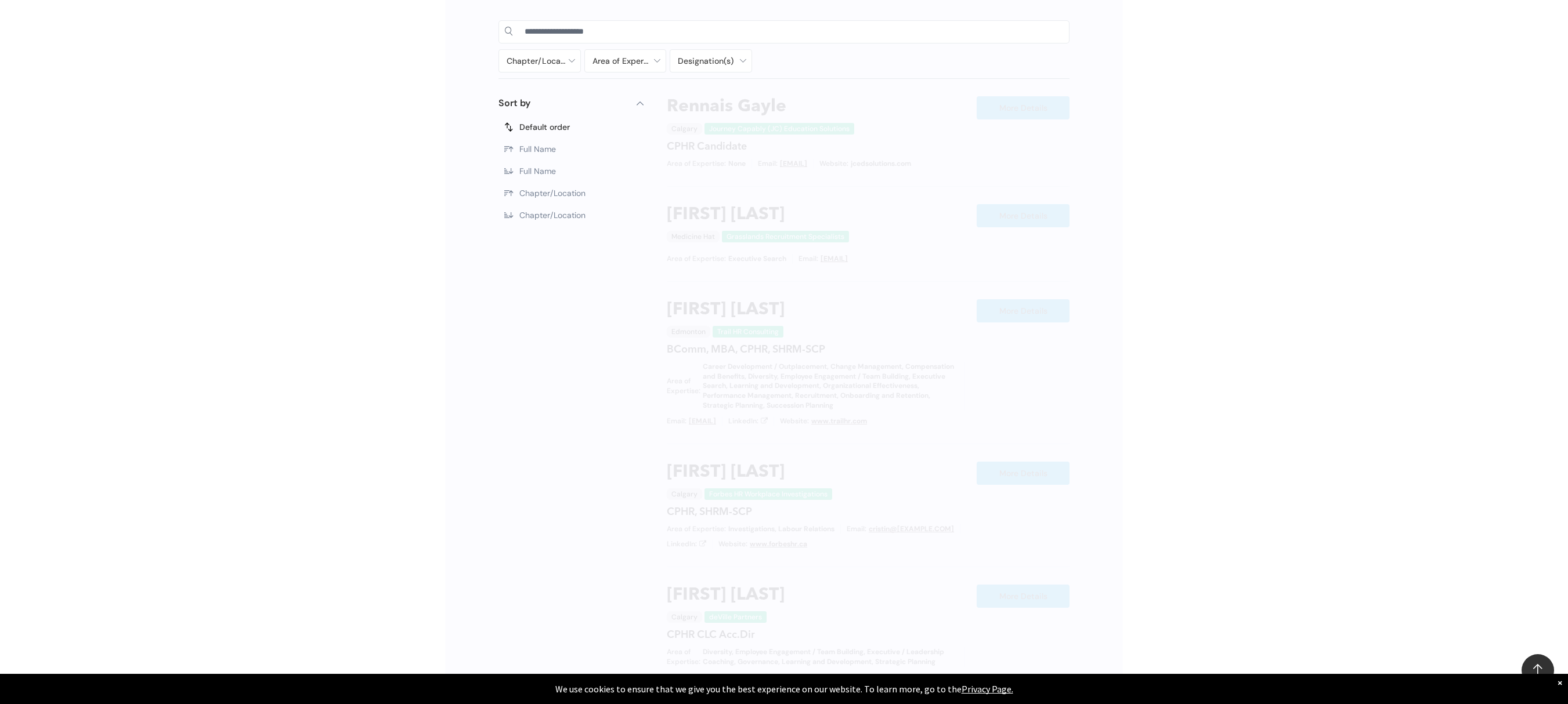 scroll, scrollTop: 660, scrollLeft: 0, axis: vertical 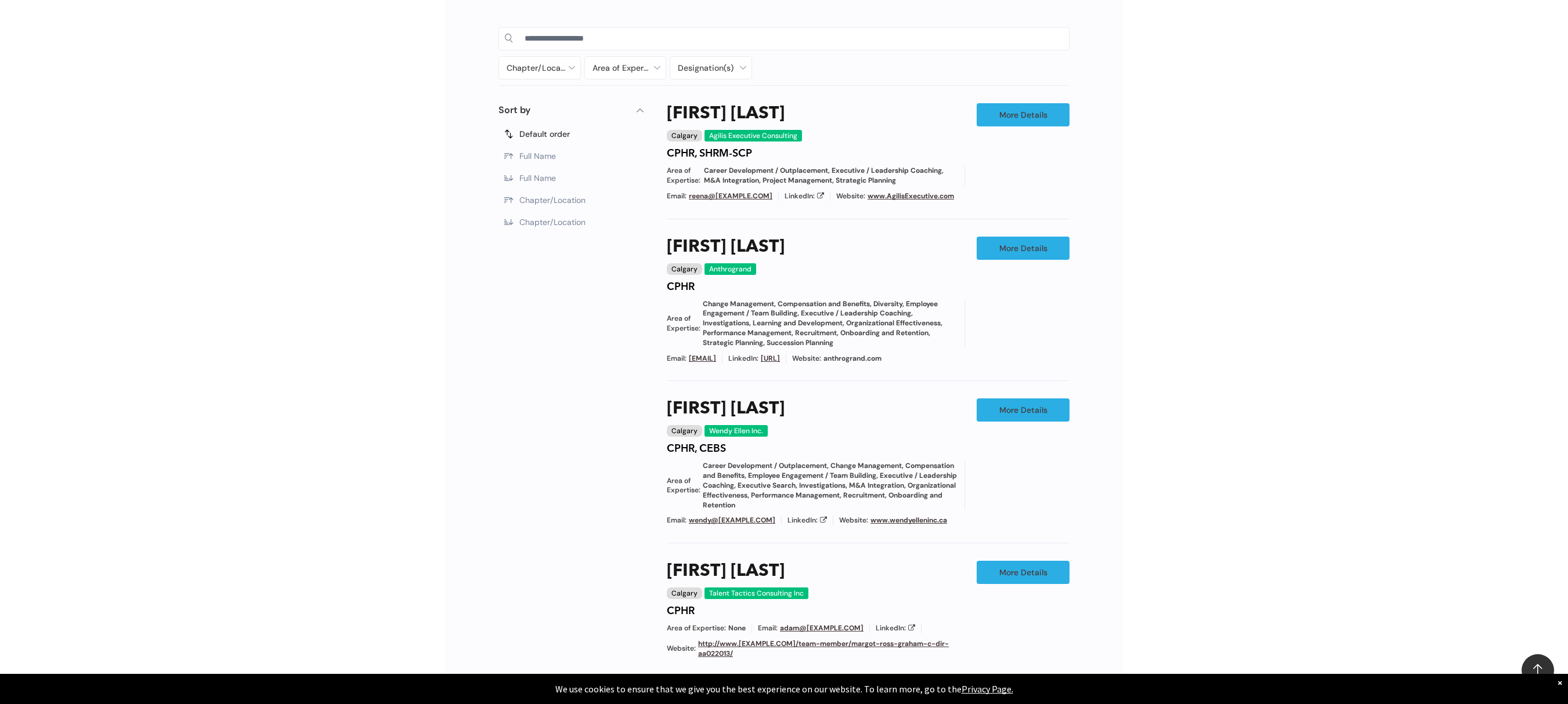 click on "Chapter/Location
Calgary   Central Alberta   Edmonton   Grande Prairie   Lethbridge   Medicine Hat   Wood Buffalo     No elements found. Consider changing the search query.   List is empty.      Area of Expertise
- Change Management
- Compensation and Benefits
- Diversity
- Employee Engagement / Team Building
- Executive / Leadership Coaching
- Governance
- Health and Safety
- Mediation
- Organizational Effectiveness
- Performance Management
- Project Management
- Recruitment   Career Development / Outplacement   Career Development/Outplacement   Change Management   Compensation and Benefits   Diversity   Employee Engagement / Team Building   Executive / Leadership Coaching   Executive Search   Executive/Leadership Coaching   Governance   HR Information Systems   Health and Safety   Investigations   Labour Relations   Leadership Communication   Learning and Development   M&A Integration   Mediation   None" at bounding box center [784, 507] 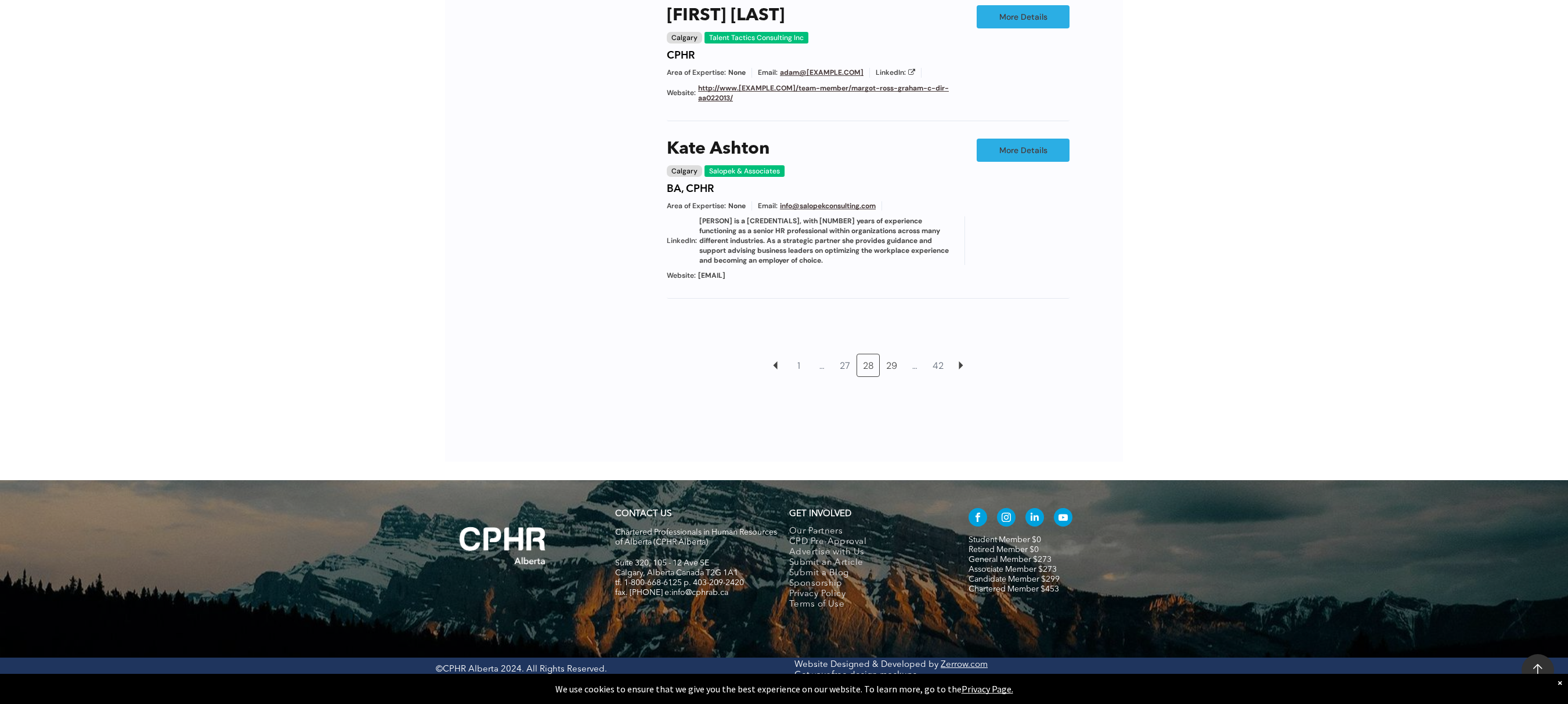 click on "29" at bounding box center [891, 365] 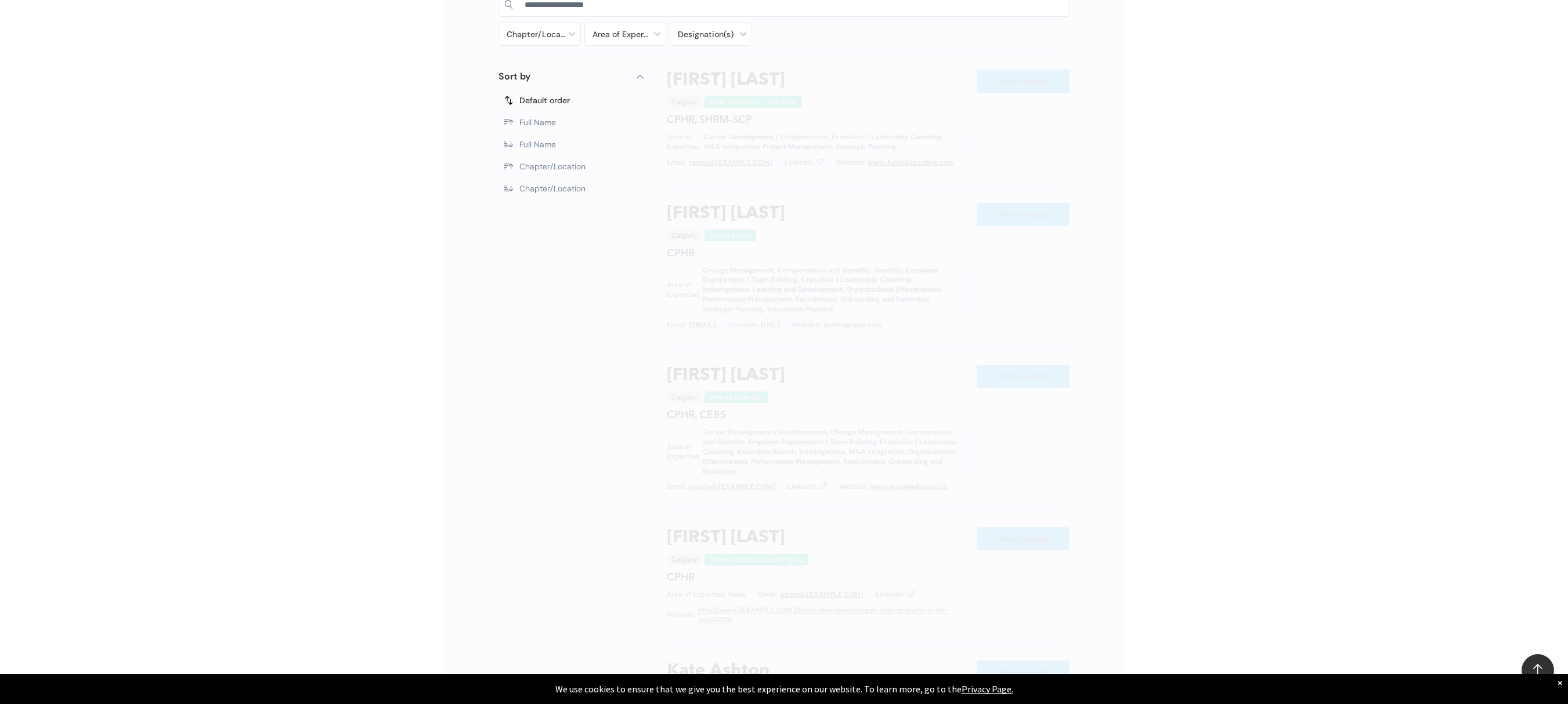 scroll, scrollTop: 660, scrollLeft: 0, axis: vertical 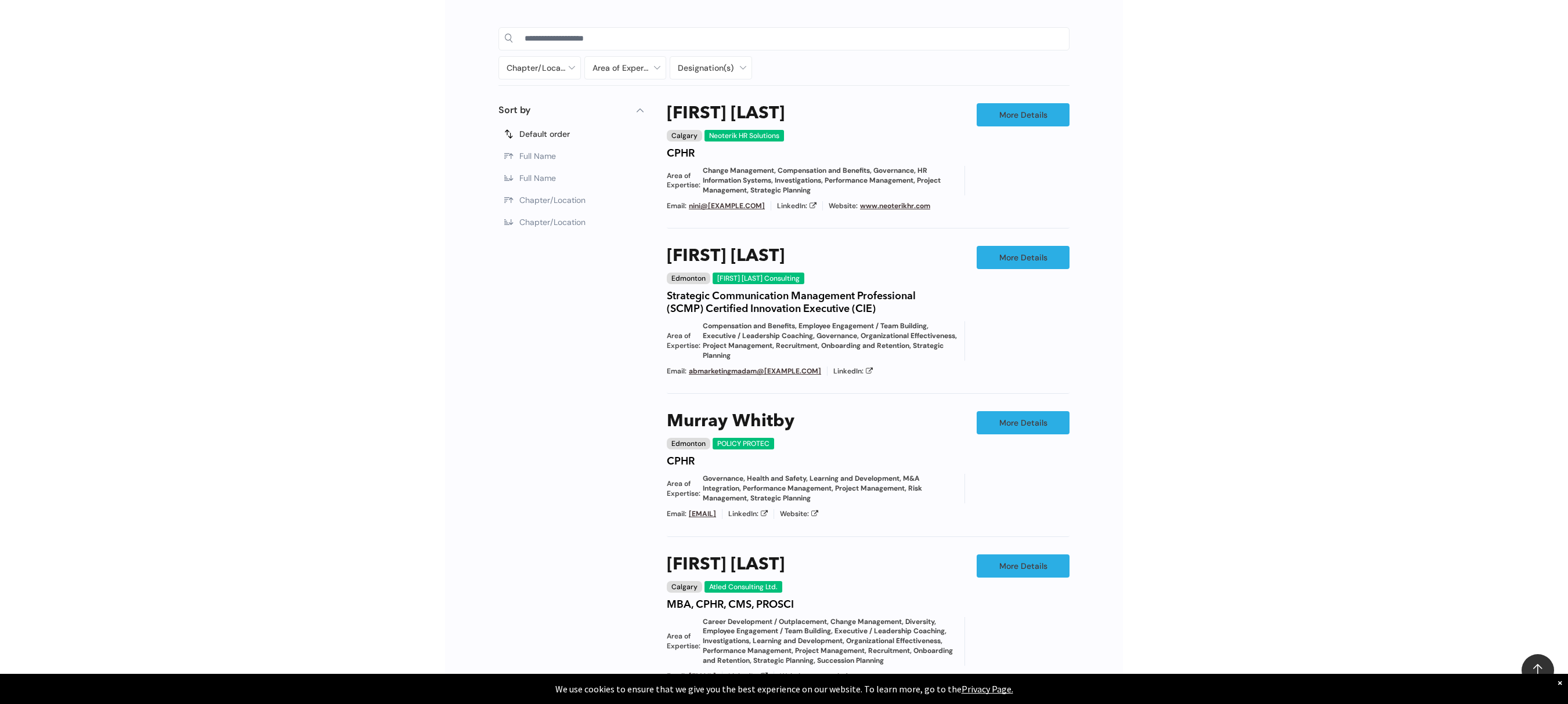drag, startPoint x: 1288, startPoint y: 567, endPoint x: 1230, endPoint y: 437, distance: 142.35168 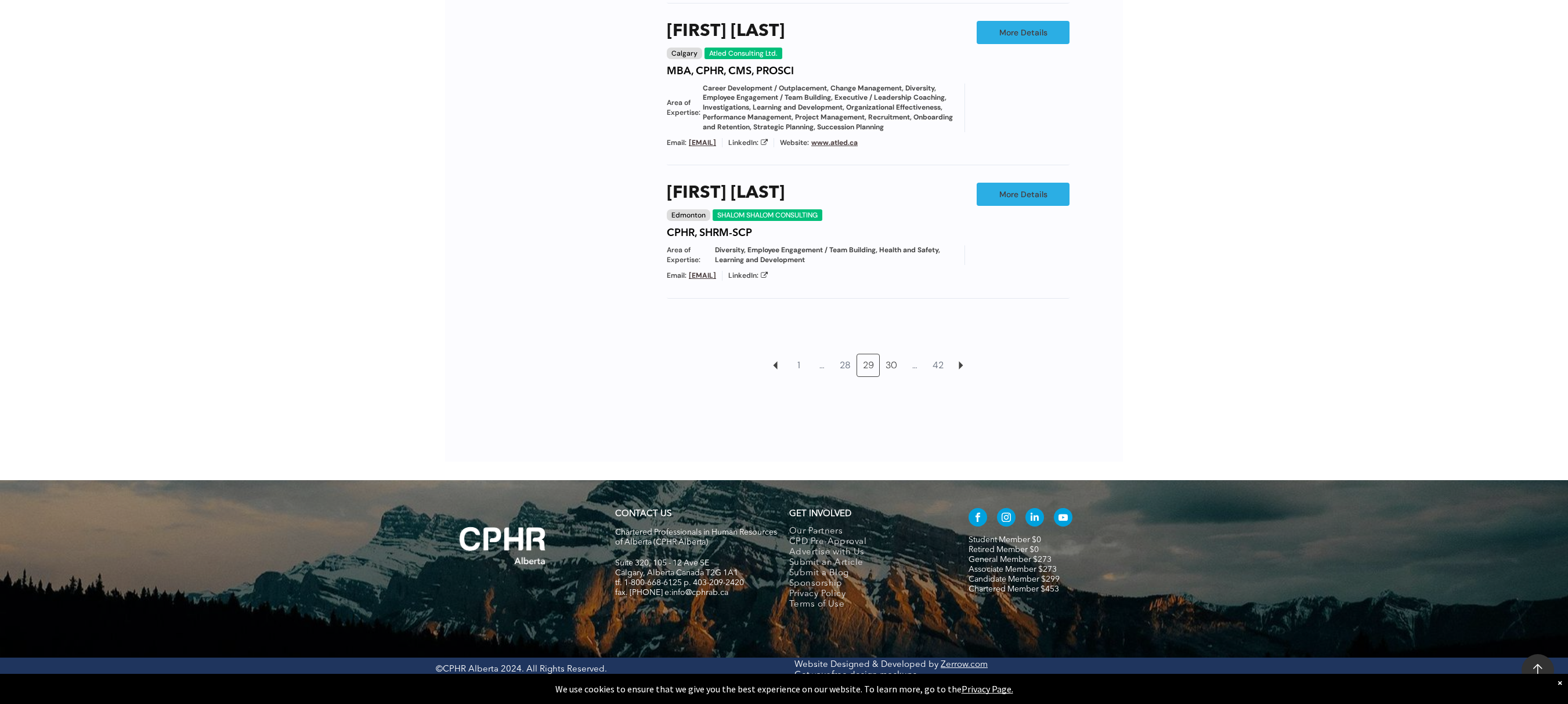 click on "30" at bounding box center [891, 365] 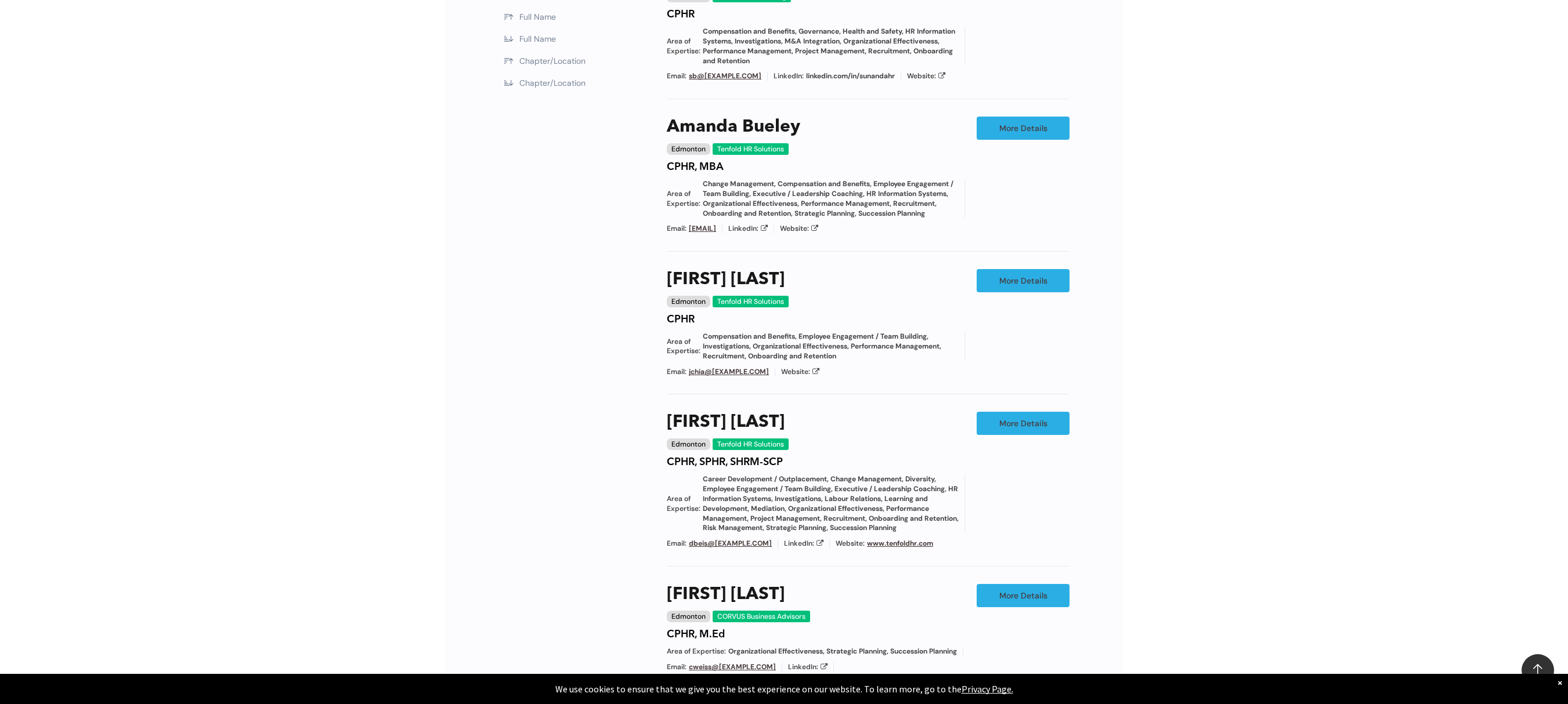 scroll, scrollTop: 1124, scrollLeft: 0, axis: vertical 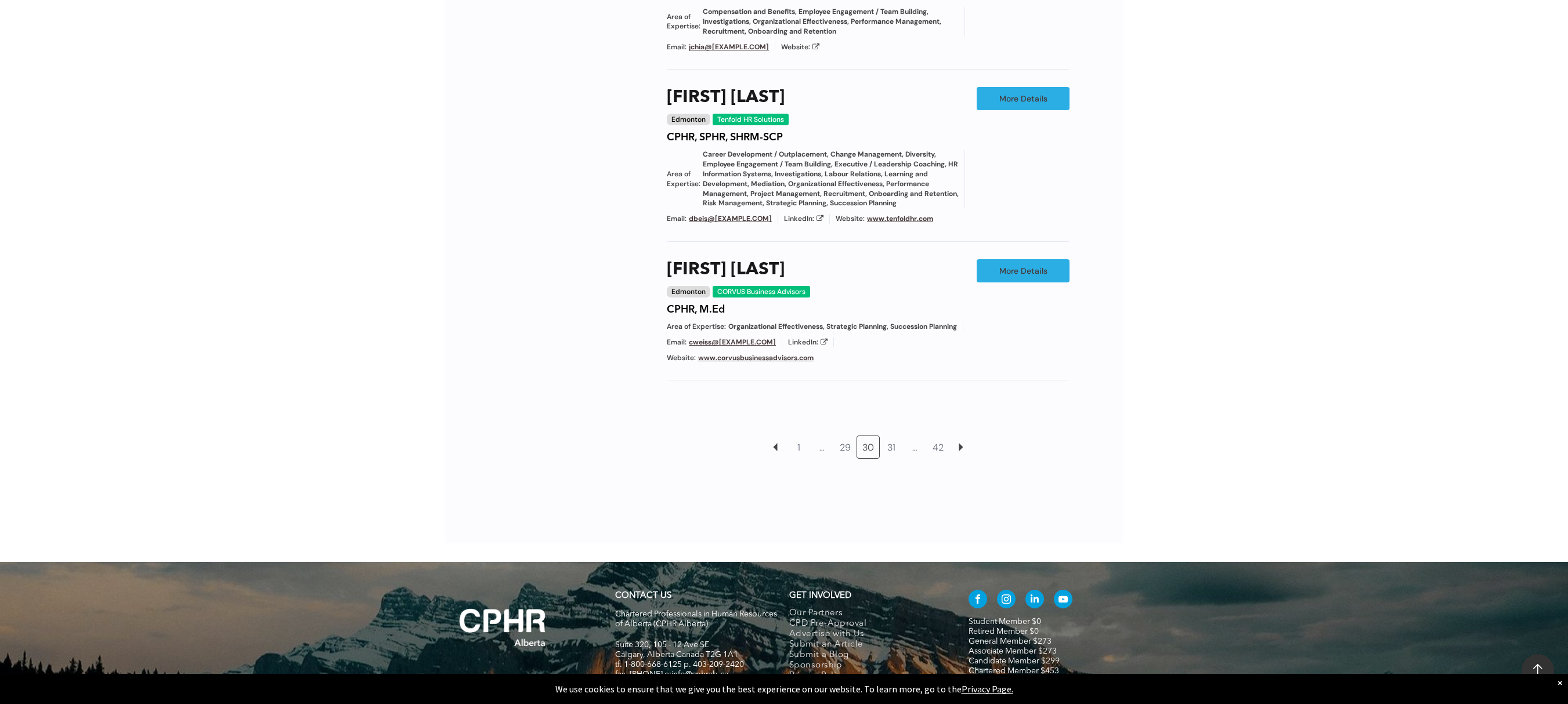 drag, startPoint x: 1223, startPoint y: 537, endPoint x: 1216, endPoint y: 532, distance: 8.602325 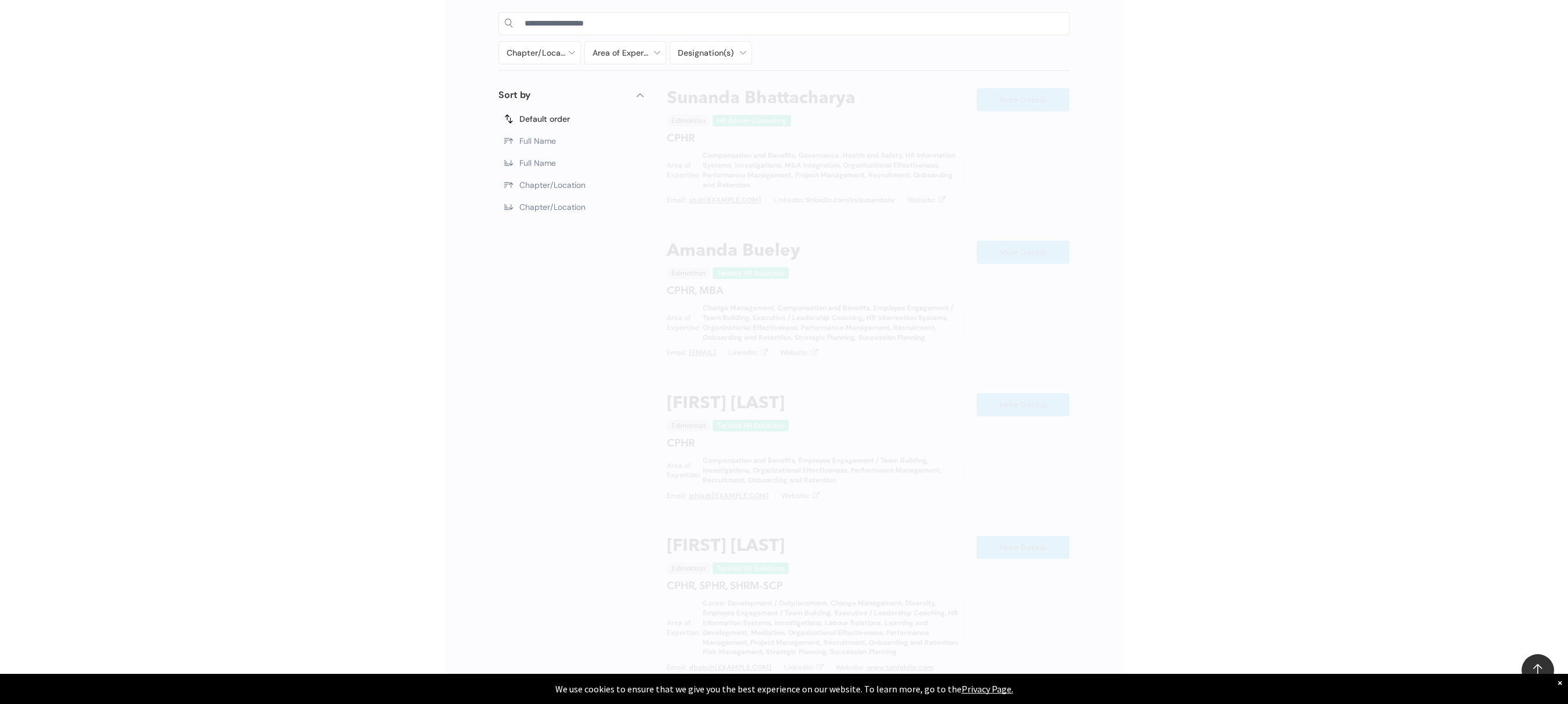 scroll, scrollTop: 660, scrollLeft: 0, axis: vertical 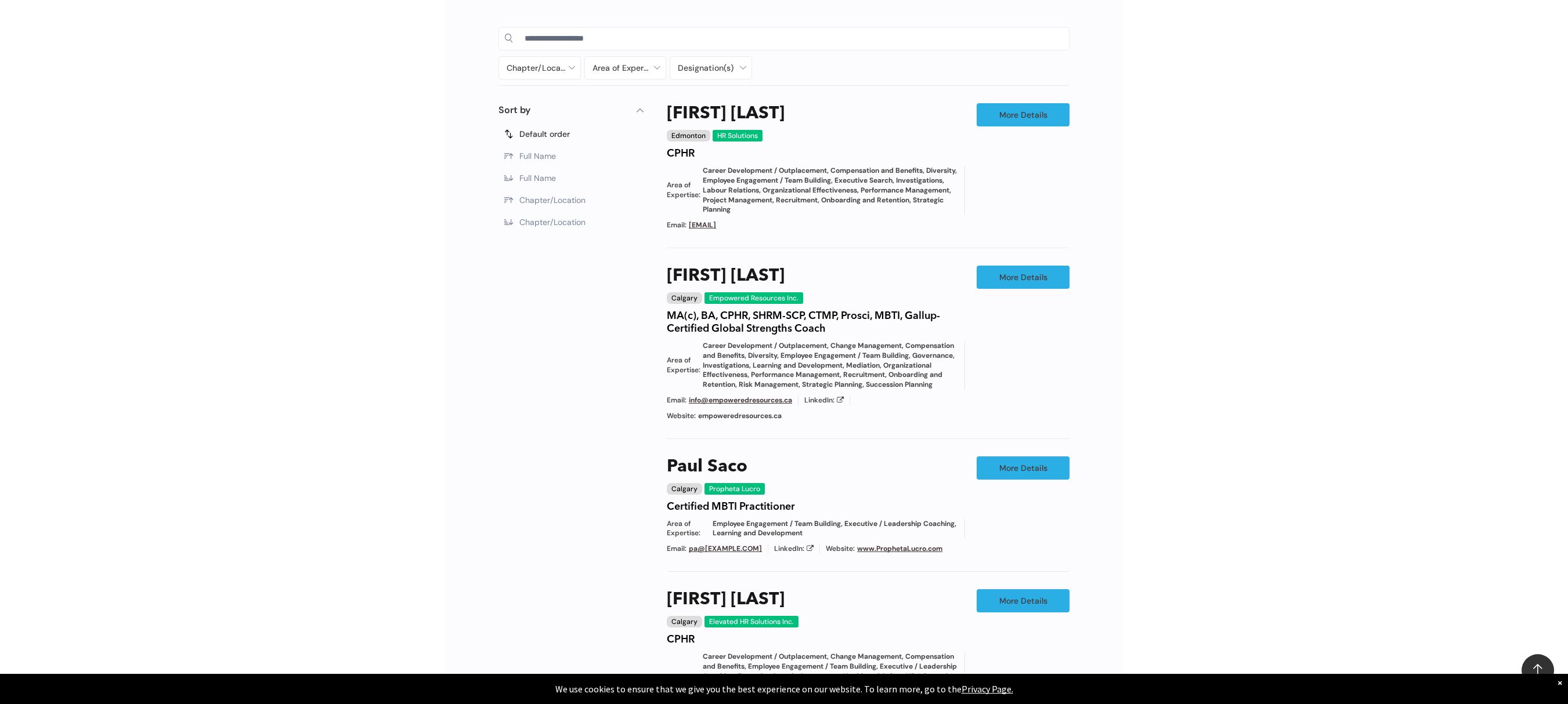 click on "Chapter/Location
Calgary   Central Alberta   Edmonton   Grande Prairie   Lethbridge   Medicine Hat   Wood Buffalo     No elements found. Consider changing the search query.   List is empty.      Area of Expertise
- Change Management
- Compensation and Benefits
- Diversity
- Employee Engagement / Team Building
- Executive / Leadership Coaching
- Governance
- Health and Safety
- Mediation
- Organizational Effectiveness
- Performance Management
- Project Management
- Recruitment   Career Development / Outplacement   Career Development/Outplacement   Change Management   Compensation and Benefits   Diversity   Employee Engagement / Team Building   Executive / Leadership Coaching   Executive Search   Executive/Leadership Coaching   Governance   HR Information Systems   Health and Safety   Investigations   Labour Relations   Leadership Communication   Learning and Development   M&A Integration   Mediation   None" at bounding box center [784, 524] 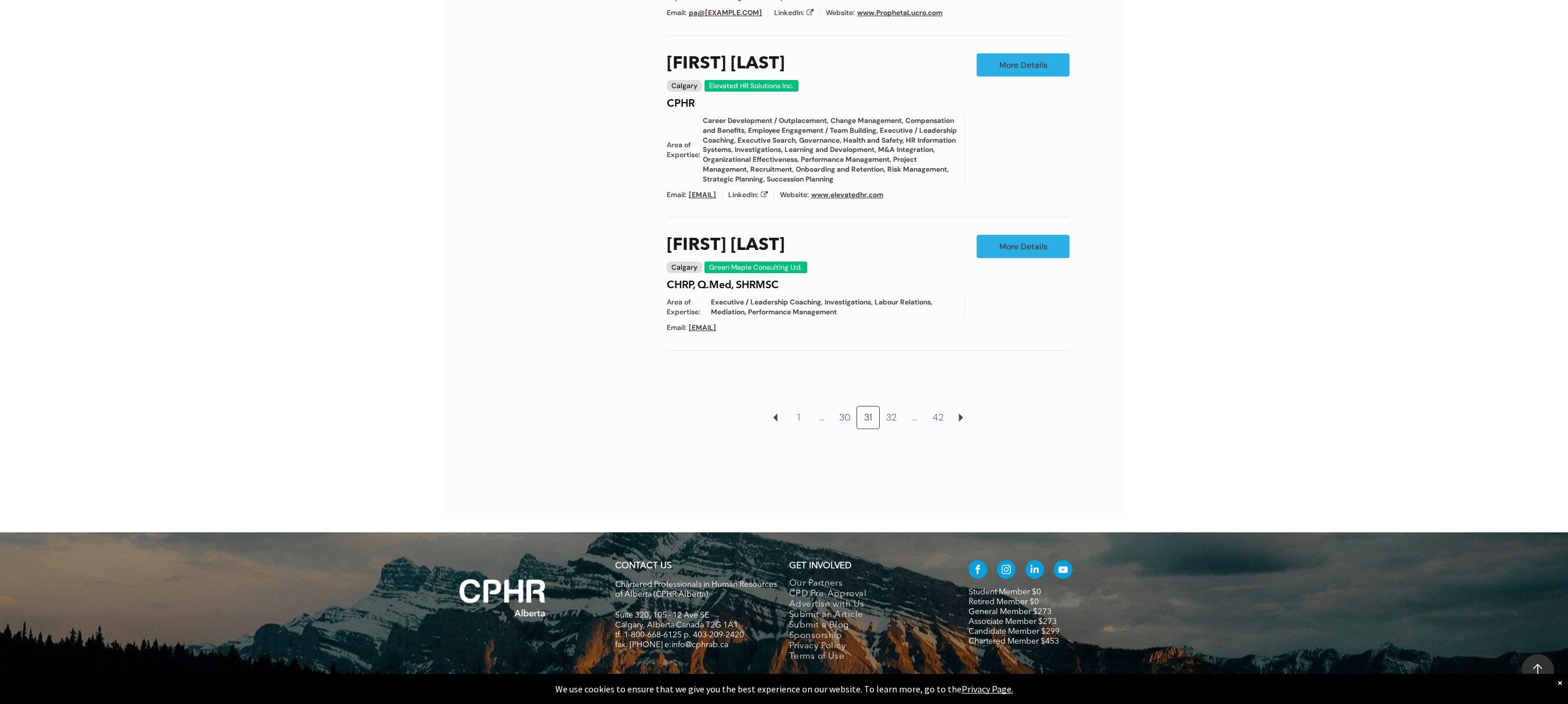 scroll, scrollTop: 1264, scrollLeft: 0, axis: vertical 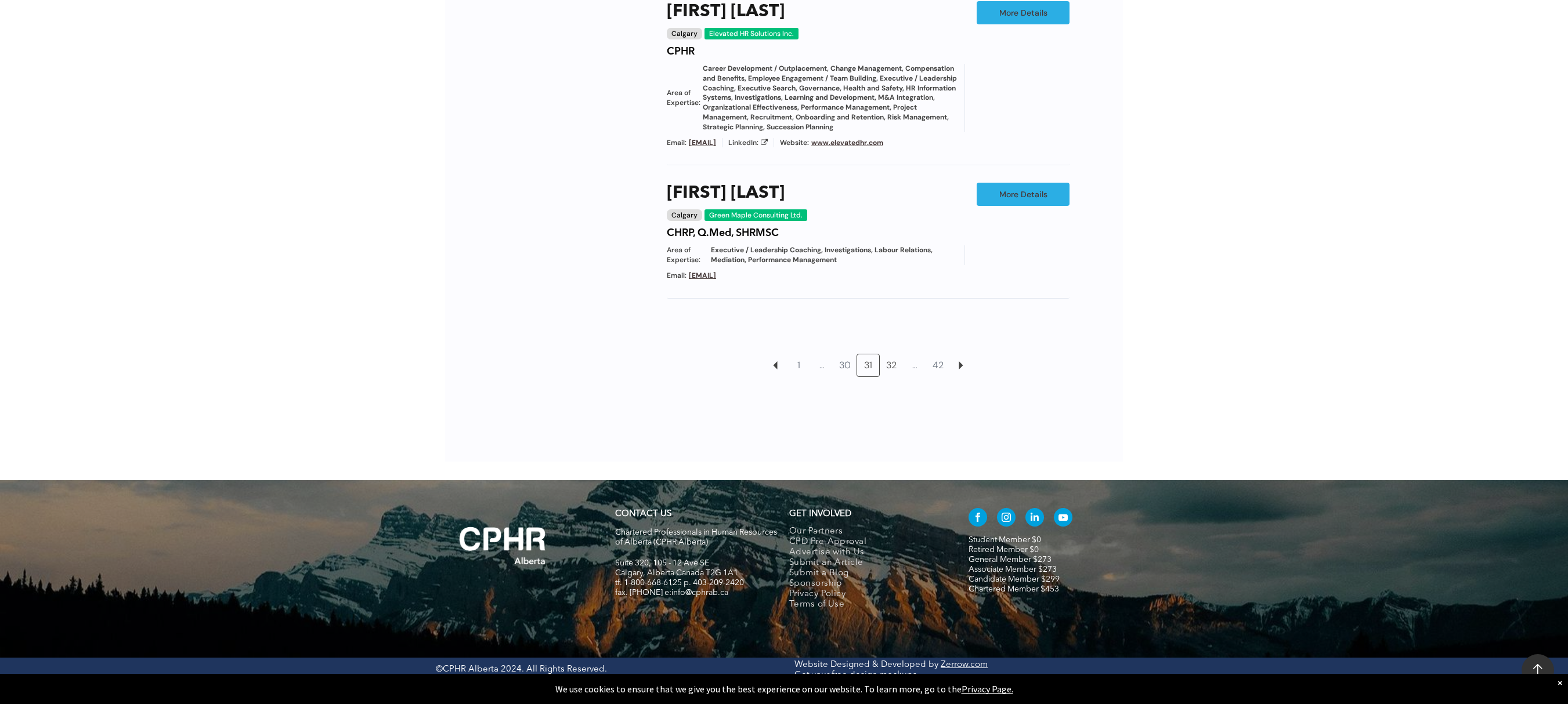 click on "32" at bounding box center (891, 365) 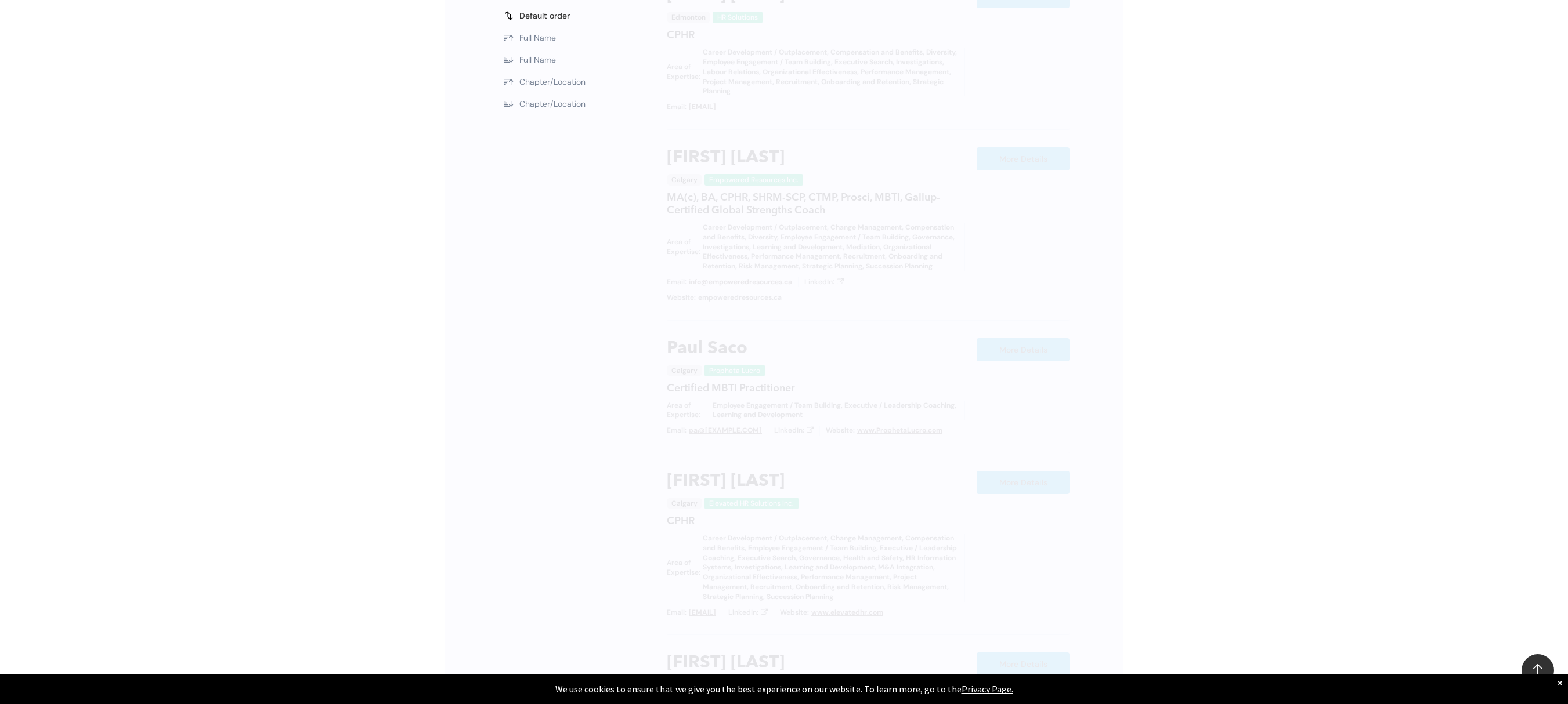 scroll, scrollTop: 660, scrollLeft: 0, axis: vertical 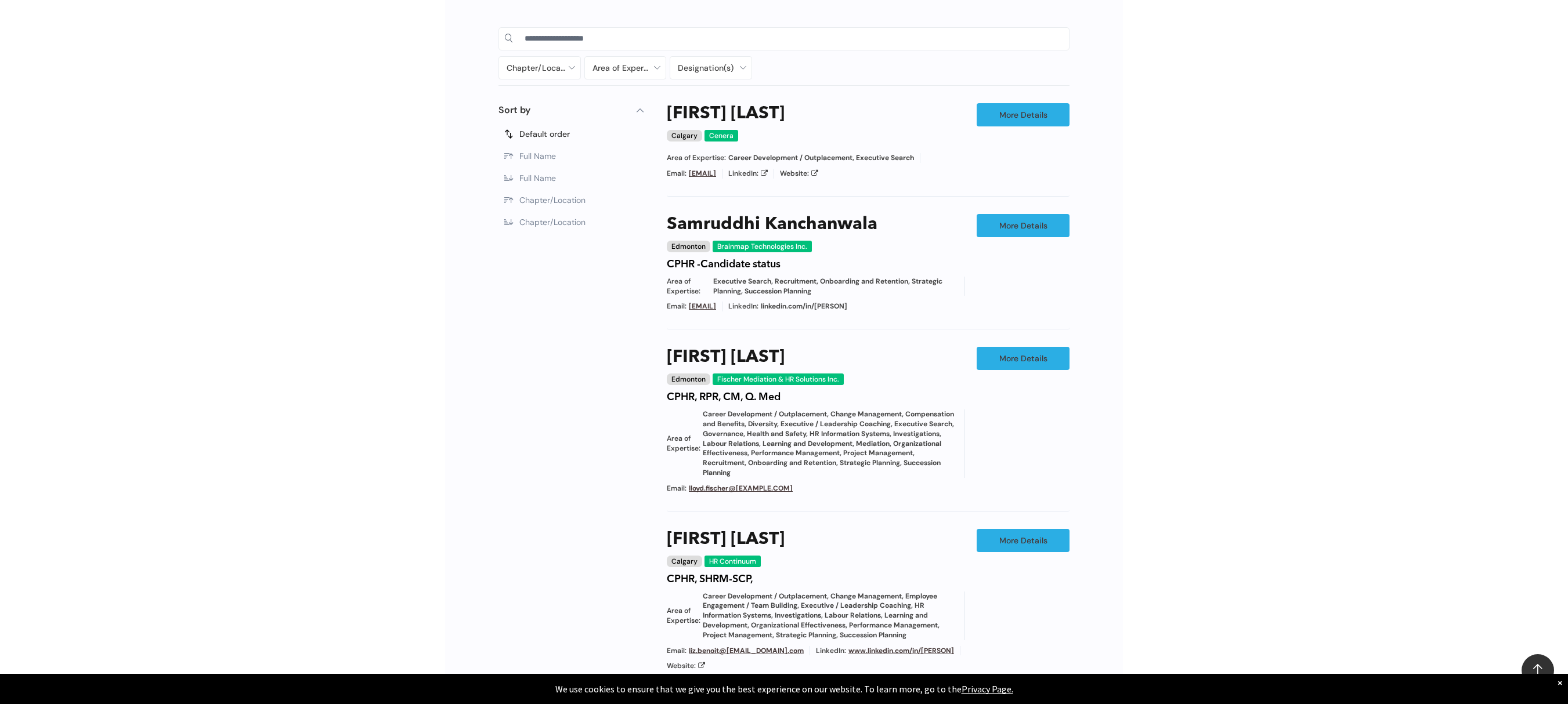 drag, startPoint x: 1292, startPoint y: 436, endPoint x: 1121, endPoint y: 366, distance: 184.77283 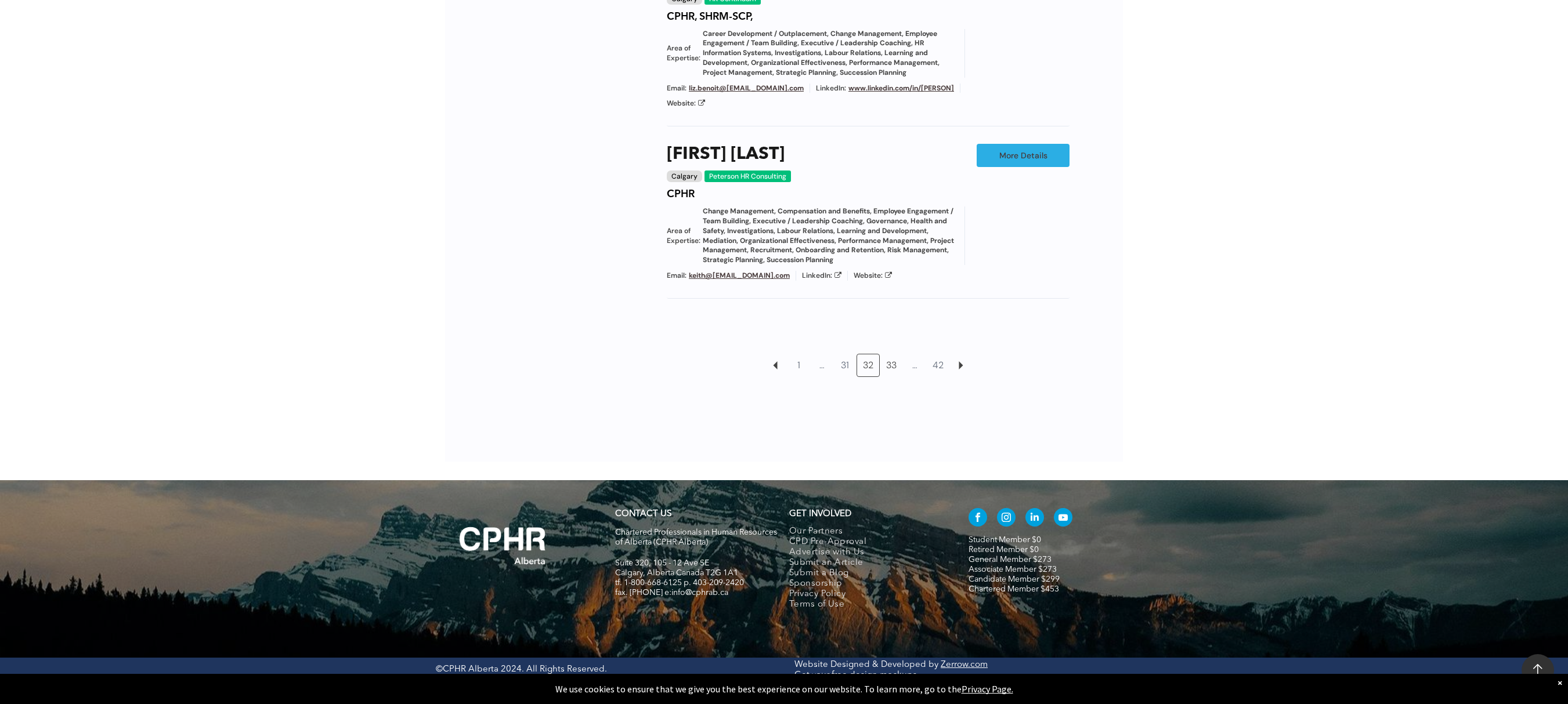 click on "33" at bounding box center (891, 365) 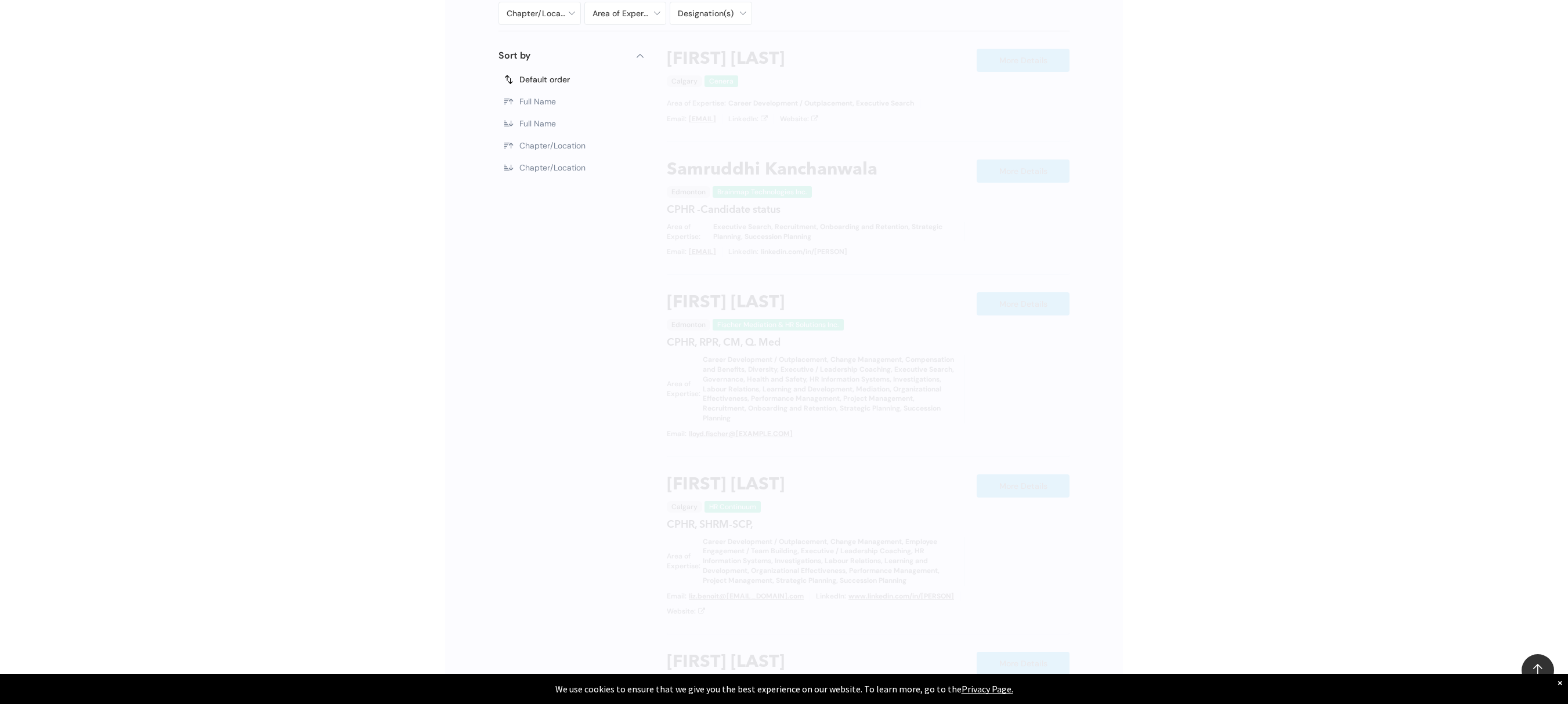 scroll, scrollTop: 660, scrollLeft: 0, axis: vertical 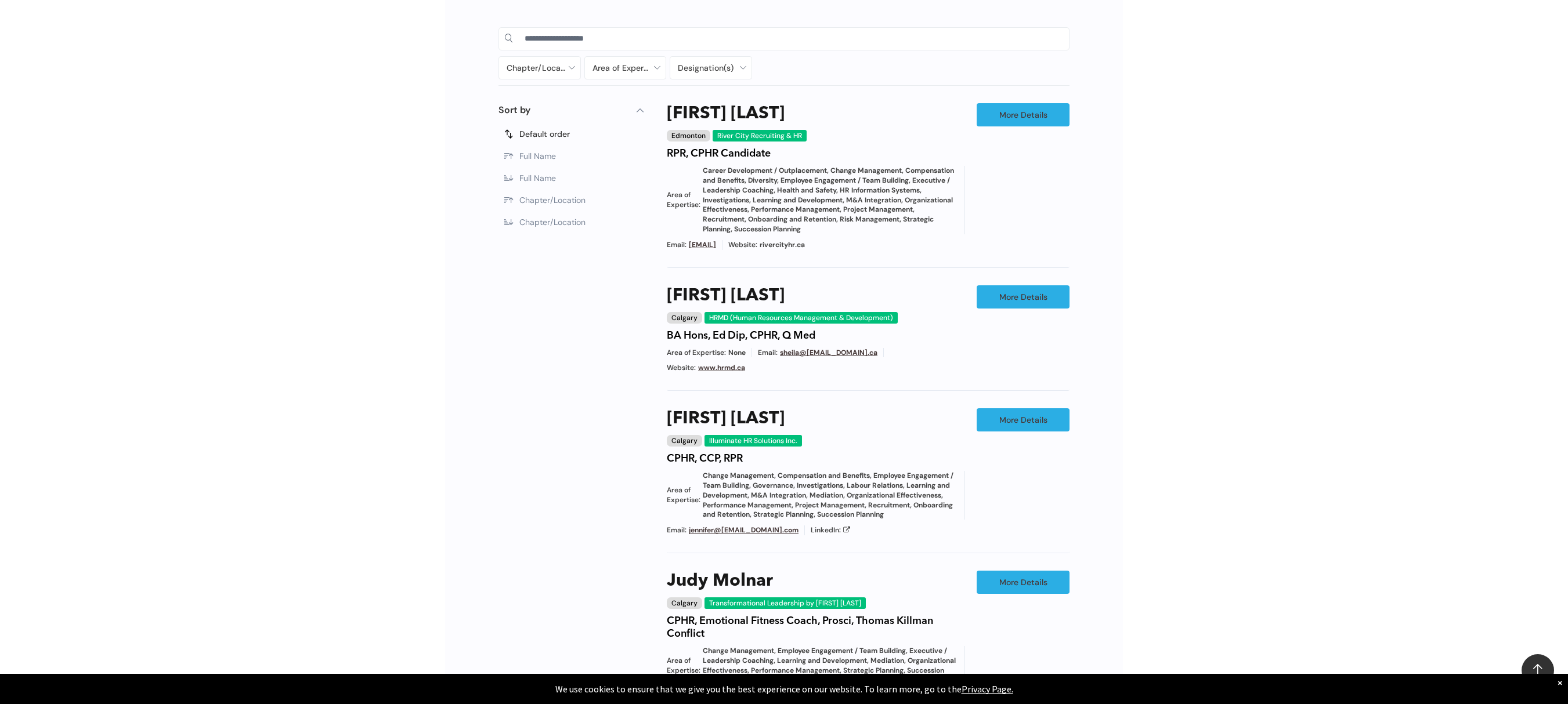 drag, startPoint x: 1269, startPoint y: 427, endPoint x: 1237, endPoint y: 389, distance: 49.678969 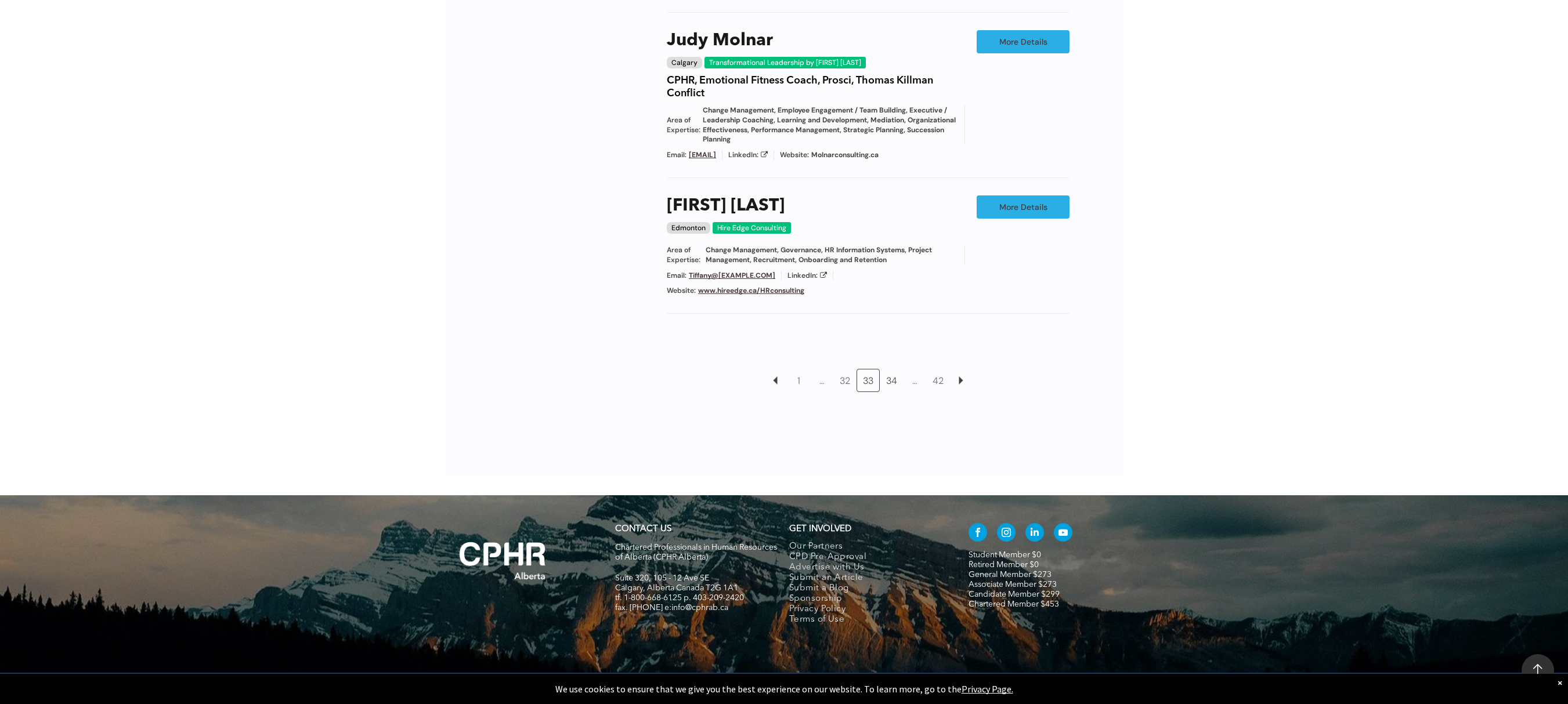 click on "34" at bounding box center (891, 380) 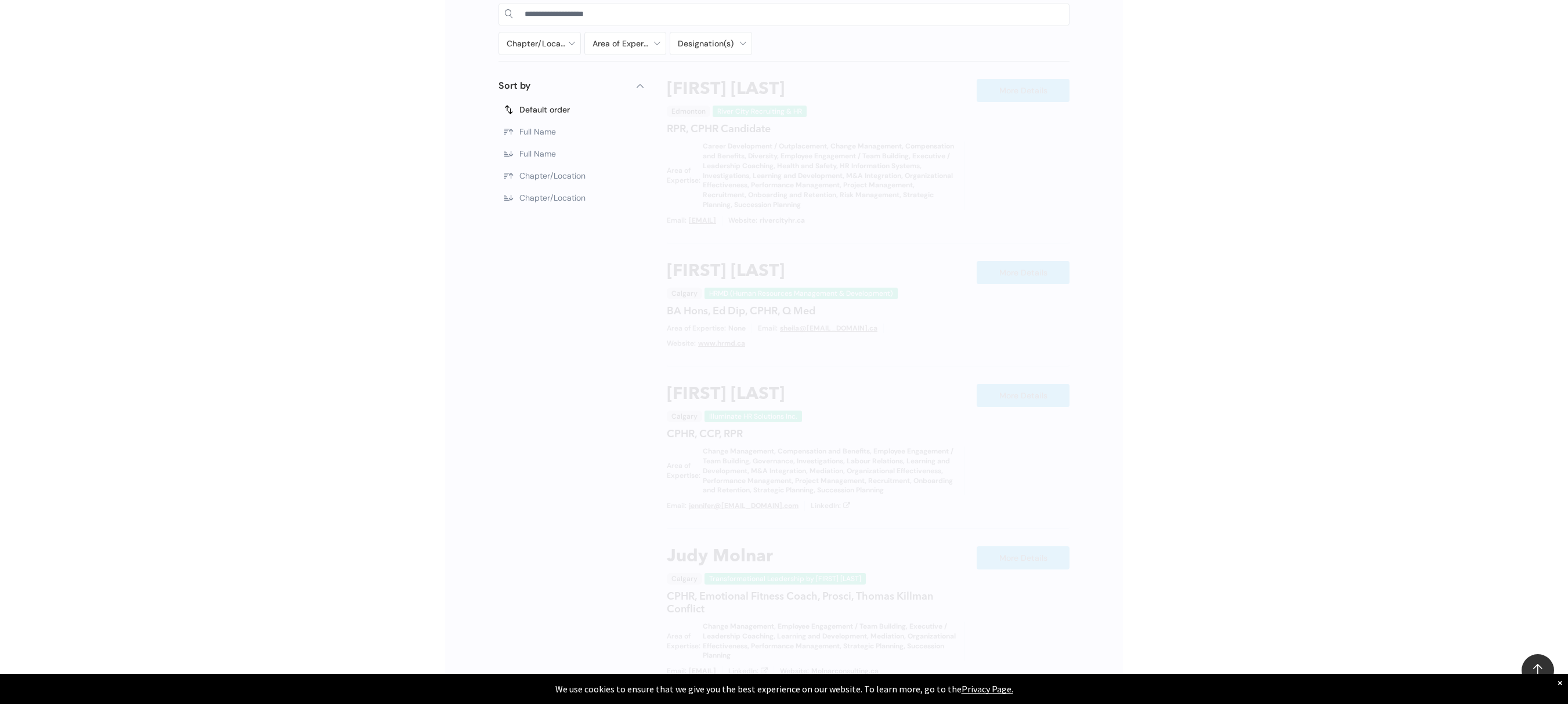 scroll, scrollTop: 660, scrollLeft: 0, axis: vertical 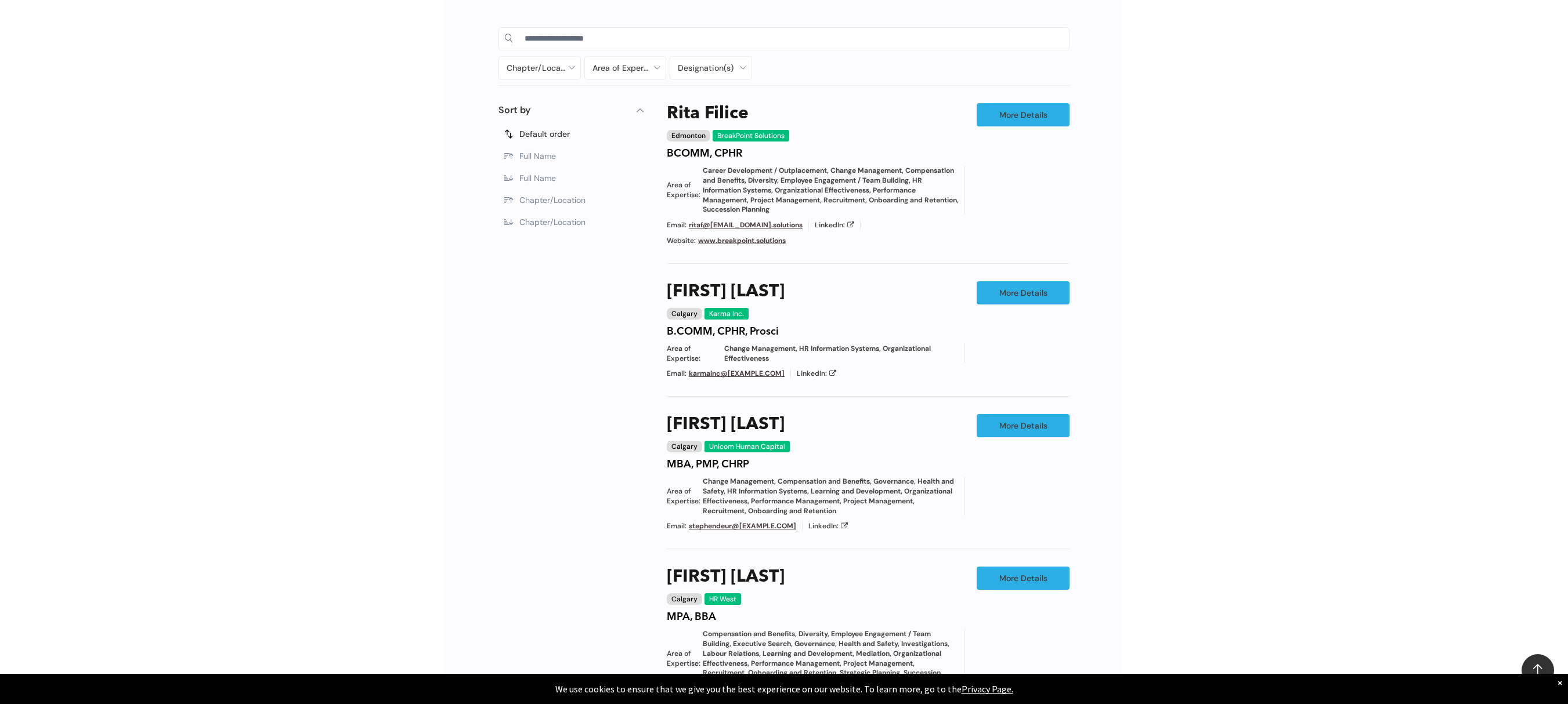 click on "Chapter/Location
Calgary   Central Alberta   Edmonton   Grande Prairie   Lethbridge   Medicine Hat   Wood Buffalo     No elements found. Consider changing the search query.   List is empty.      Area of Expertise
- Change Management
- Compensation and Benefits
- Diversity
- Employee Engagement / Team Building
- Executive / Leadership Coaching
- Governance
- Health and Safety
- Mediation
- Organizational Effectiveness
- Performance Management
- Project Management
- Recruitment   Career Development / Outplacement   Career Development/Outplacement   Change Management   Compensation and Benefits   Diversity   Employee Engagement / Team Building   Executive / Leadership Coaching   Executive Search   Executive/Leadership Coaching   Governance   HR Information Systems   Health and Safety   Investigations   Labour Relations   Leadership Communication   Learning and Development   M&A Integration   Mediation   None" at bounding box center [784, 527] 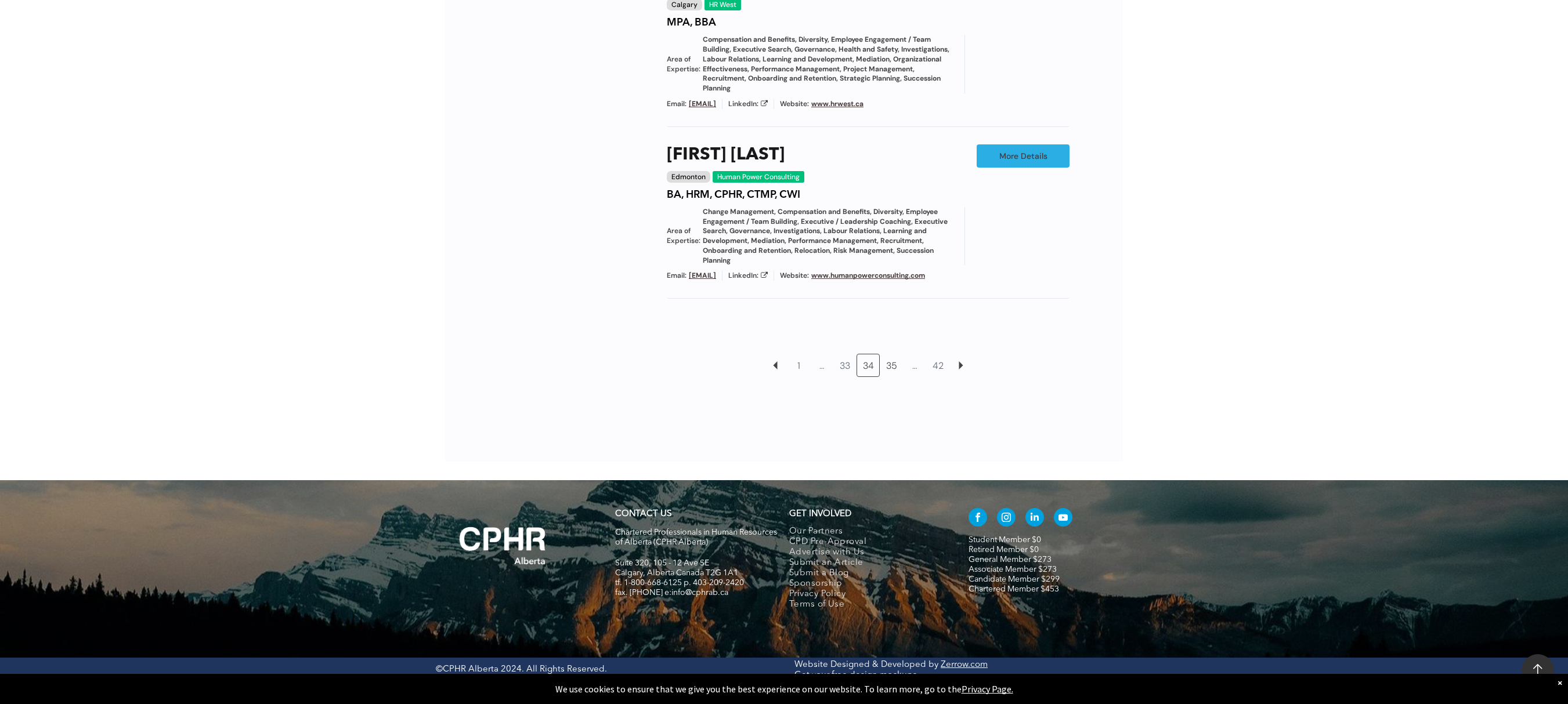 click on "35" at bounding box center [891, 365] 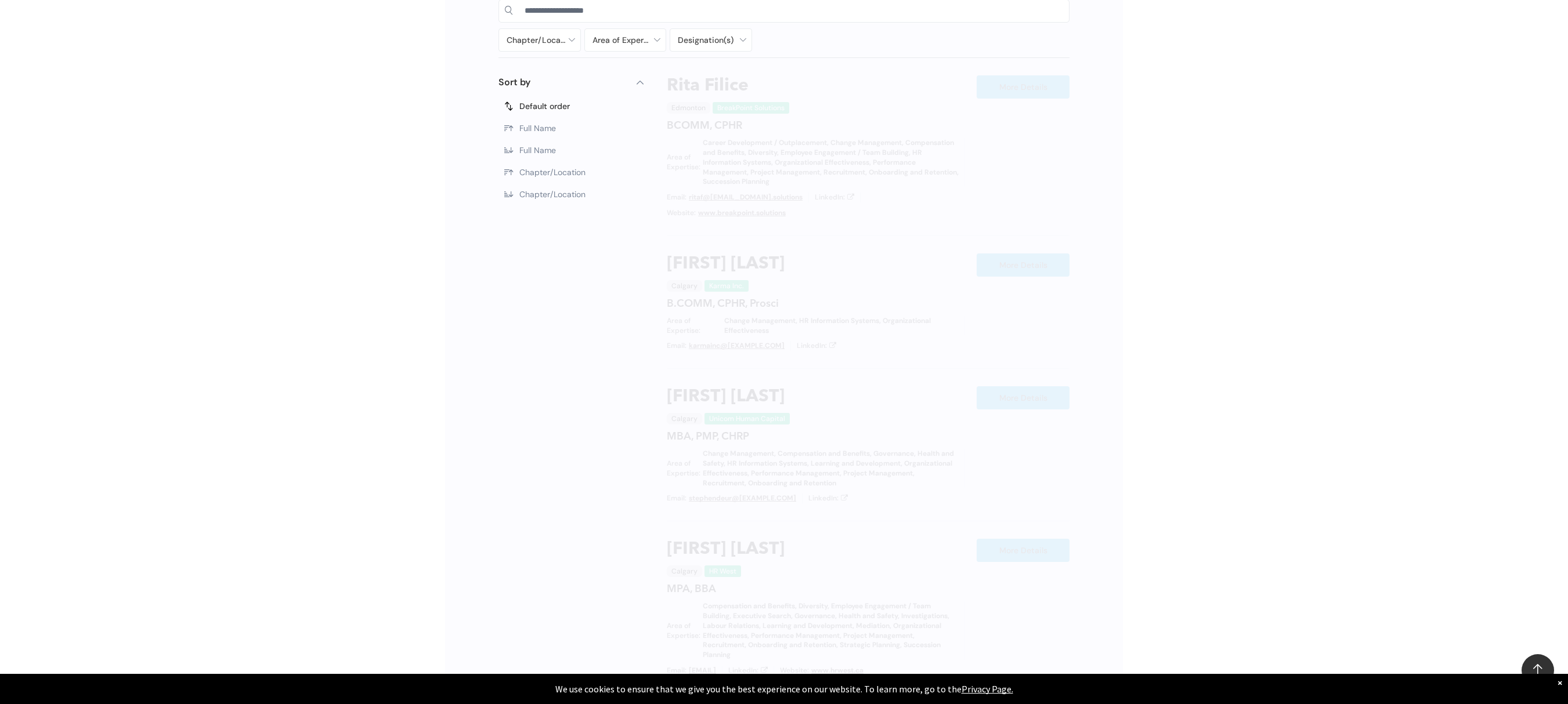 scroll, scrollTop: 660, scrollLeft: 0, axis: vertical 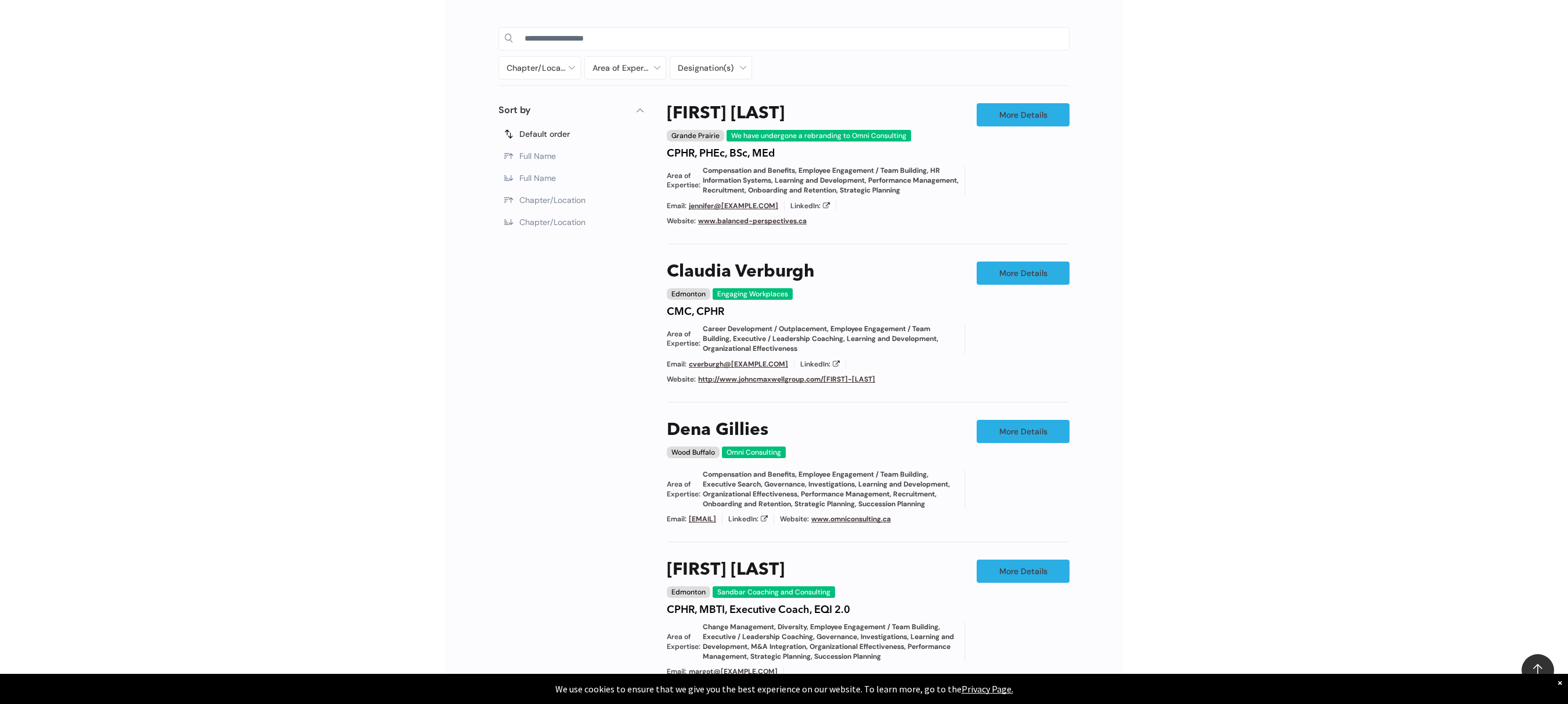 click on "Chapter/Location
Calgary   Central Alberta   Edmonton   Grande Prairie   Lethbridge   Medicine Hat   Wood Buffalo     No elements found. Consider changing the search query.   List is empty.      Area of Expertise
- Change Management
- Compensation and Benefits
- Diversity
- Employee Engagement / Team Building
- Executive / Leadership Coaching
- Governance
- Health and Safety
- Mediation
- Organizational Effectiveness
- Performance Management
- Project Management
- Recruitment   Career Development / Outplacement   Career Development/Outplacement   Change Management   Compensation and Benefits   Diversity   Employee Engagement / Team Building   Executive / Leadership Coaching   Executive Search   Executive/Leadership Coaching   Governance   HR Information Systems   Health and Safety   Investigations   Labour Relations   Leadership Communication   Learning and Development   M&A Integration   Mediation   None" at bounding box center [784, 520] 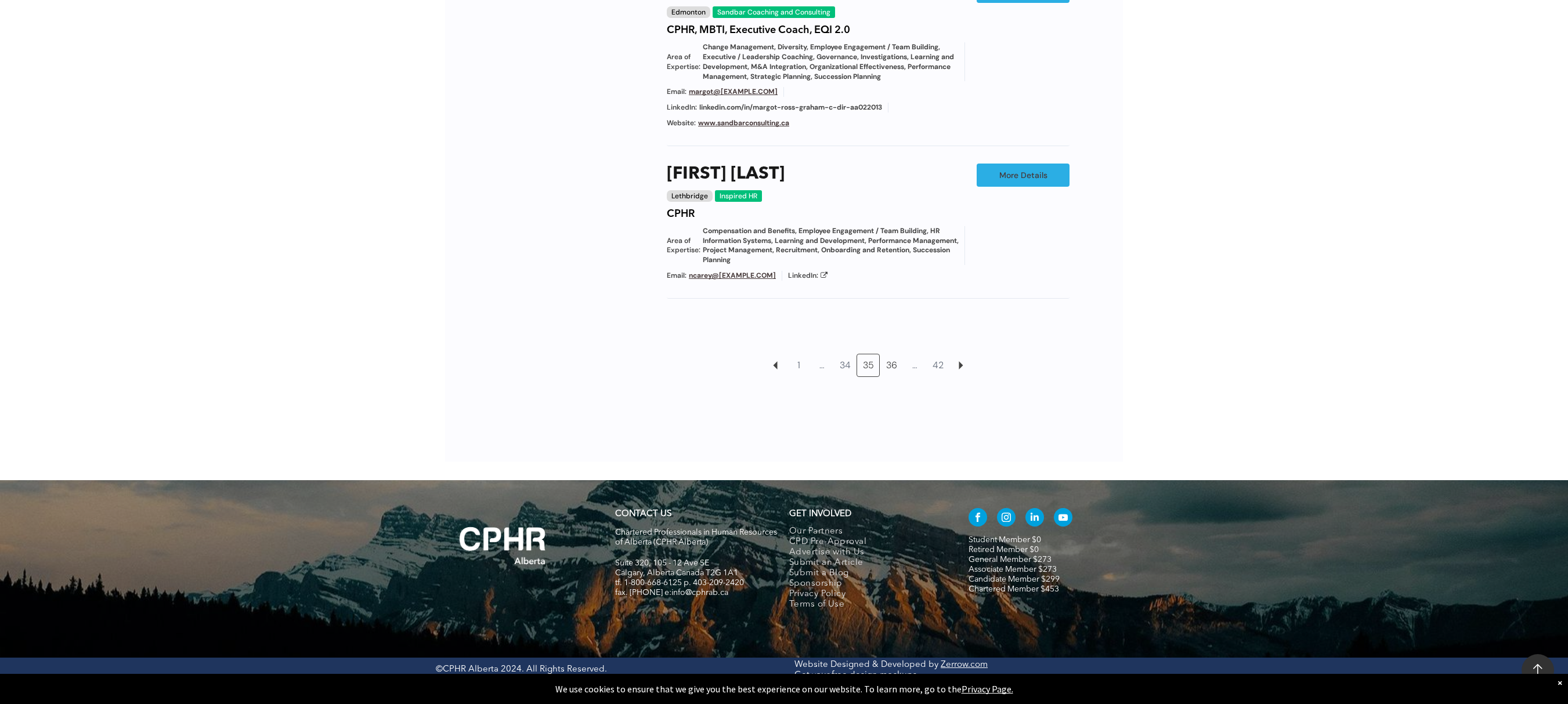 click on "36" at bounding box center [891, 365] 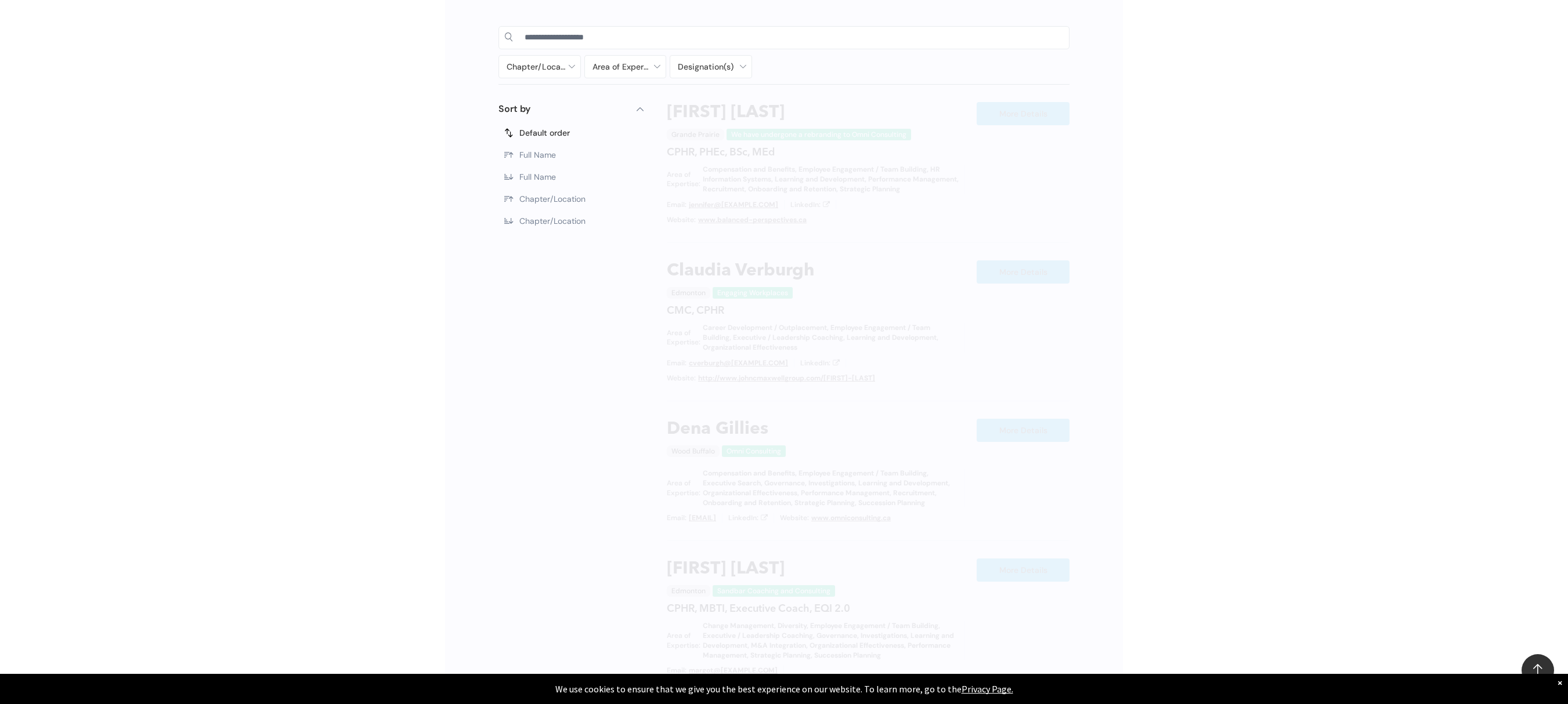 scroll, scrollTop: 660, scrollLeft: 0, axis: vertical 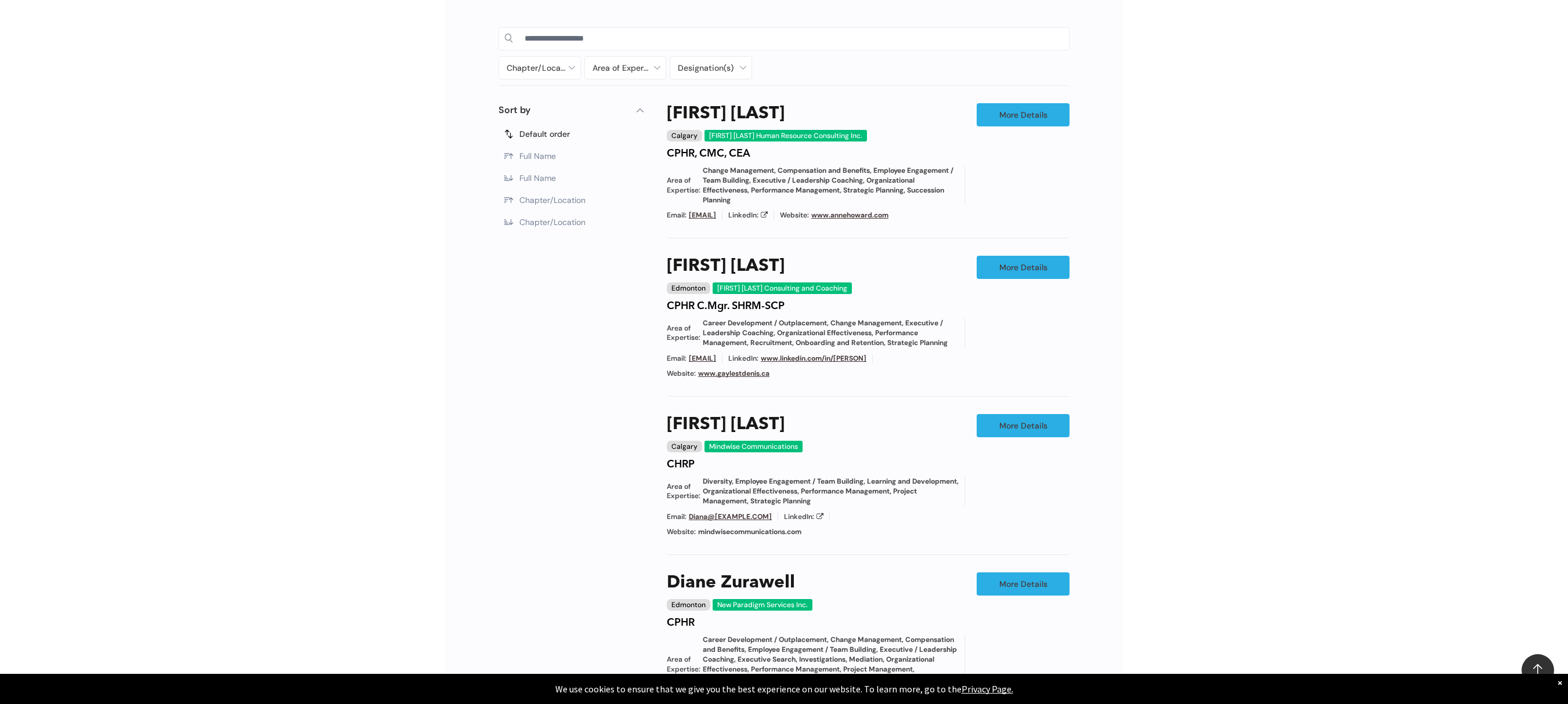 click on "Chapter/Location
Calgary   Central Alberta   Edmonton   Grande Prairie   Lethbridge   Medicine Hat   Wood Buffalo     No elements found. Consider changing the search query.   List is empty.      Area of Expertise
- Change Management
- Compensation and Benefits
- Diversity
- Employee Engagement / Team Building
- Executive / Leadership Coaching
- Governance
- Health and Safety
- Mediation
- Organizational Effectiveness
- Performance Management
- Project Management
- Recruitment   Career Development / Outplacement   Career Development/Outplacement   Change Management   Compensation and Benefits   Diversity   Employee Engagement / Team Building   Executive / Leadership Coaching   Executive Search   Executive/Leadership Coaching   Governance   HR Information Systems   Health and Safety   Investigations   Labour Relations   Leadership Communication   Learning and Development   M&A Integration   Mediation   None" at bounding box center [784, 517] 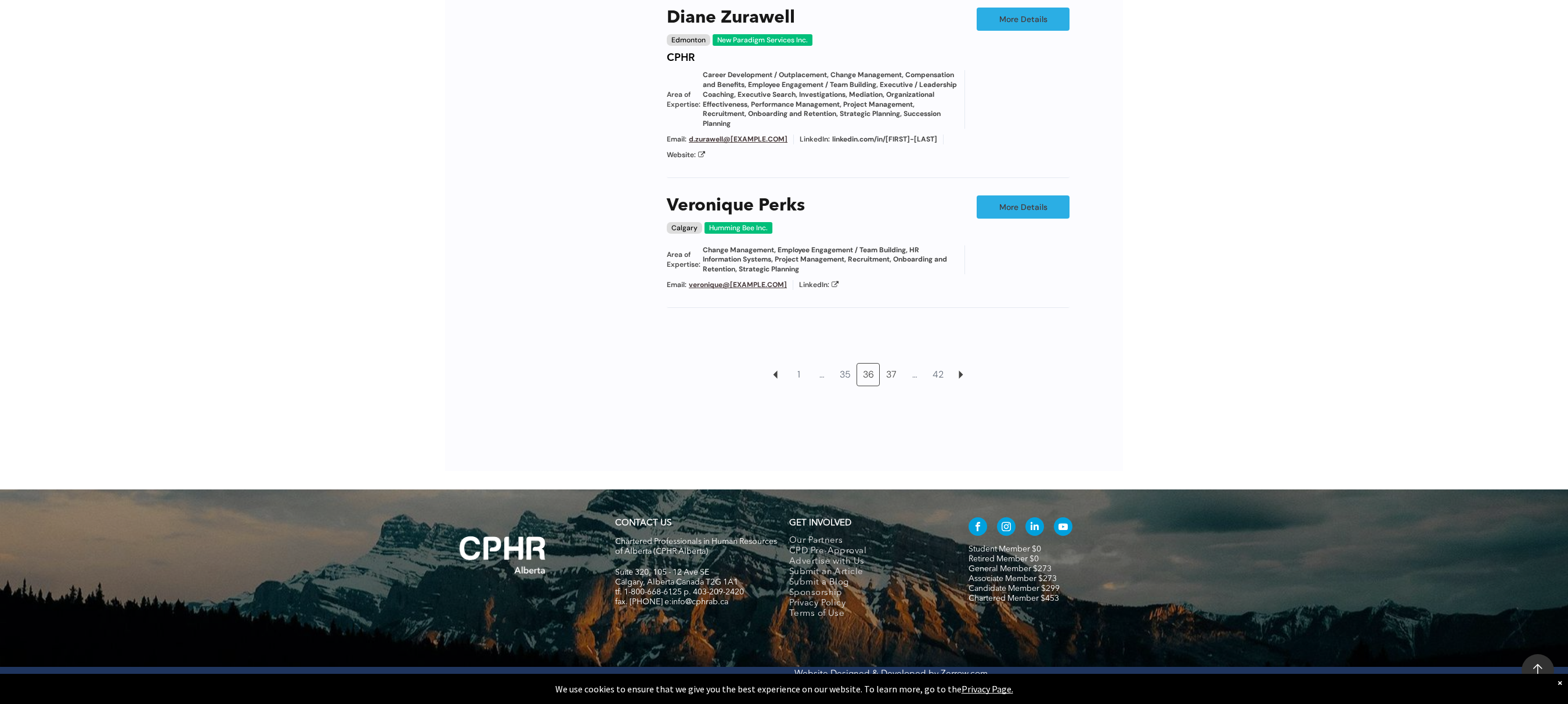 click on "37" at bounding box center [891, 375] 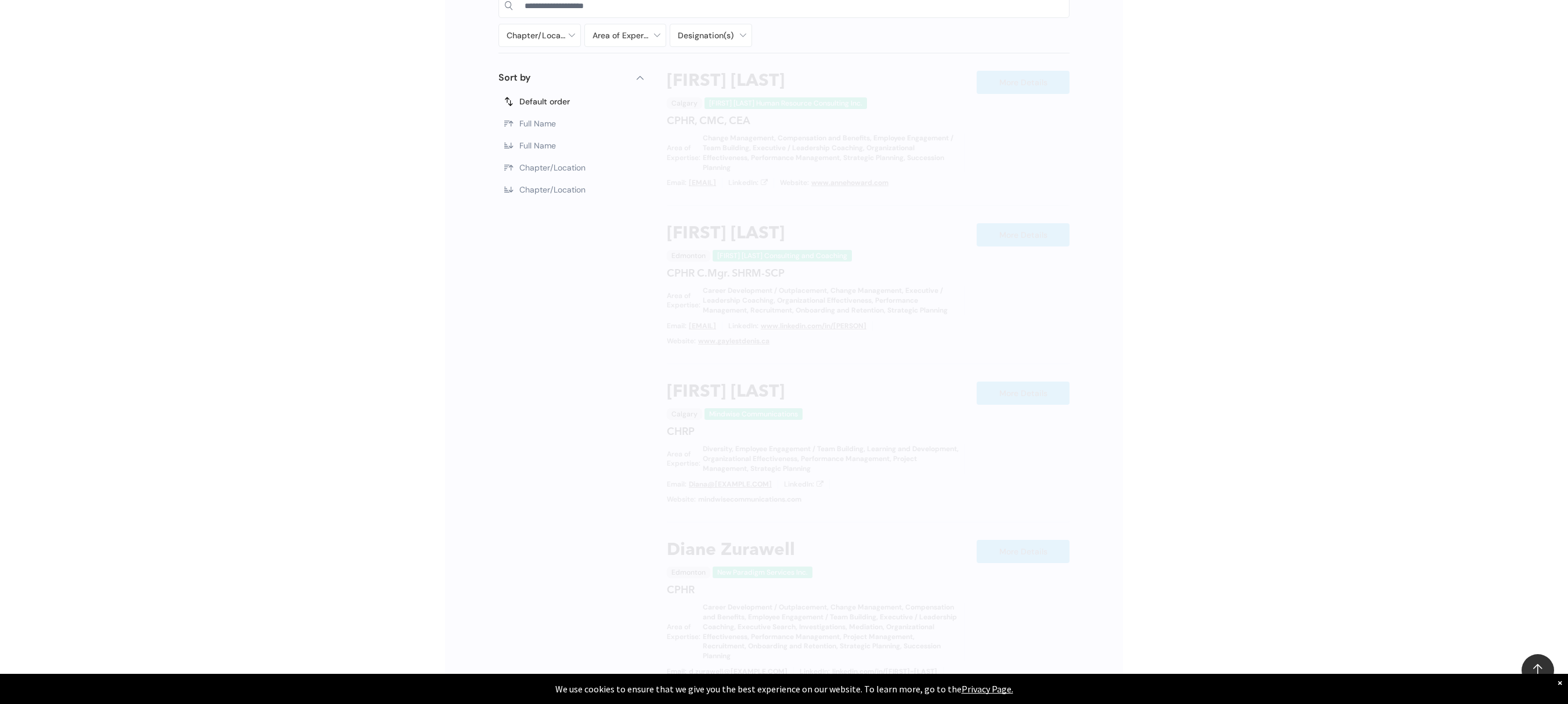 scroll, scrollTop: 660, scrollLeft: 0, axis: vertical 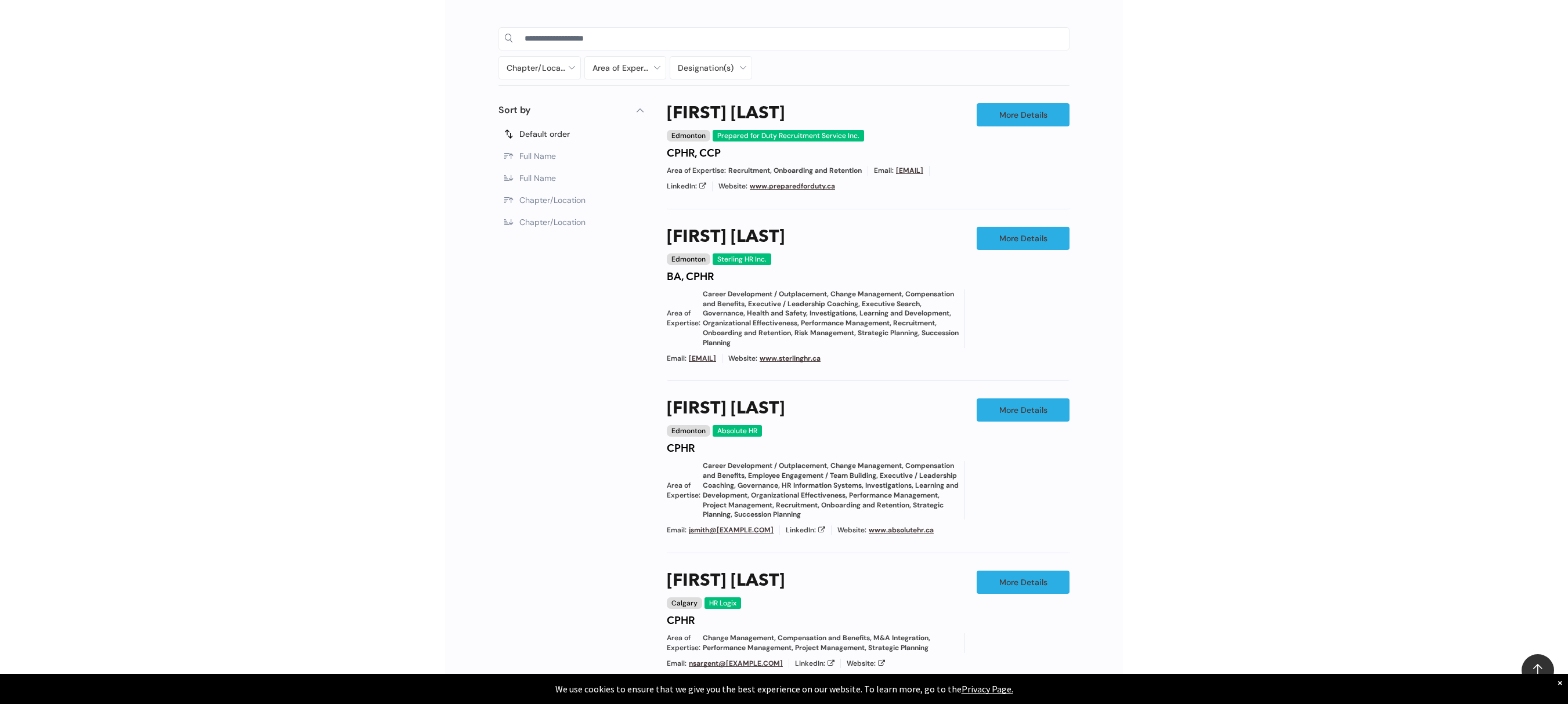 drag, startPoint x: 1366, startPoint y: 435, endPoint x: 1314, endPoint y: 372, distance: 81.68843 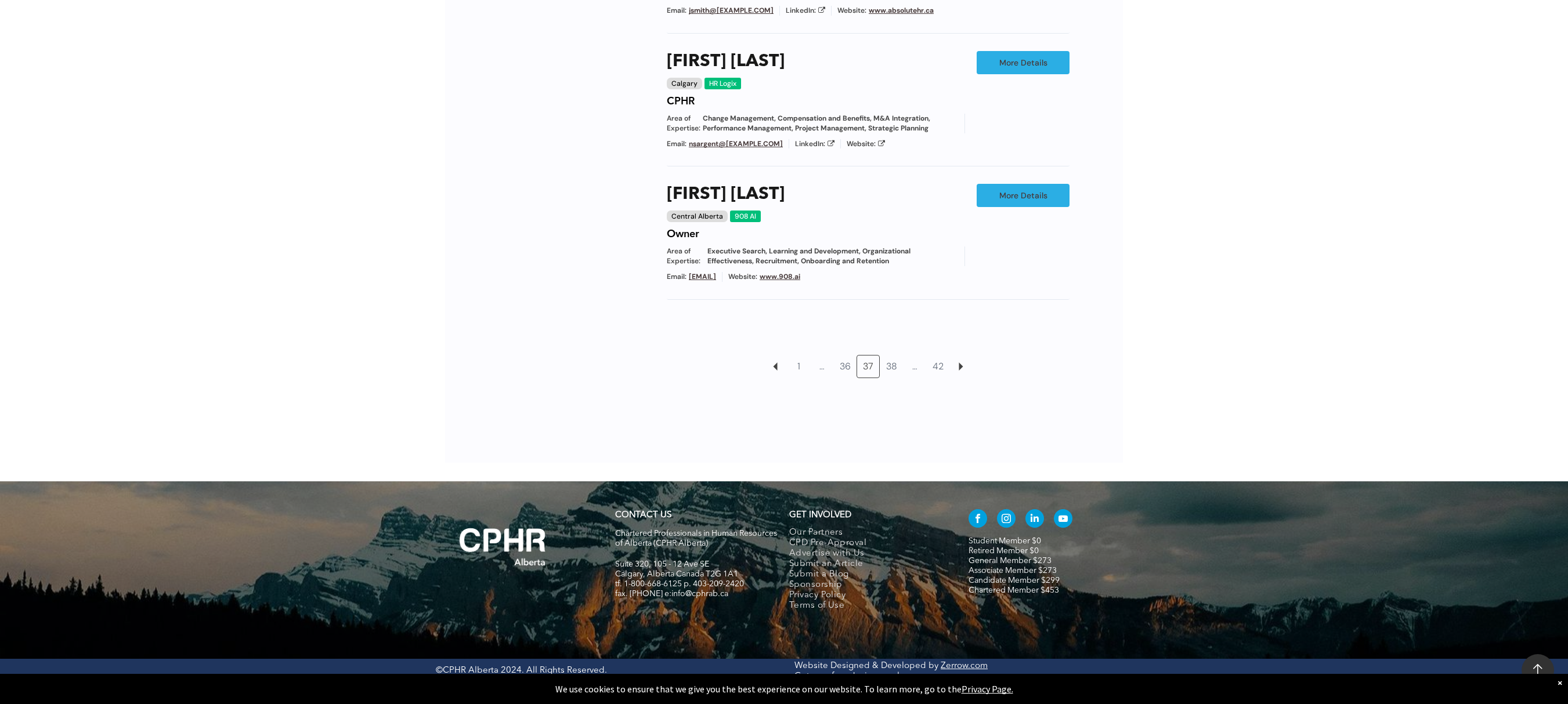 scroll, scrollTop: 1186, scrollLeft: 0, axis: vertical 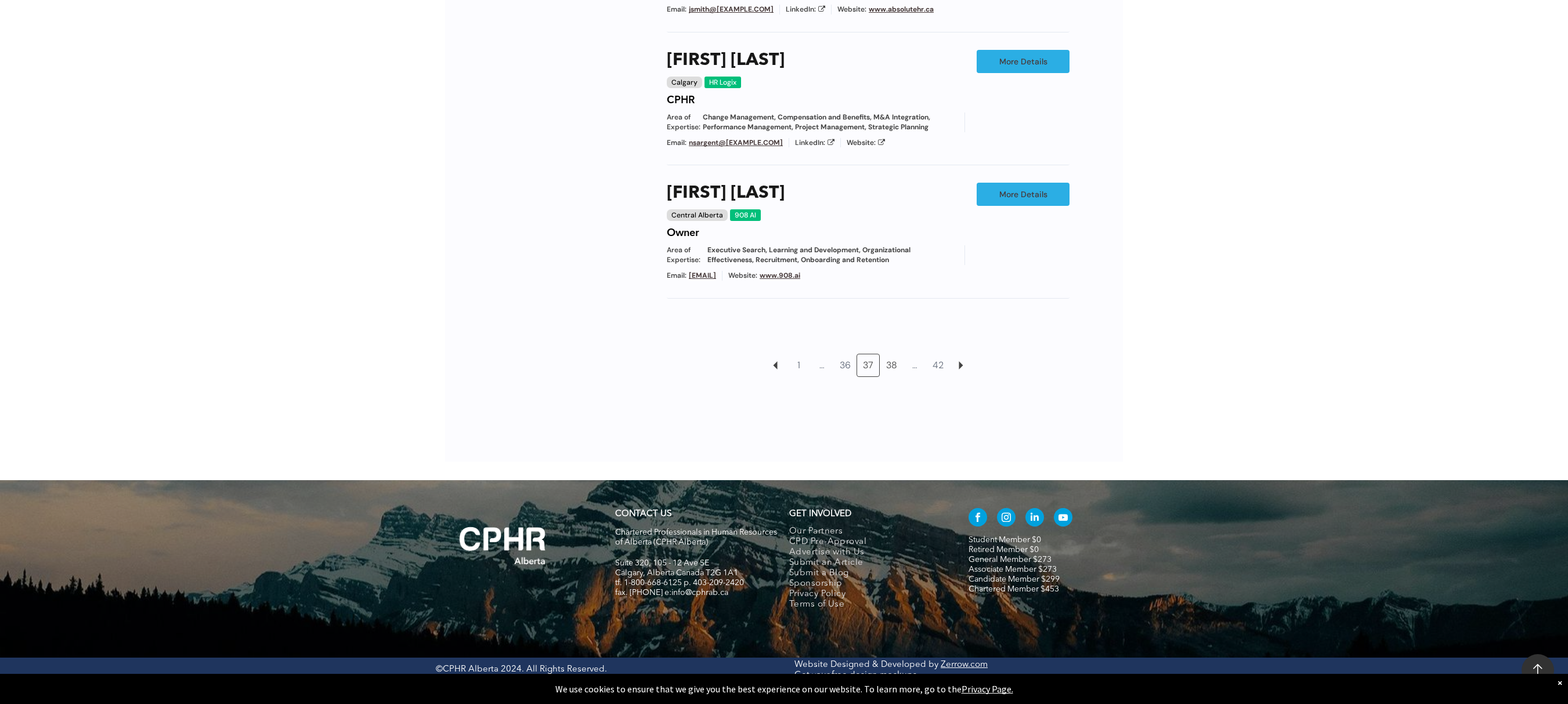 click on "38" at bounding box center [891, 365] 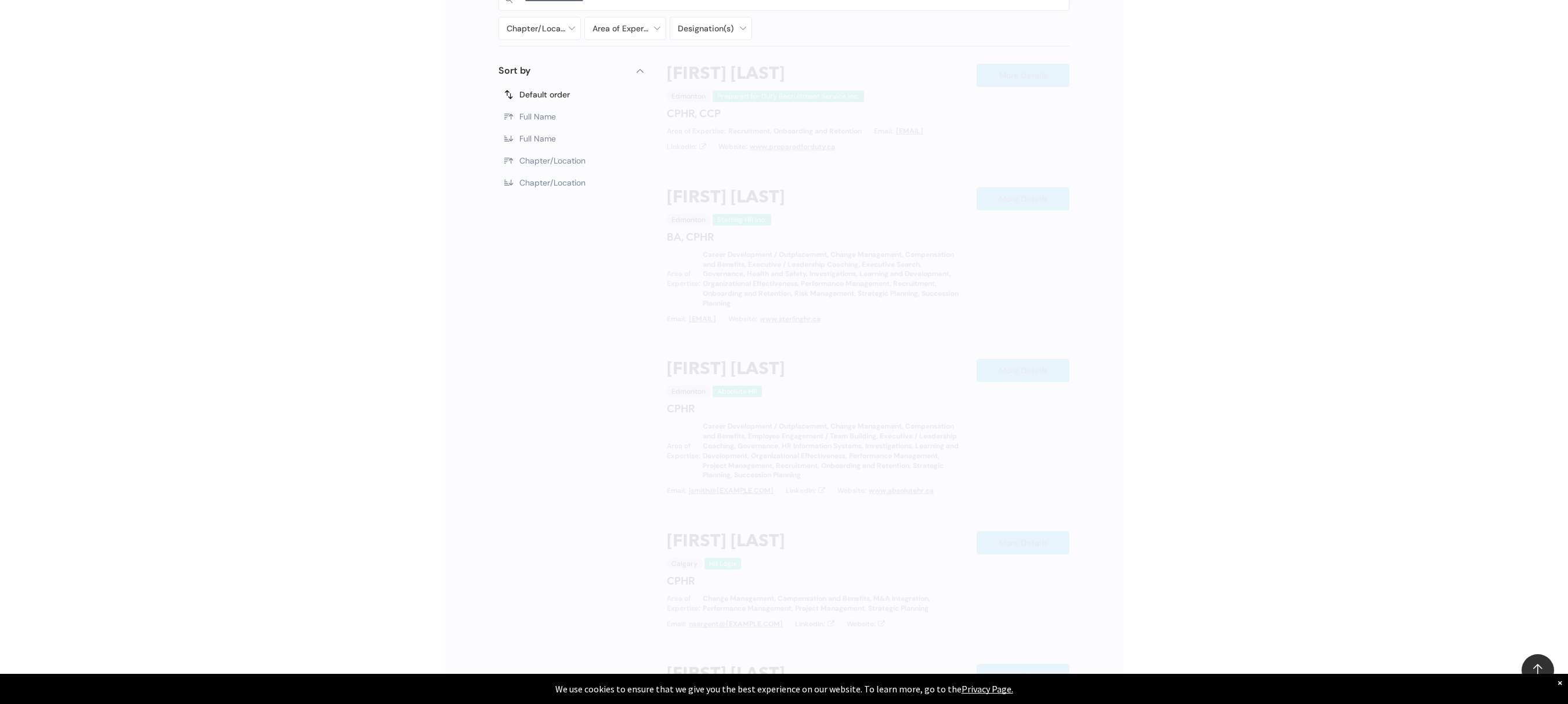scroll, scrollTop: 660, scrollLeft: 0, axis: vertical 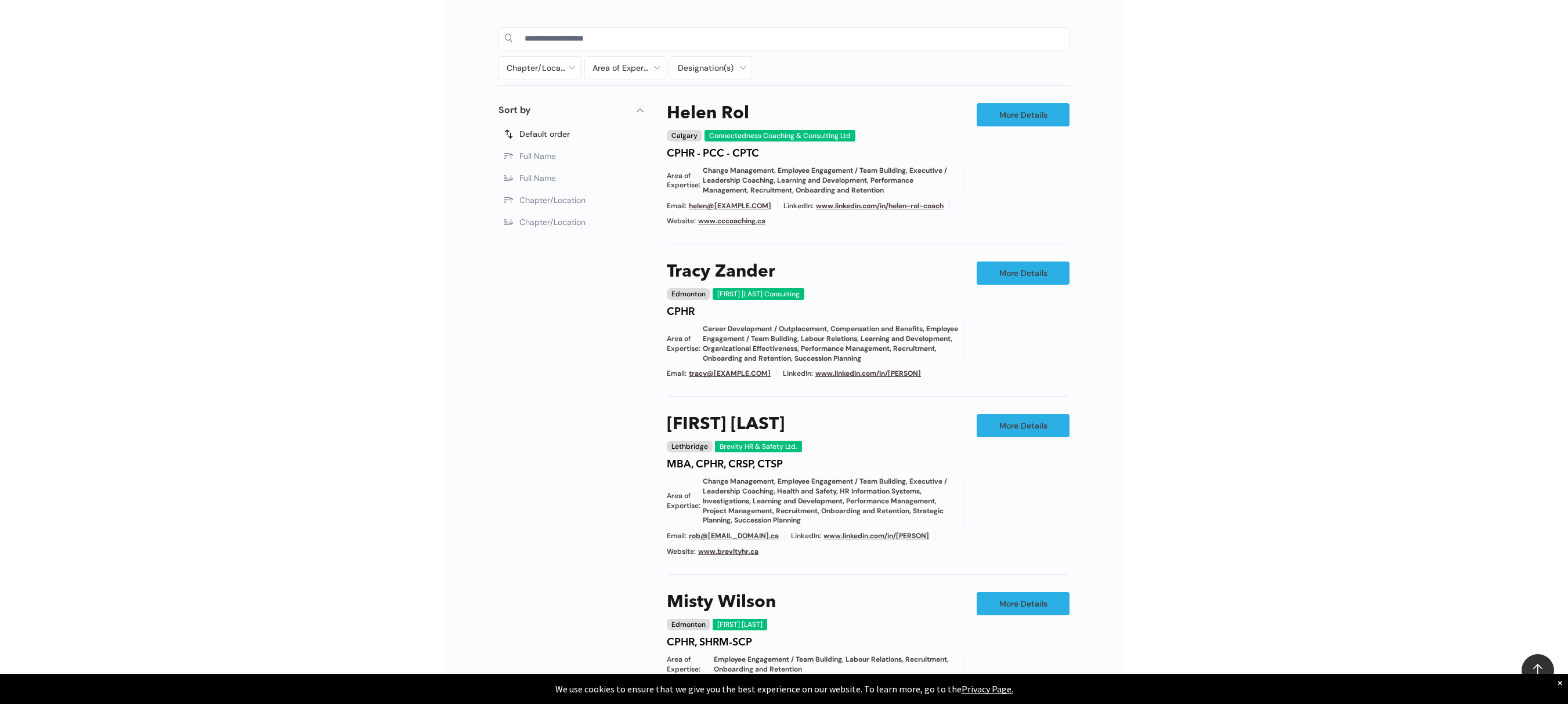 click on "Chapter/Location
Calgary   Central Alberta   Edmonton   Grande Prairie   Lethbridge   Medicine Hat   Wood Buffalo     No elements found. Consider changing the search query.   List is empty.      Area of Expertise
- Change Management
- Compensation and Benefits
- Diversity
- Employee Engagement / Team Building
- Executive / Leadership Coaching
- Governance
- Health and Safety
- Mediation
- Organizational Effectiveness
- Performance Management
- Project Management
- Recruitment   Career Development / Outplacement   Career Development/Outplacement   Change Management   Compensation and Benefits   Diversity   Employee Engagement / Team Building   Executive / Leadership Coaching   Executive Search   Executive/Leadership Coaching   Governance   HR Information Systems   Health and Safety   Investigations   Labour Relations   Leadership Communication   Learning and Development   M&A Integration   Mediation   None" at bounding box center (784, 513) 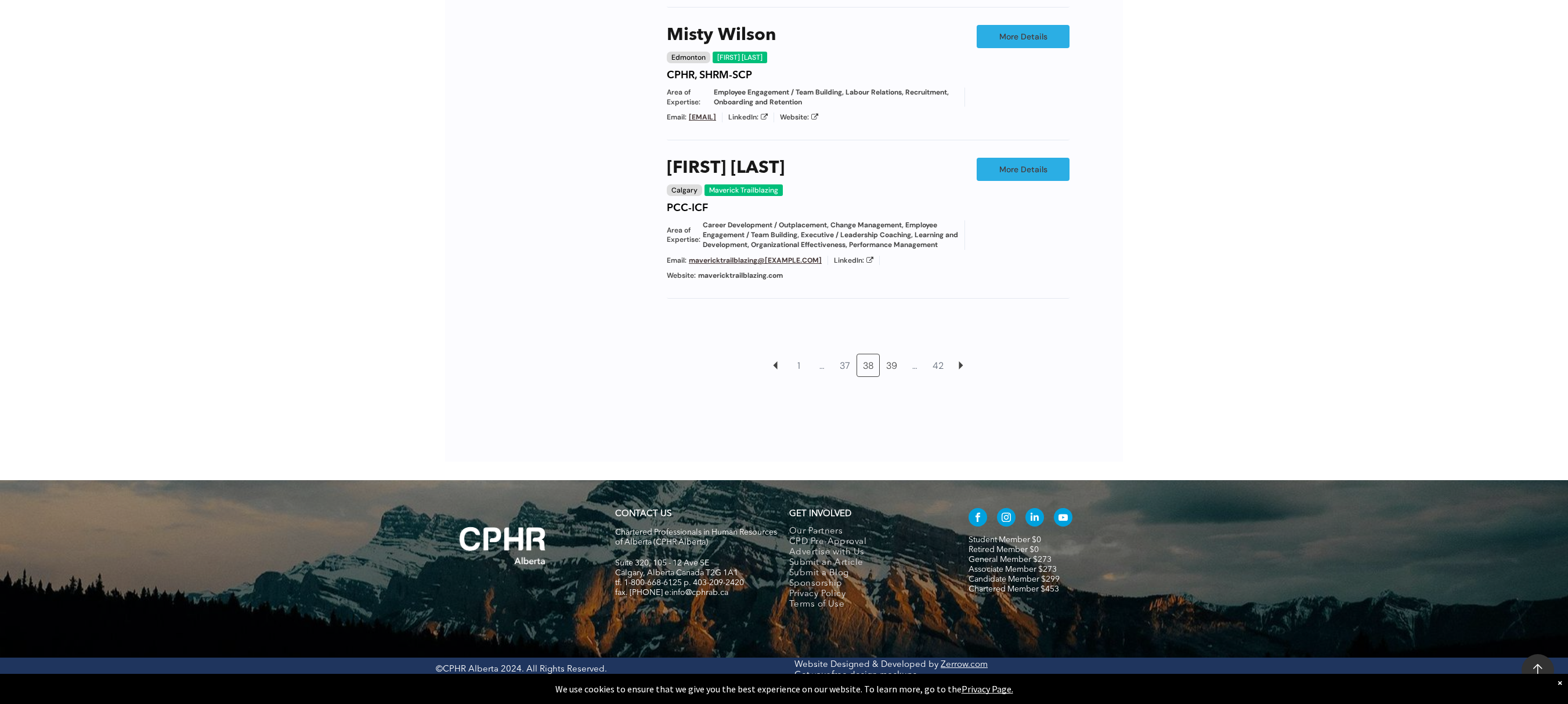 click on "39" at bounding box center (891, 365) 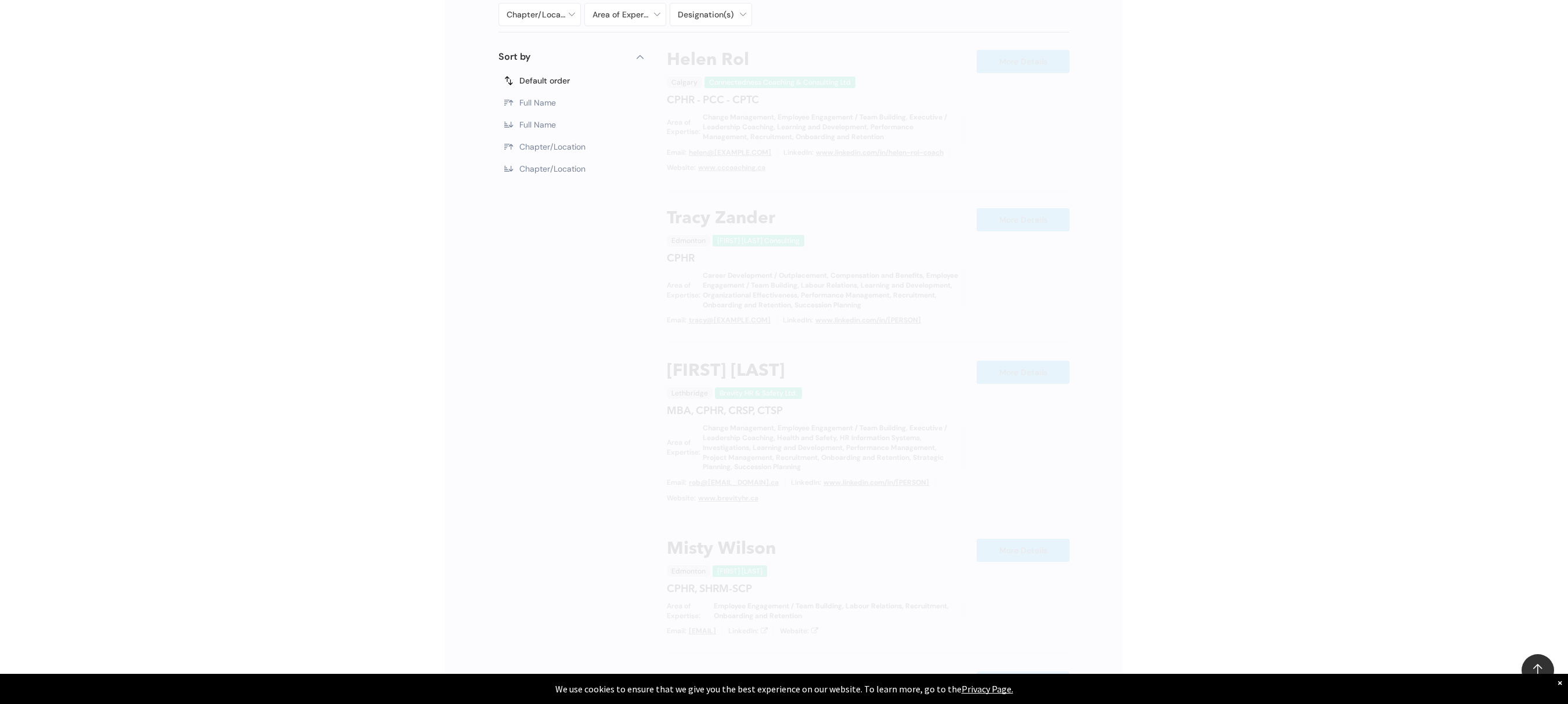 scroll, scrollTop: 660, scrollLeft: 0, axis: vertical 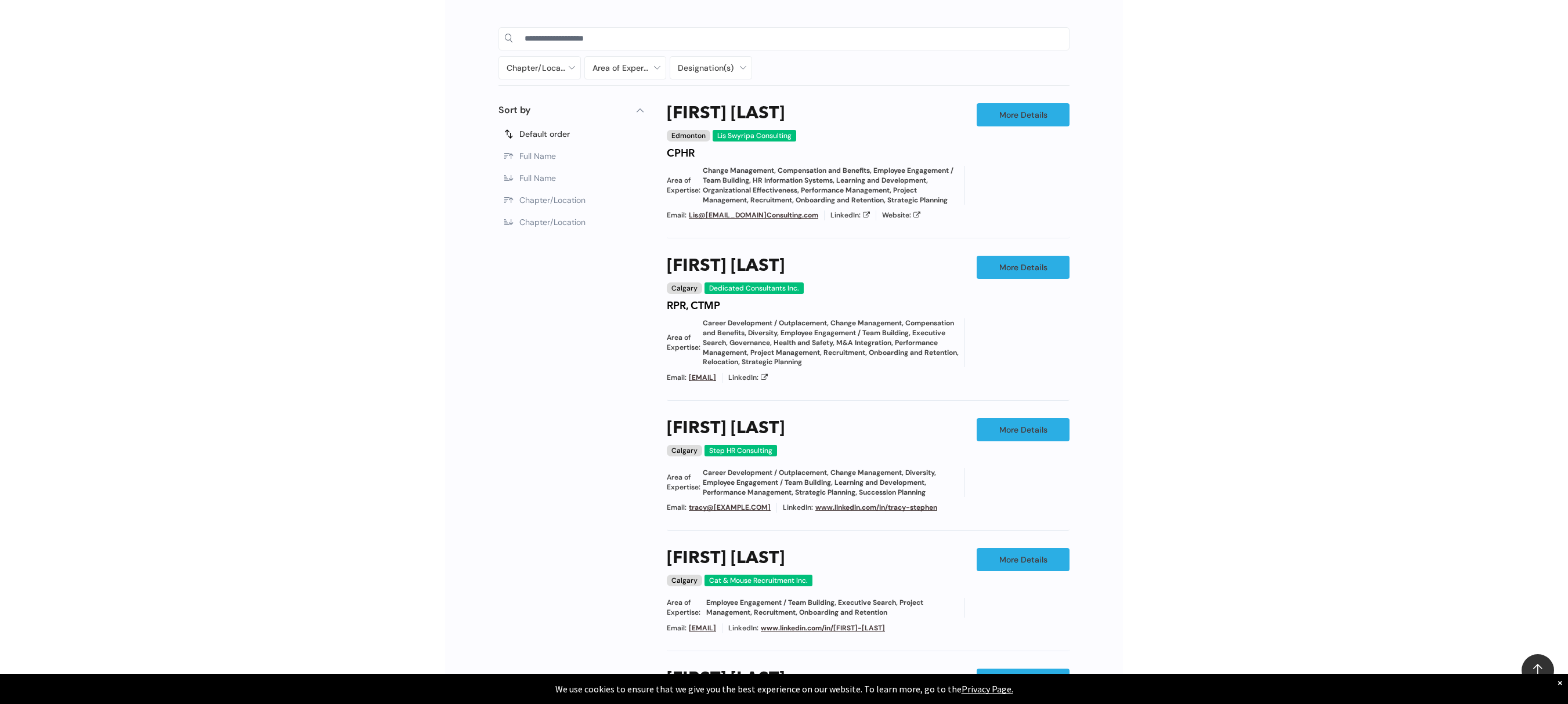 click on "Chapter/Location
Calgary   Central Alberta   Edmonton   Grande Prairie   Lethbridge   Medicine Hat   Wood Buffalo     No elements found. Consider changing the search query.   List is empty.      Area of Expertise
- Change Management
- Compensation and Benefits
- Diversity
- Employee Engagement / Team Building
- Executive / Leadership Coaching
- Governance
- Health and Safety
- Mediation
- Organizational Effectiveness
- Performance Management
- Project Management
- Recruitment   Career Development / Outplacement   Career Development/Outplacement   Change Management   Compensation and Benefits   Diversity   Employee Engagement / Team Building   Executive / Leadership Coaching   Executive Search   Executive/Leadership Coaching   Governance   HR Information Systems   Health and Safety   Investigations   Labour Relations   Leadership Communication   Learning and Development   M&A Integration   Mediation   None" at bounding box center (784, 477) 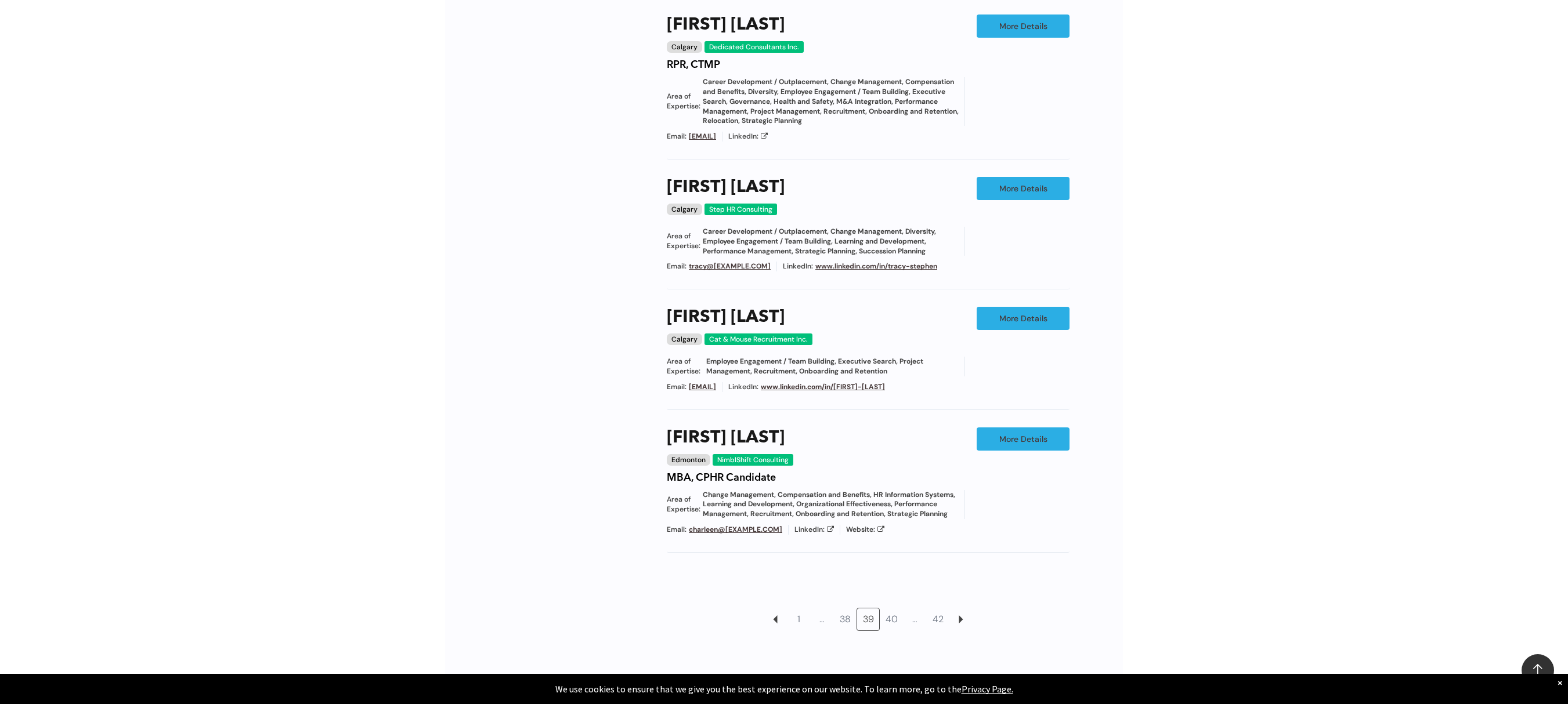 scroll, scrollTop: 1186, scrollLeft: 0, axis: vertical 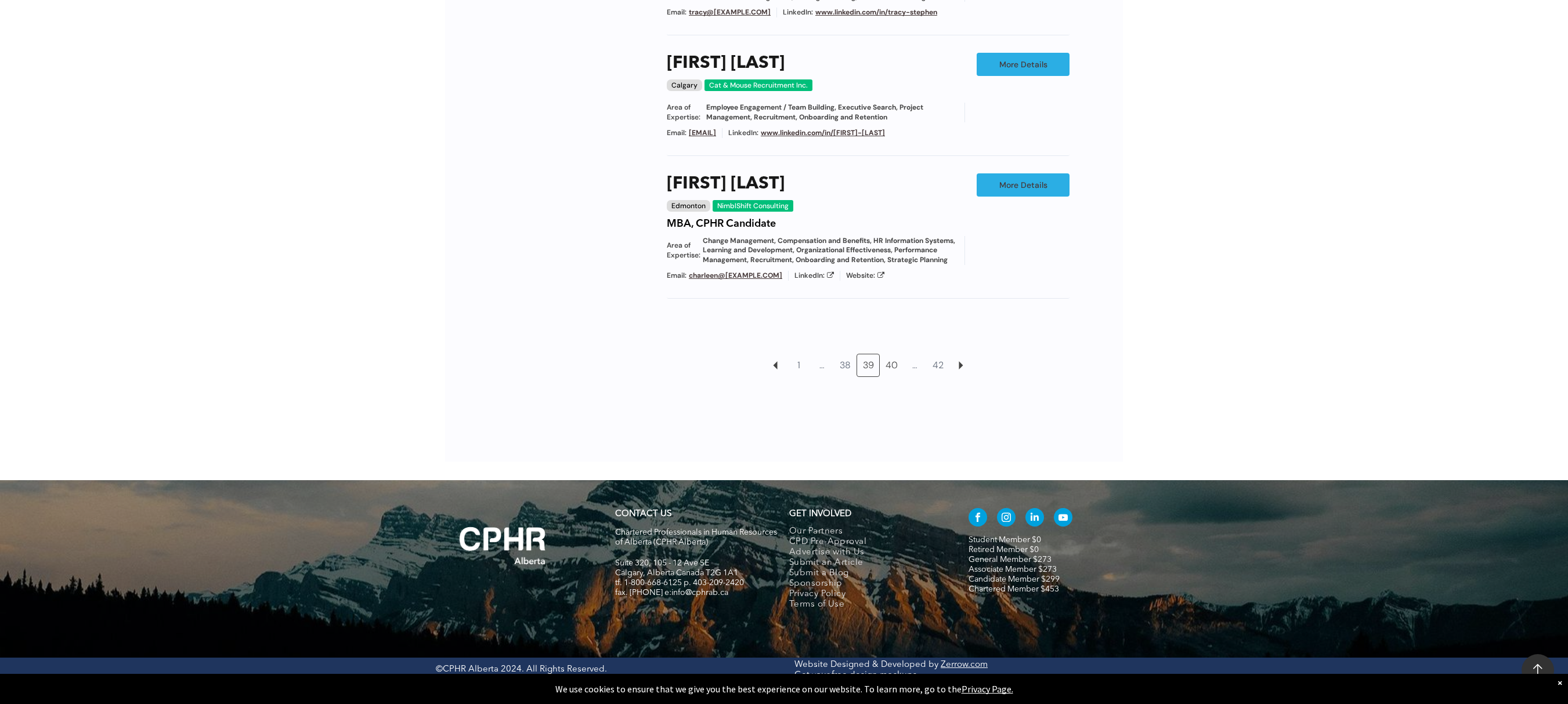 click on "40" at bounding box center (891, 365) 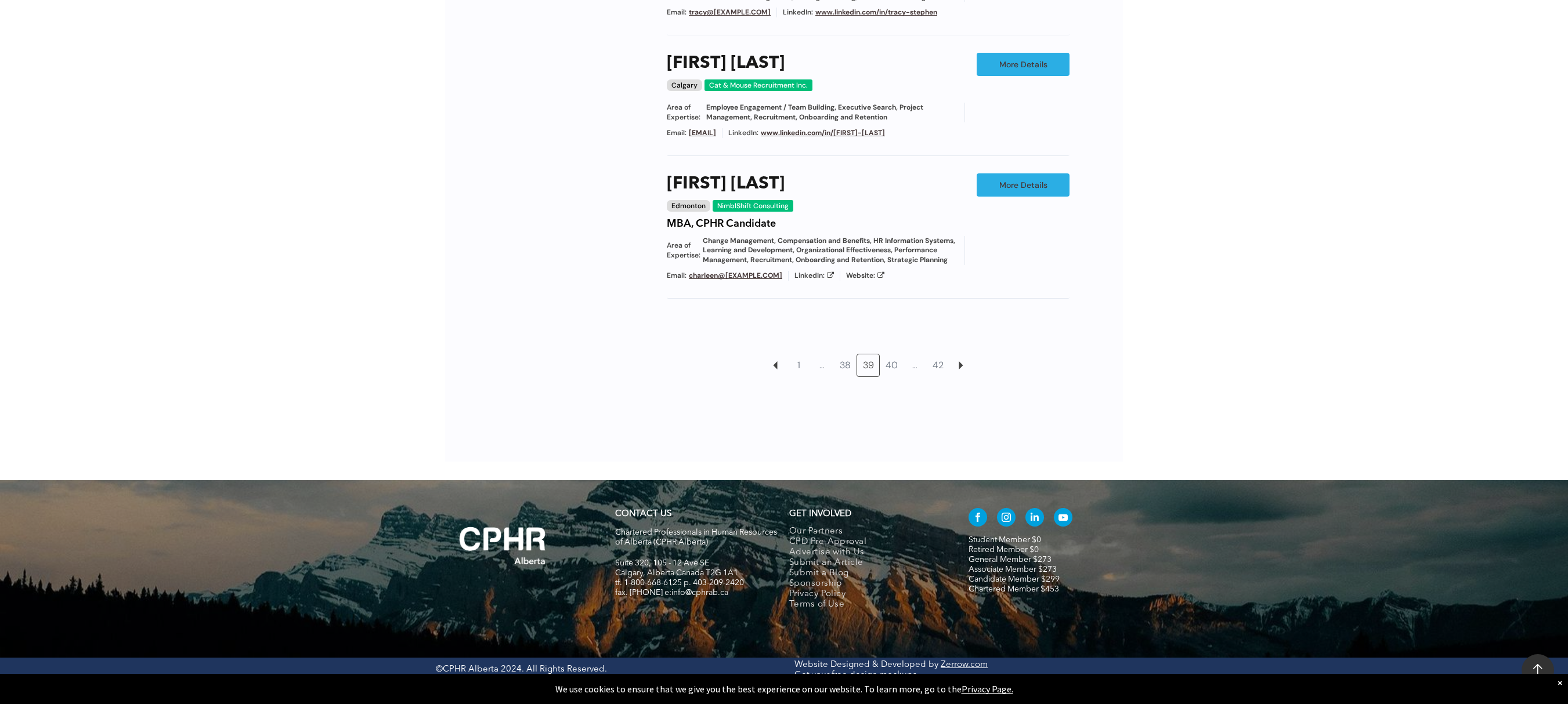 drag, startPoint x: 893, startPoint y: 364, endPoint x: 906, endPoint y: 361, distance: 13.341664 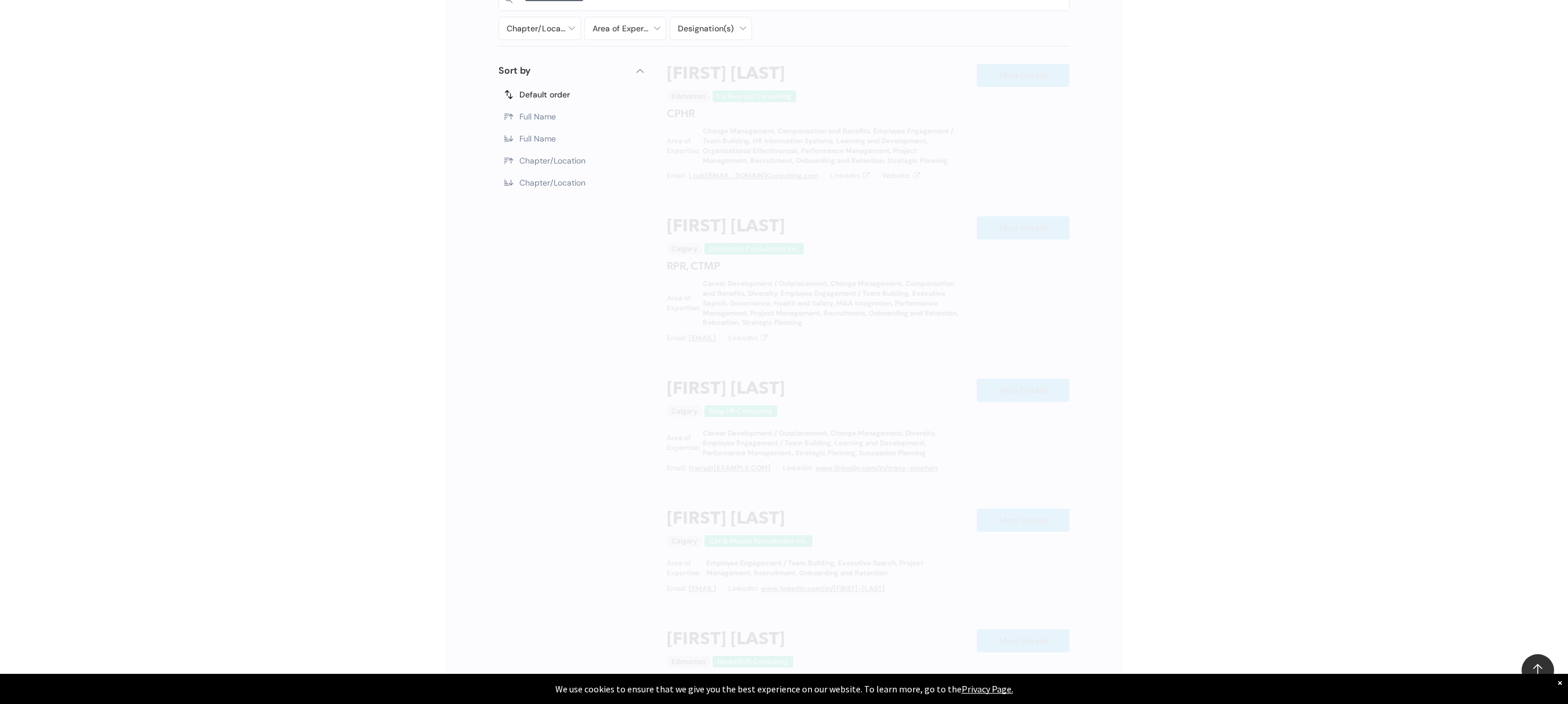 scroll, scrollTop: 660, scrollLeft: 0, axis: vertical 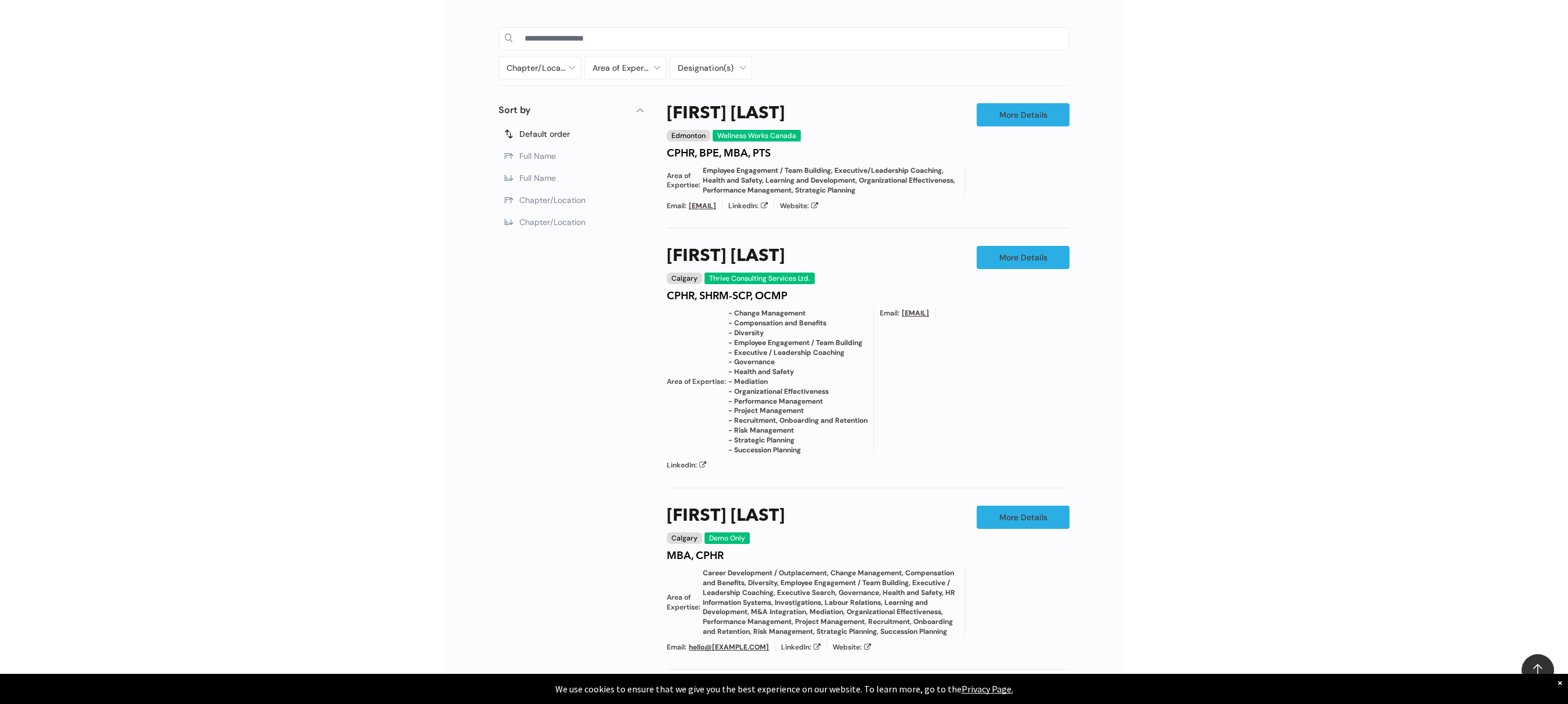 click on "Chapter/Location
Calgary   Central Alberta   Edmonton   Grande Prairie   Lethbridge   Medicine Hat   Wood Buffalo     No elements found. Consider changing the search query.   List is empty.      Area of Expertise
- Change Management
- Compensation and Benefits
- Diversity
- Employee Engagement / Team Building
- Executive / Leadership Coaching
- Governance
- Health and Safety
- Mediation
- Organizational Effectiveness
- Performance Management
- Project Management
- Recruitment   Career Development / Outplacement   Career Development/Outplacement   Change Management   Compensation and Benefits   Diversity   Employee Engagement / Team Building   Executive / Leadership Coaching   Executive Search   Executive/Leadership Coaching   Governance   HR Information Systems   Health and Safety   Investigations   Labour Relations   Leadership Communication   Learning and Development   M&A Integration   Mediation   None" at bounding box center (784, 586) 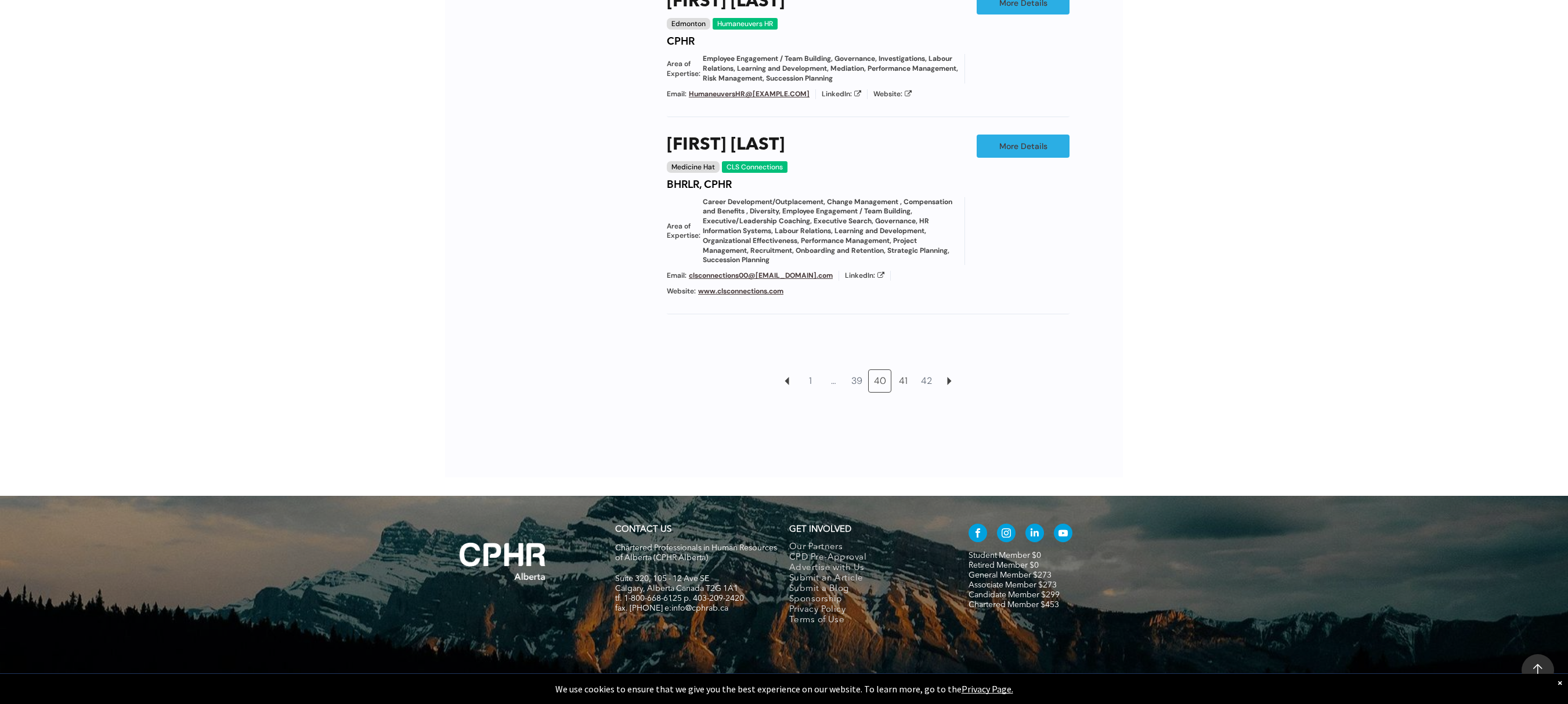 click on "41" at bounding box center (903, 381) 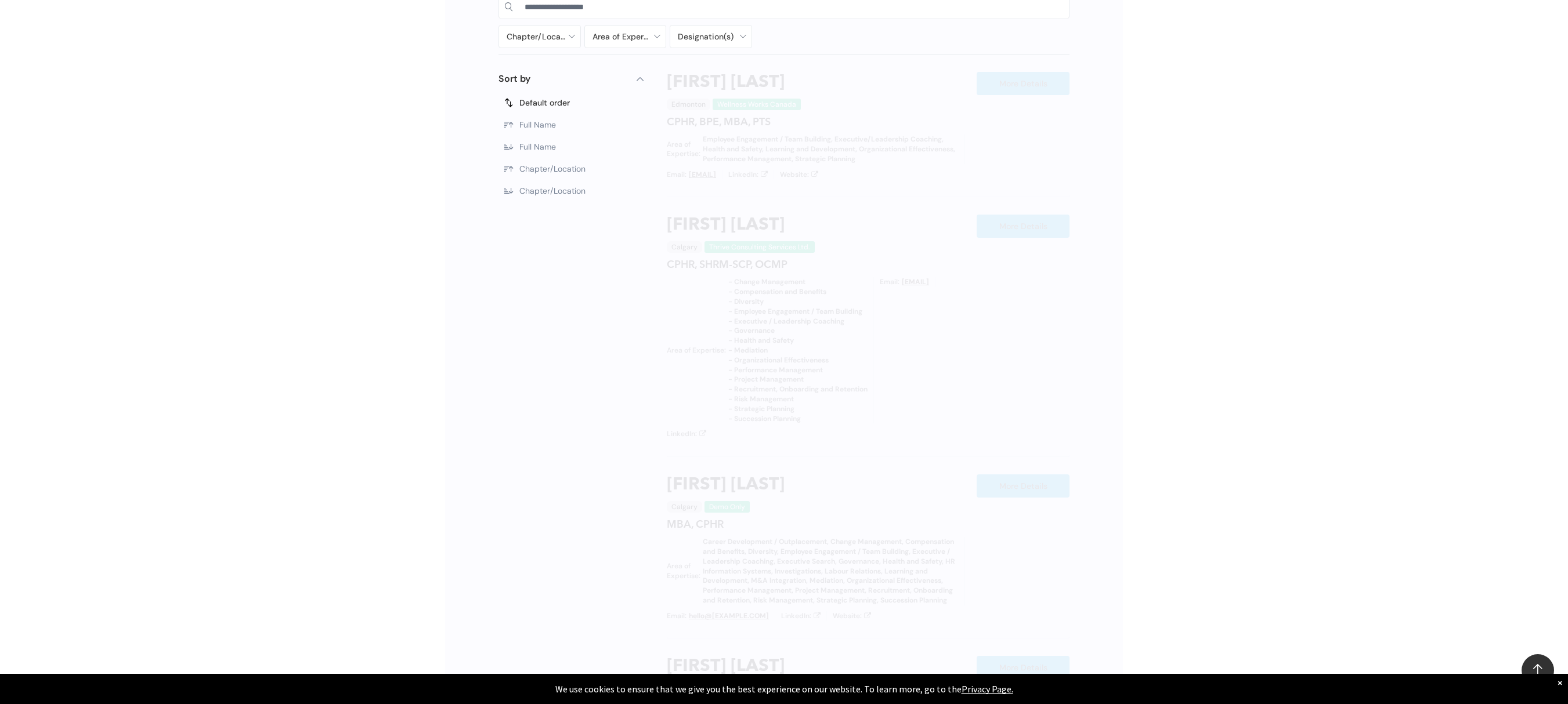 scroll, scrollTop: 660, scrollLeft: 0, axis: vertical 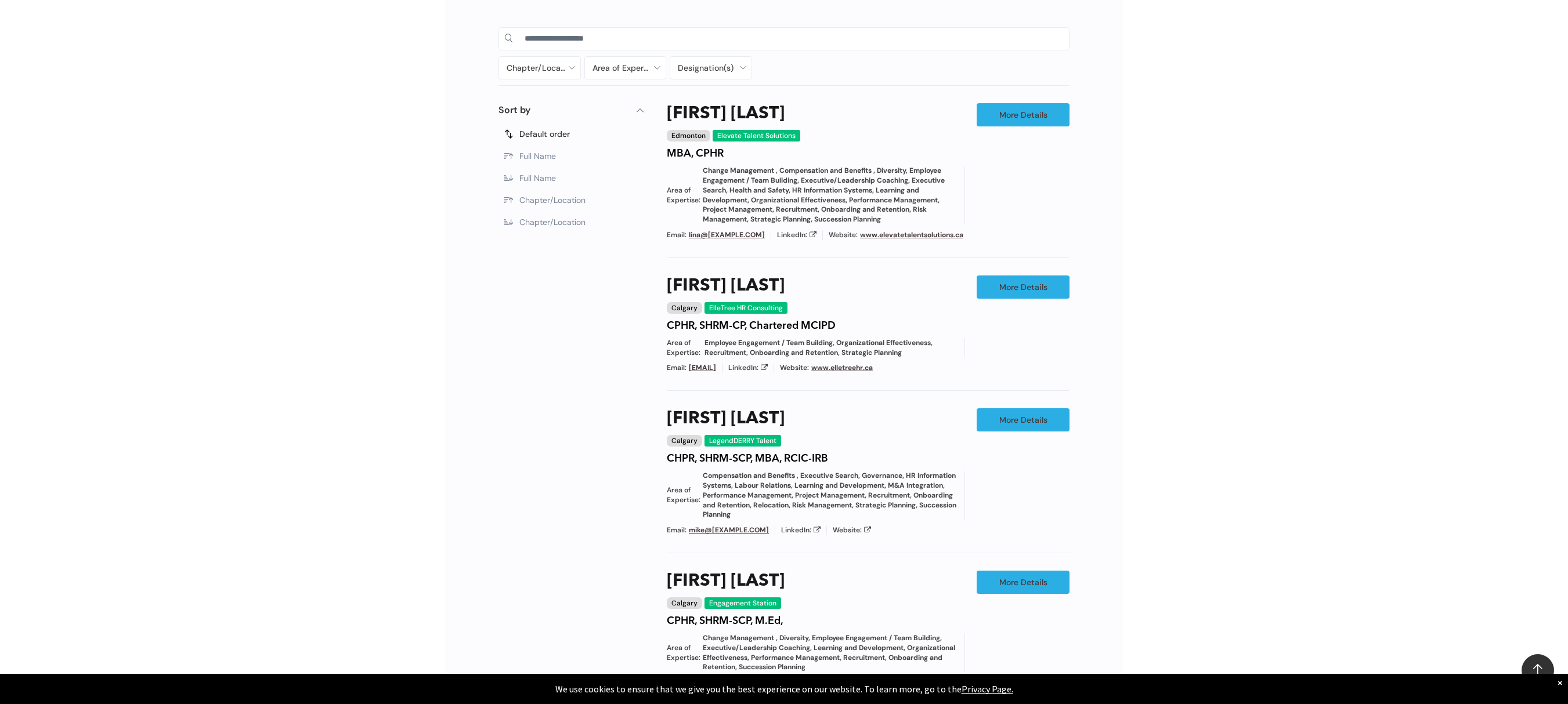 click on "Chapter/Location
Calgary   Central Alberta   Edmonton   Grande Prairie   Lethbridge   Medicine Hat   Wood Buffalo     No elements found. Consider changing the search query.   List is empty.      Area of Expertise
- Change Management
- Compensation and Benefits
- Diversity
- Employee Engagement / Team Building
- Executive / Leadership Coaching
- Governance
- Health and Safety
- Mediation
- Organizational Effectiveness
- Performance Management
- Project Management
- Recruitment   Career Development / Outplacement   Career Development/Outplacement   Change Management   Compensation and Benefits   Diversity   Employee Engagement / Team Building   Executive / Leadership Coaching   Executive Search   Executive/Leadership Coaching   Governance   HR Information Systems   Health and Safety   Investigations   Labour Relations   Leadership Communication   Learning and Development   M&A Integration   Mediation   None" at bounding box center (784, 522) 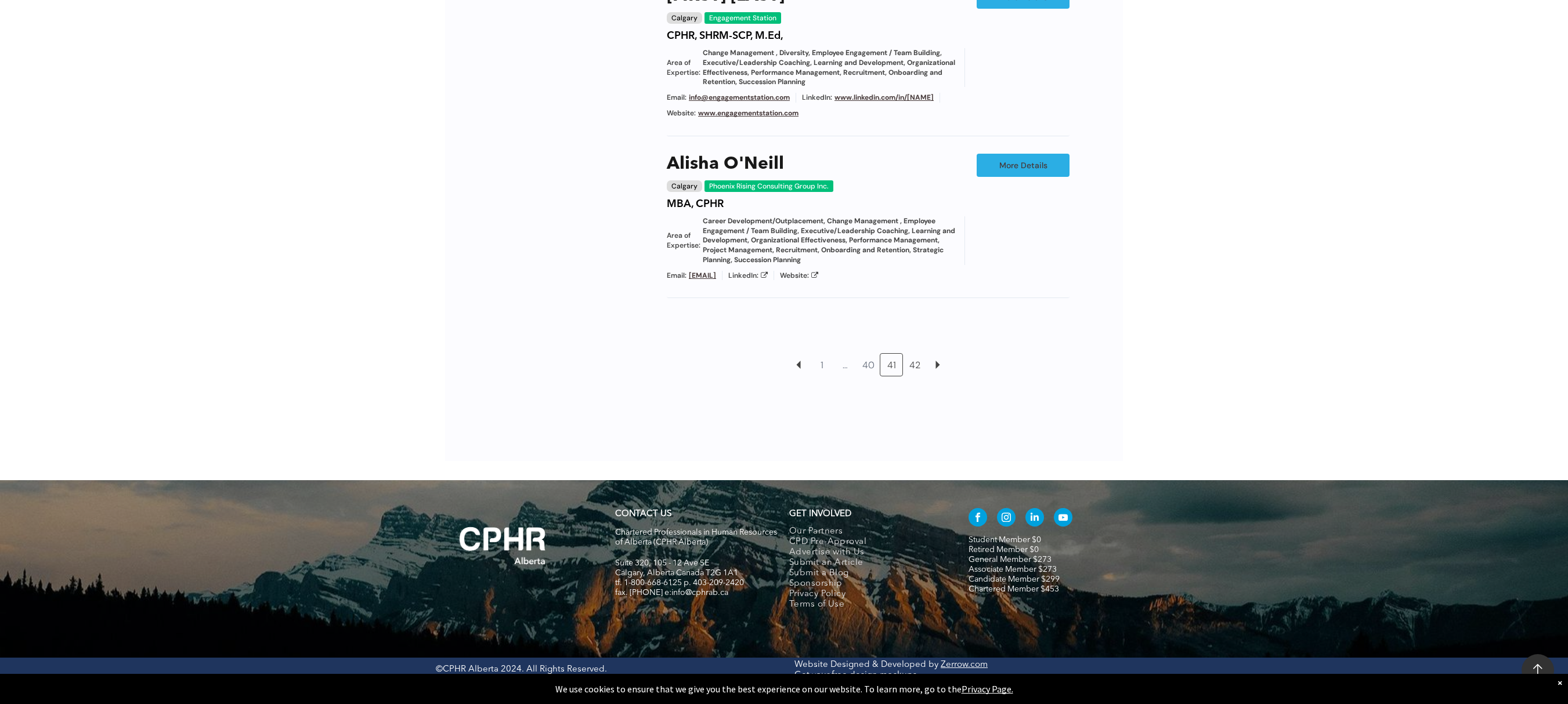 click on "42" at bounding box center [915, 365] 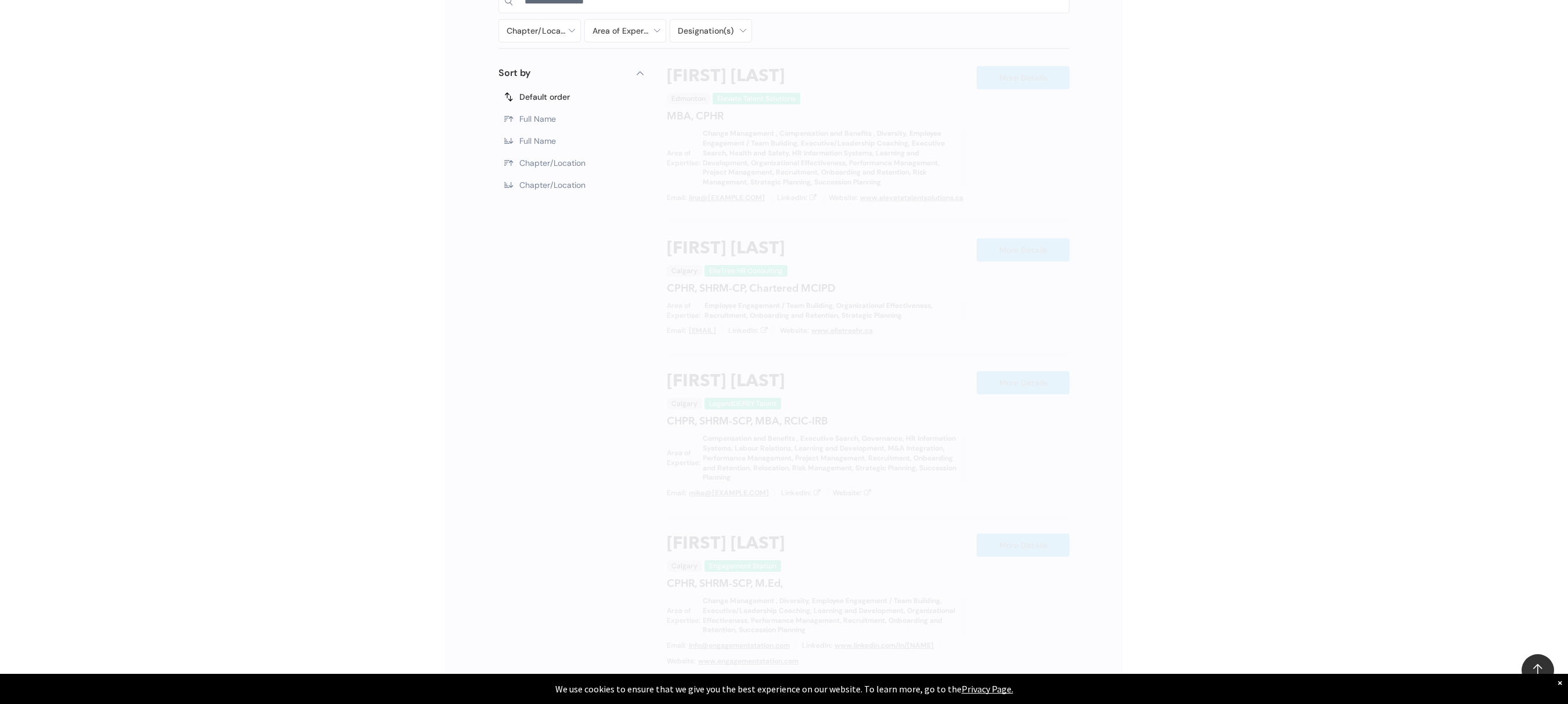 scroll, scrollTop: 660, scrollLeft: 0, axis: vertical 